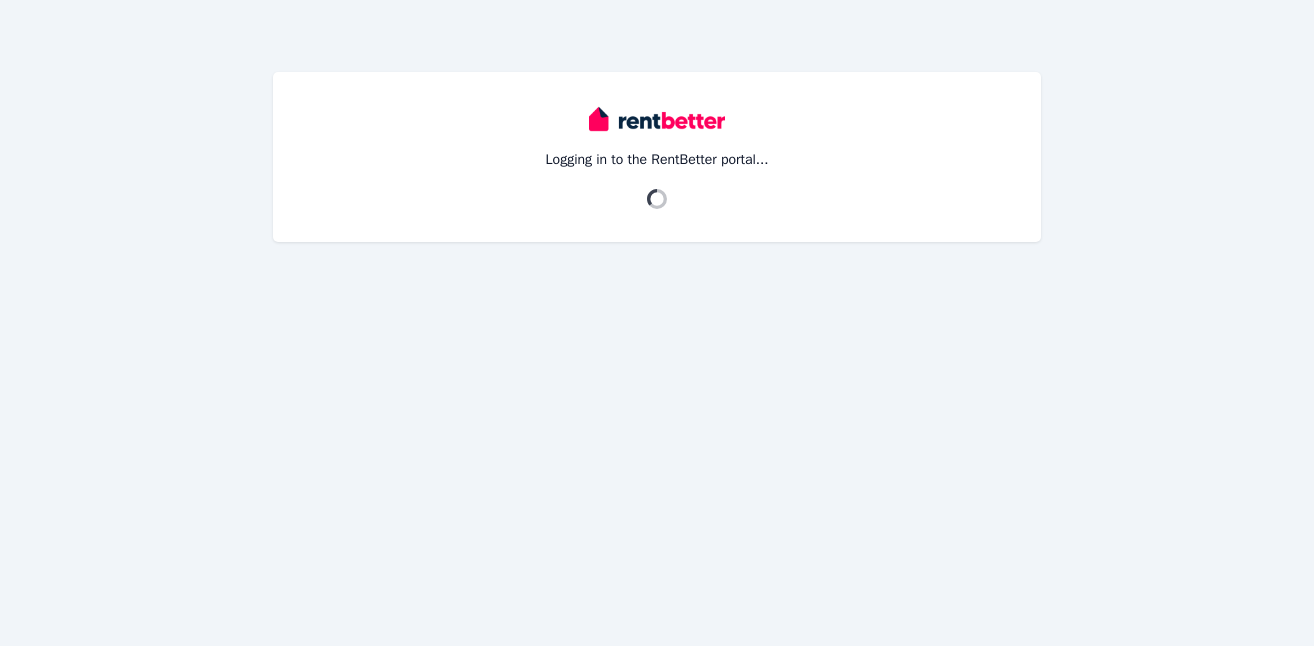 scroll, scrollTop: 0, scrollLeft: 0, axis: both 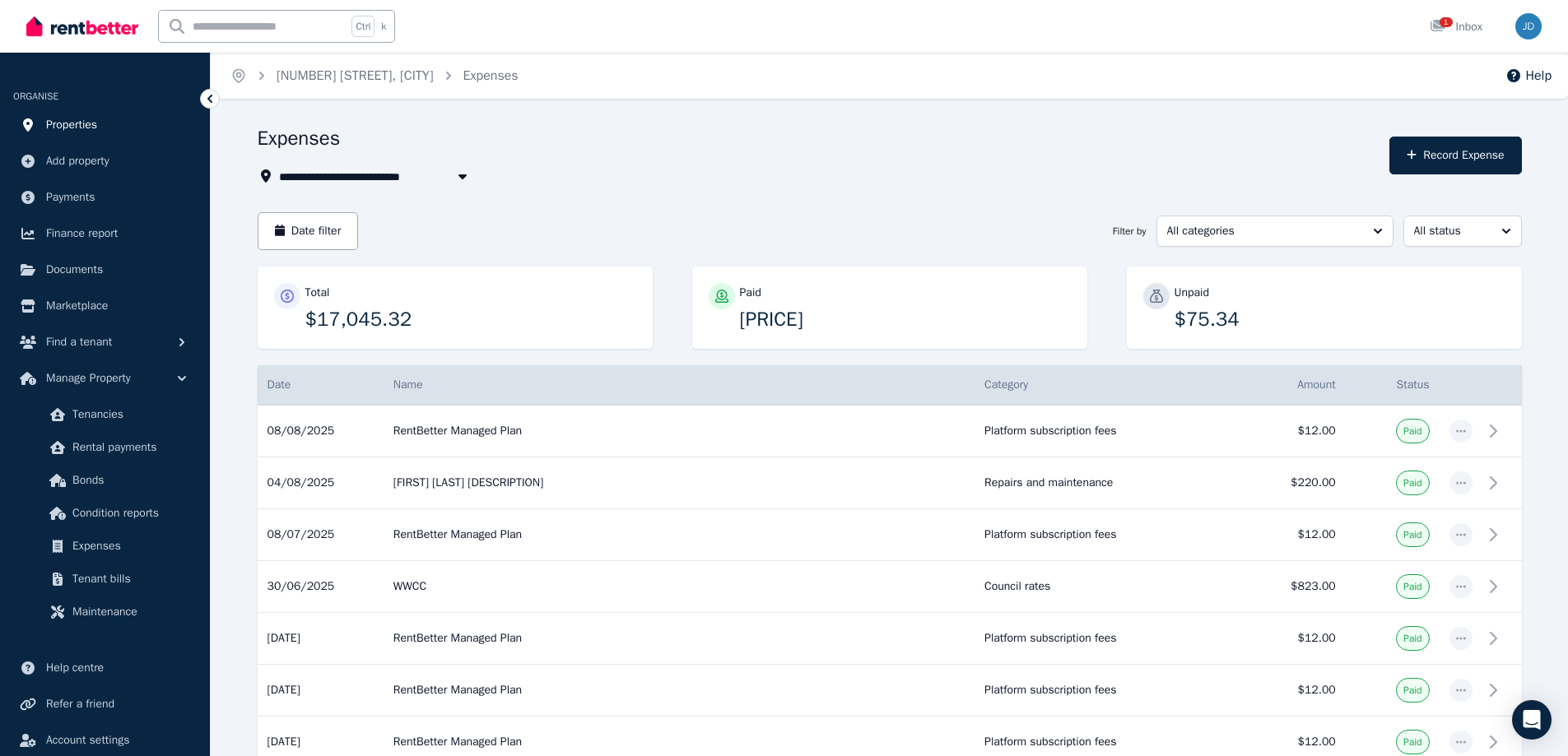 click on "Properties" at bounding box center (72, 125) 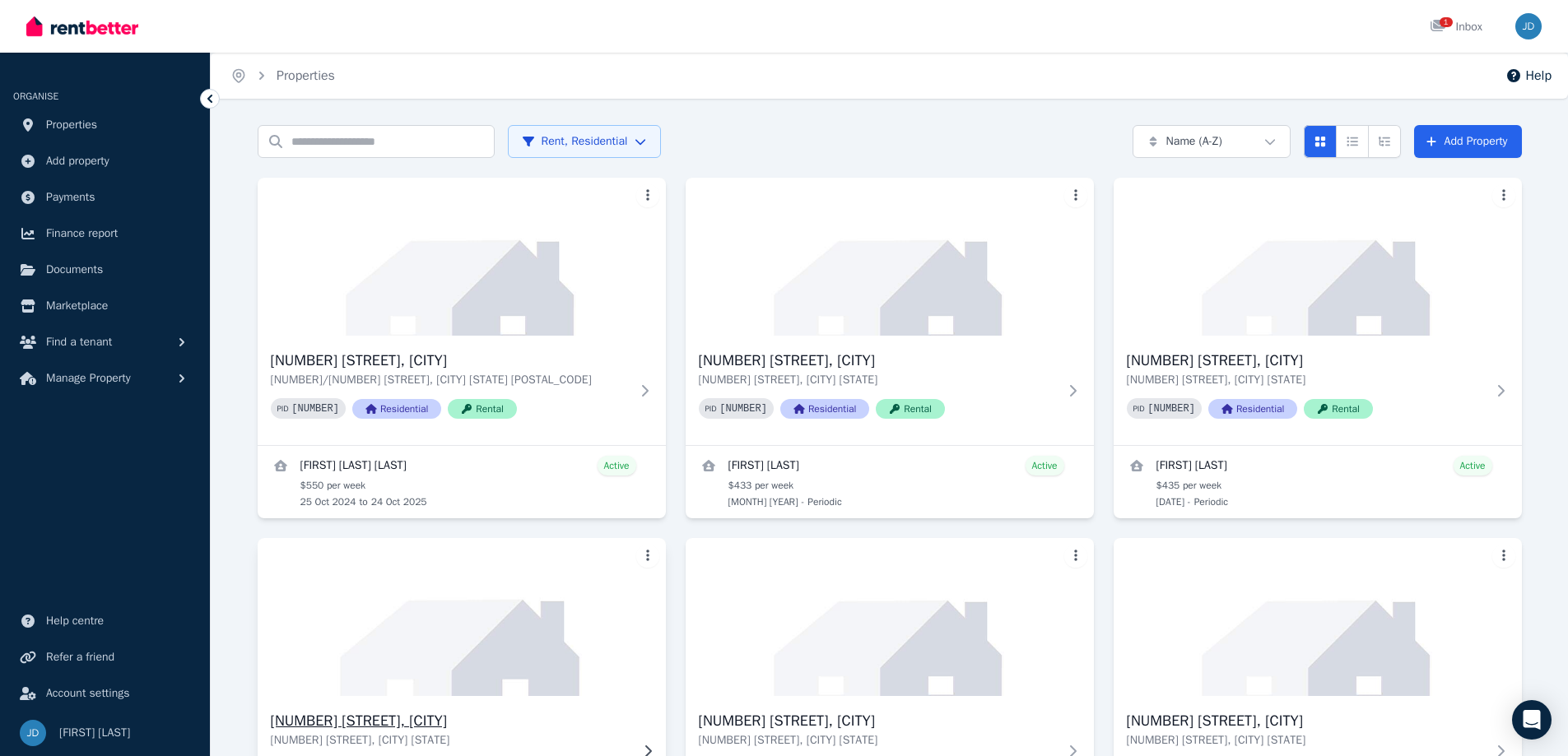 scroll, scrollTop: 82, scrollLeft: 0, axis: vertical 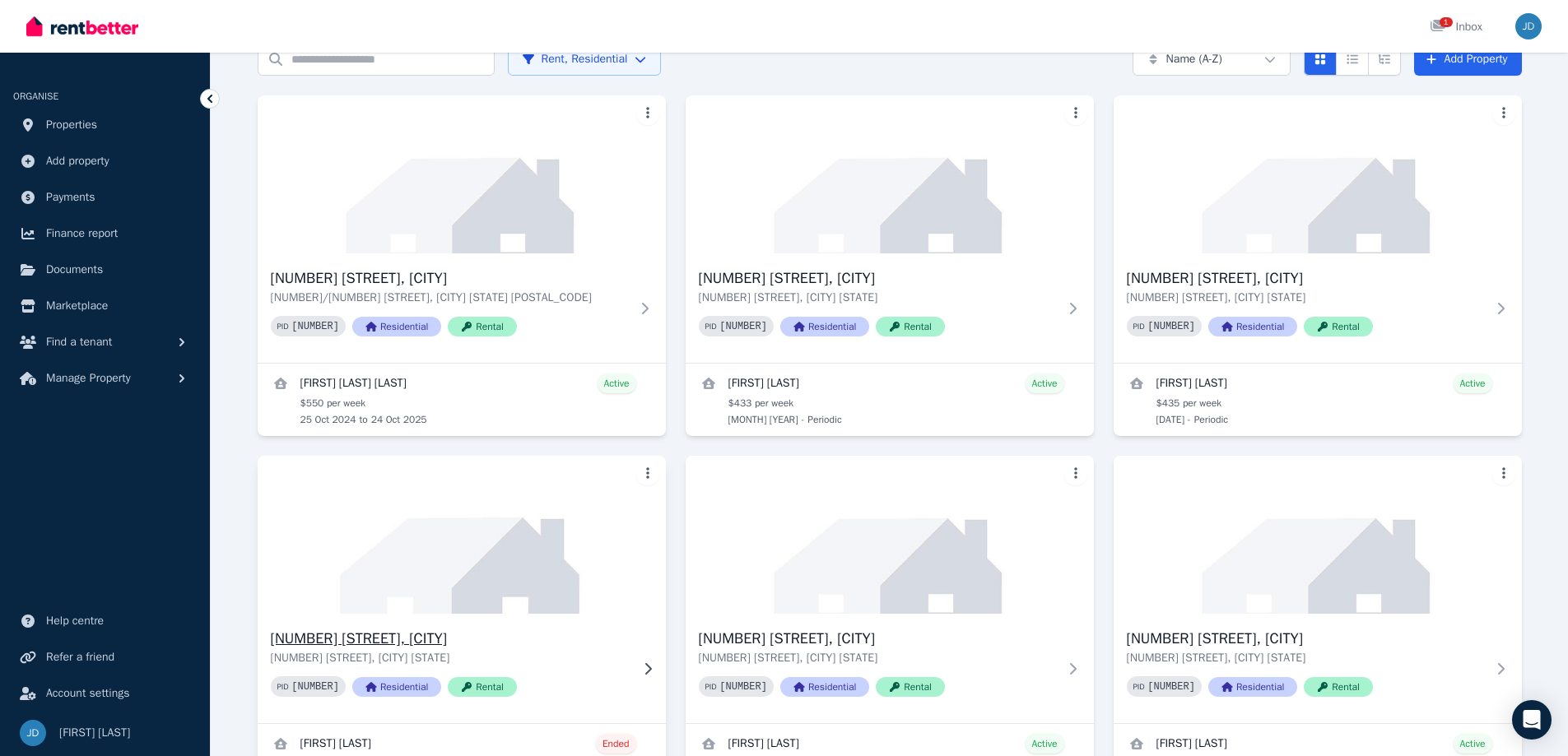 click at bounding box center (461, 535) 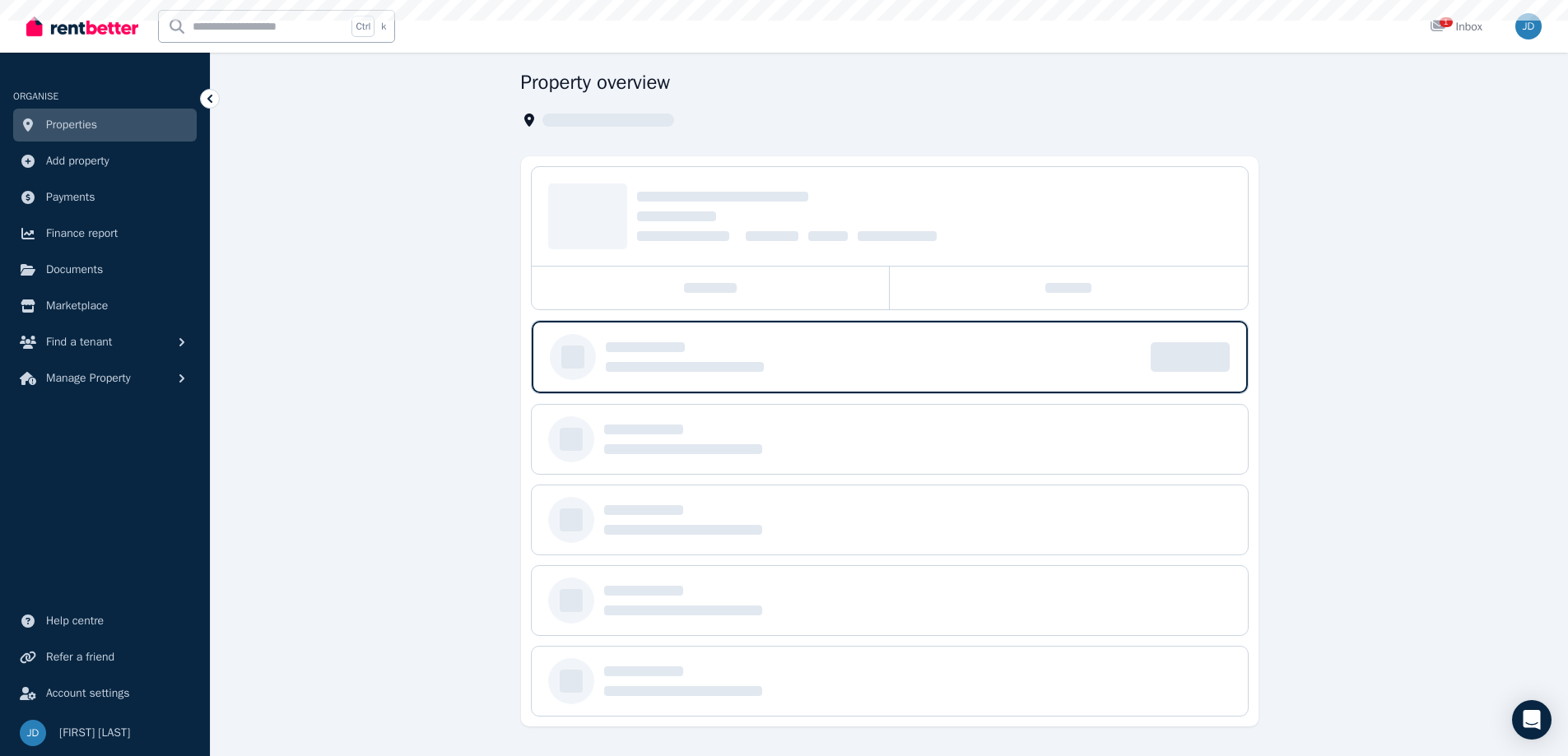 scroll, scrollTop: 0, scrollLeft: 0, axis: both 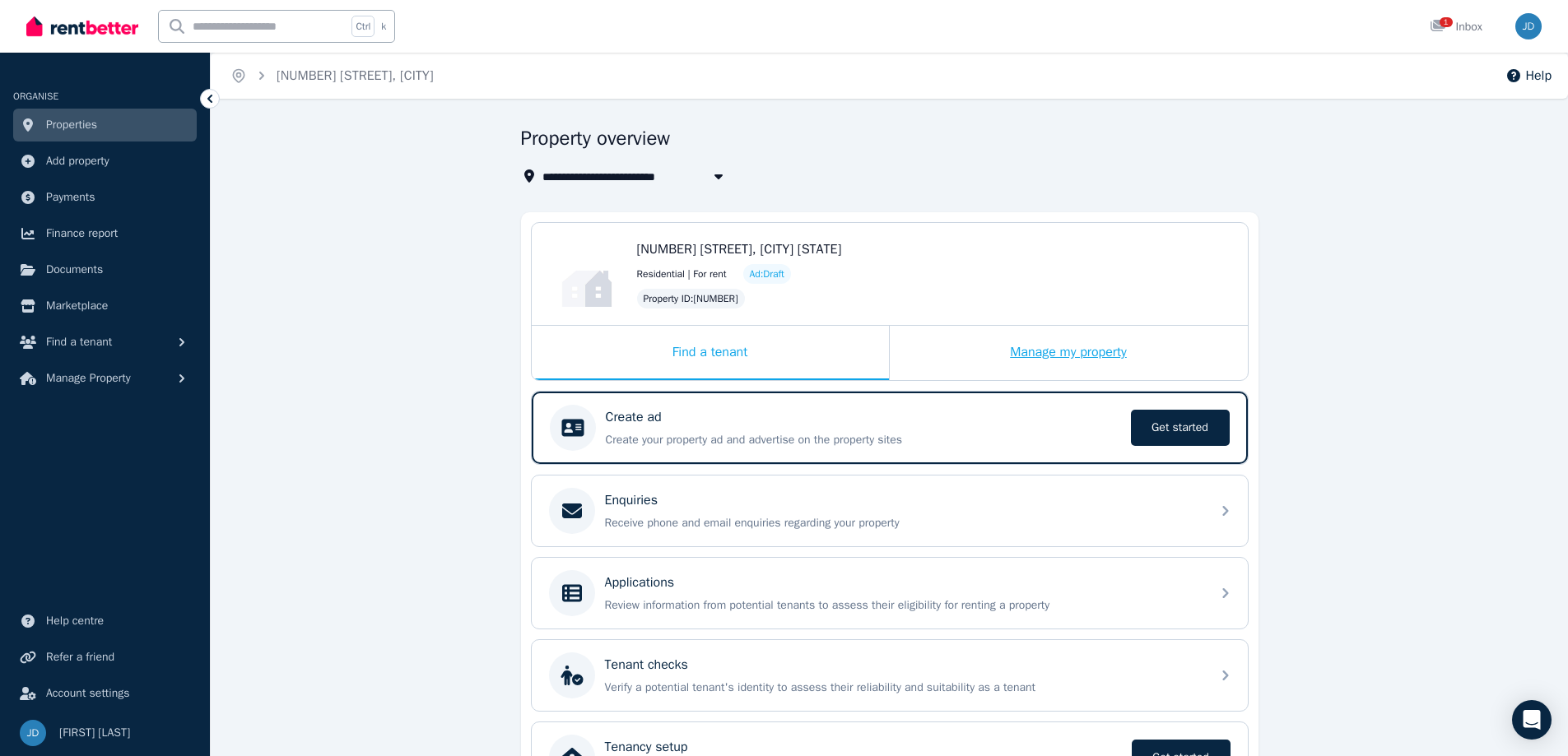 click on "Manage my property" at bounding box center [1068, 353] 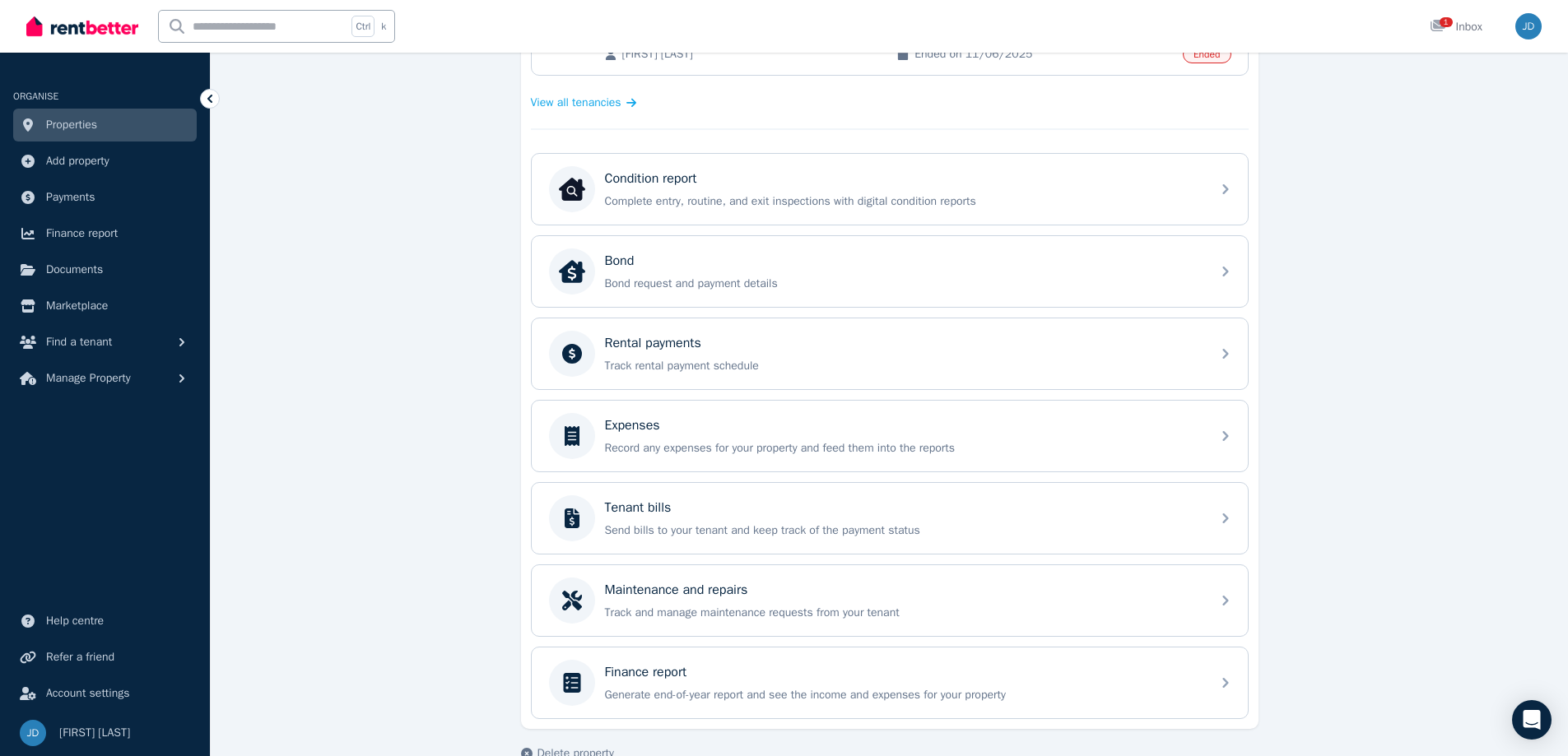 scroll, scrollTop: 568, scrollLeft: 0, axis: vertical 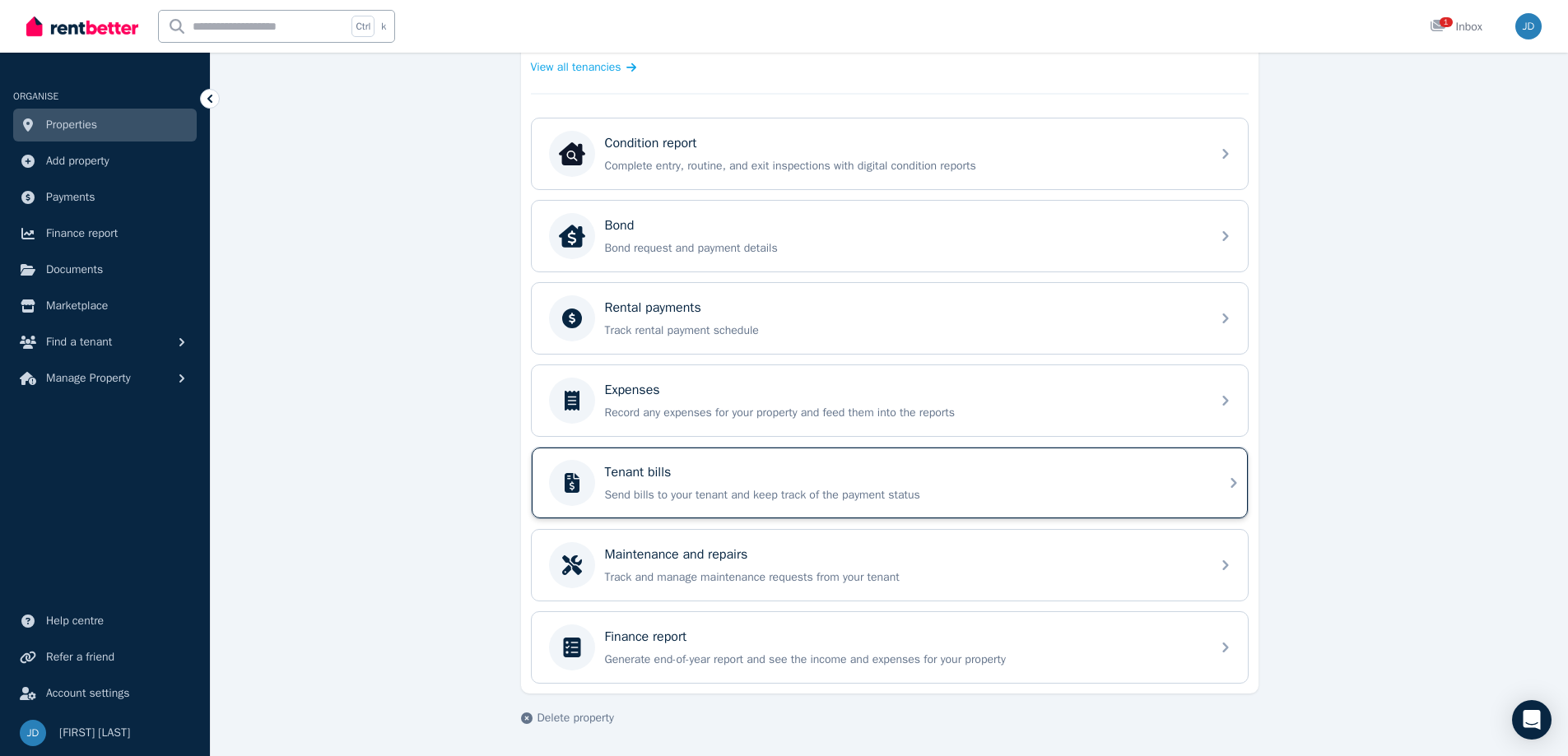 click on "Send bills to your tenant and keep track of the payment status" at bounding box center [903, 495] 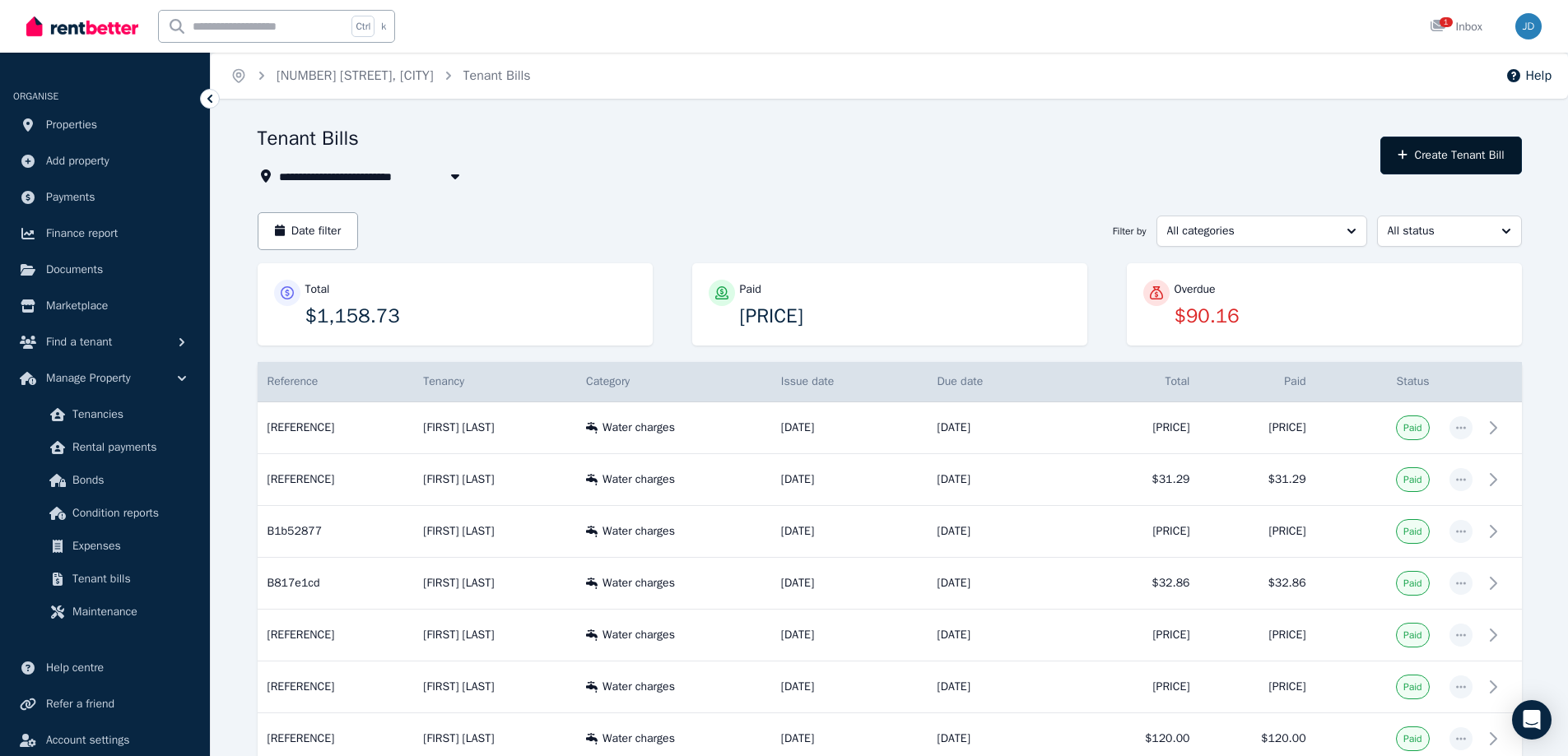 click on "Create Tenant Bill" at bounding box center (1450, 155) 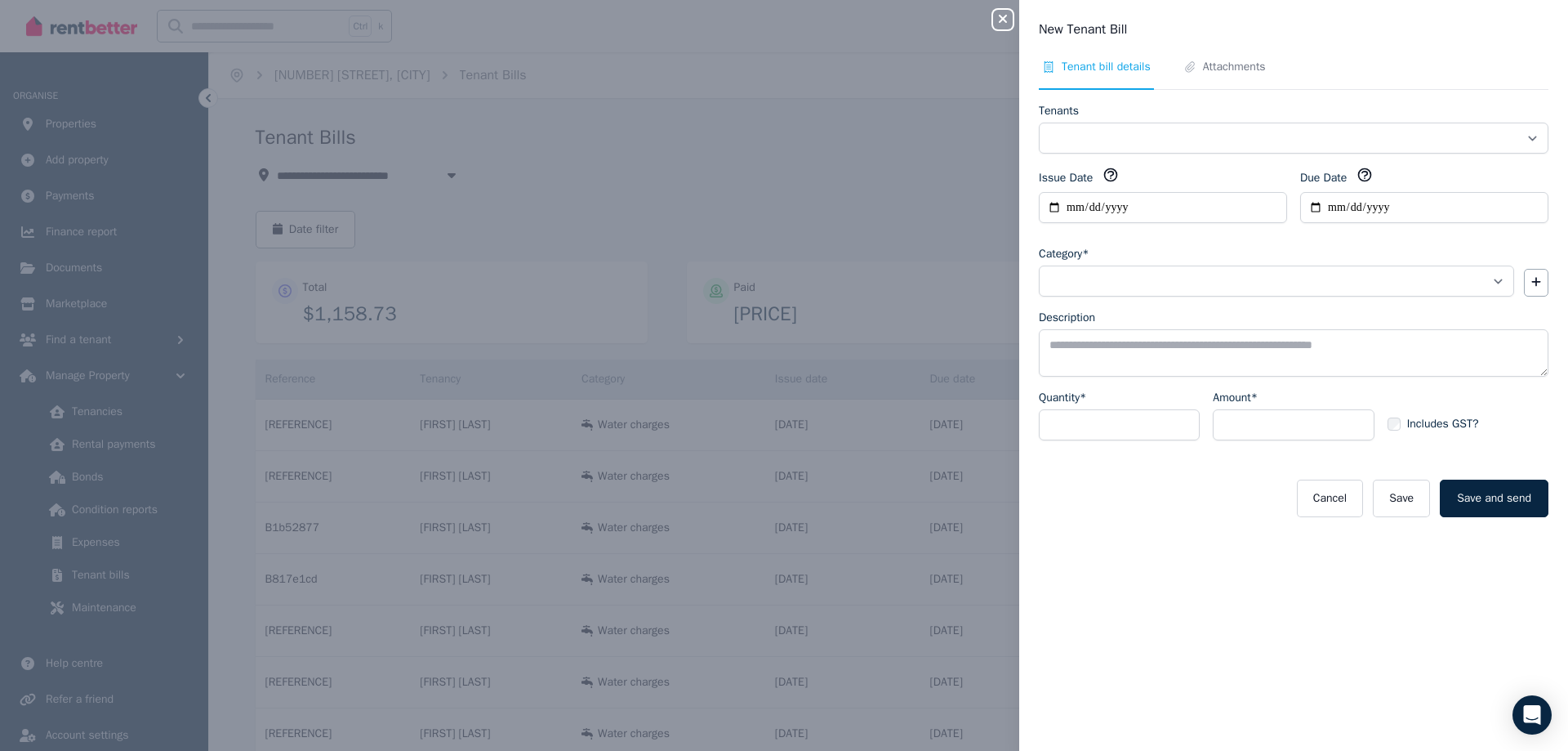 click 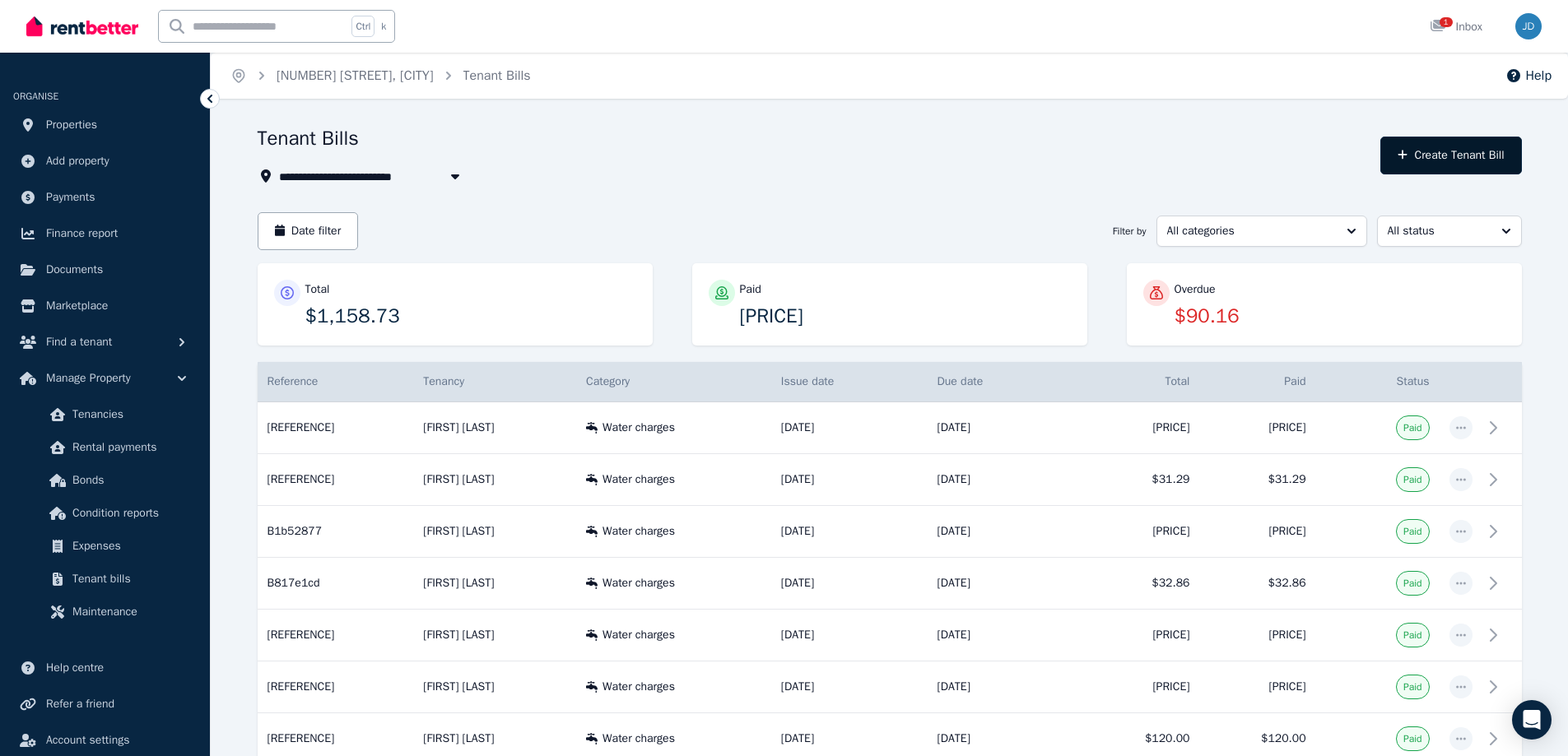 click on "Create Tenant Bill" at bounding box center (1450, 155) 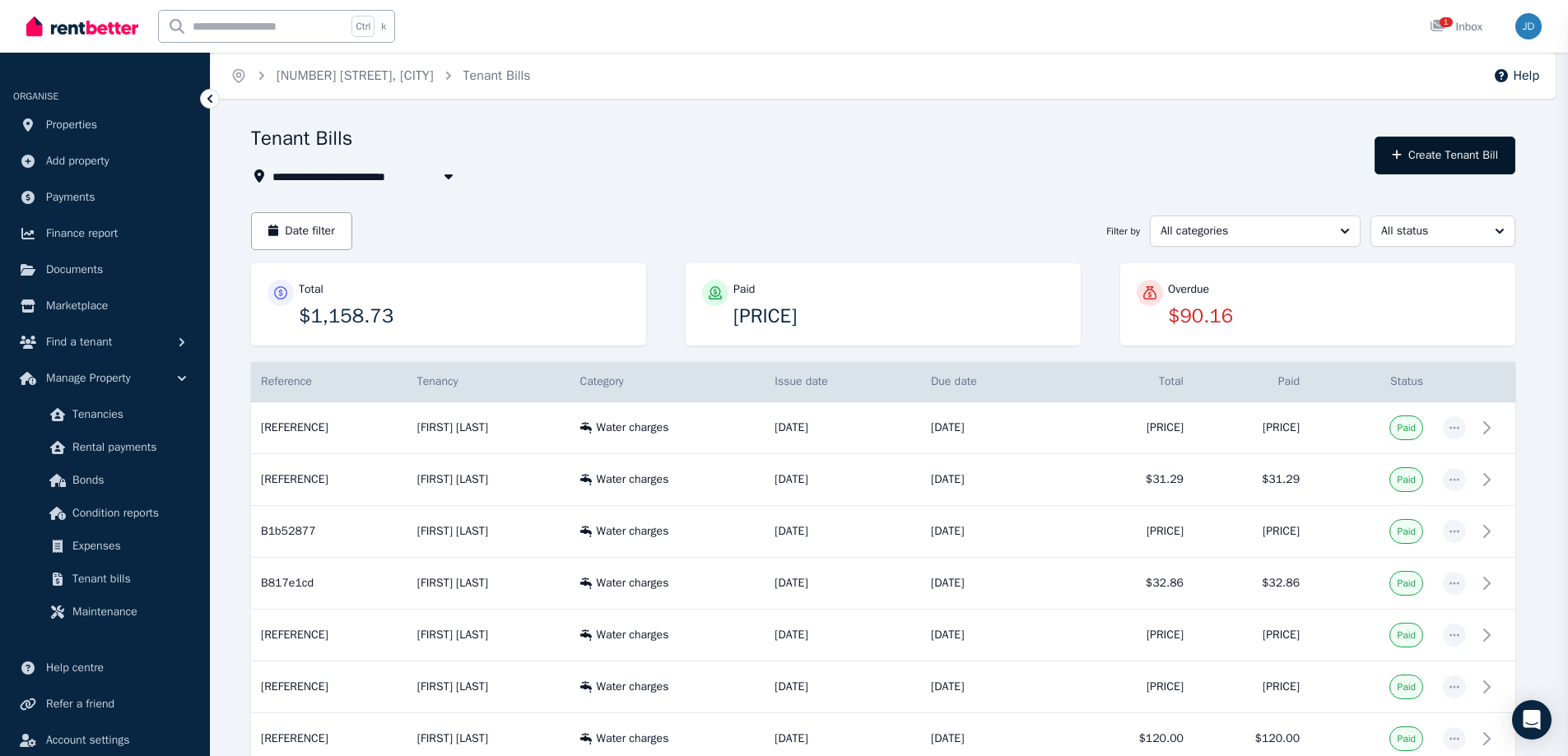 type on "**********" 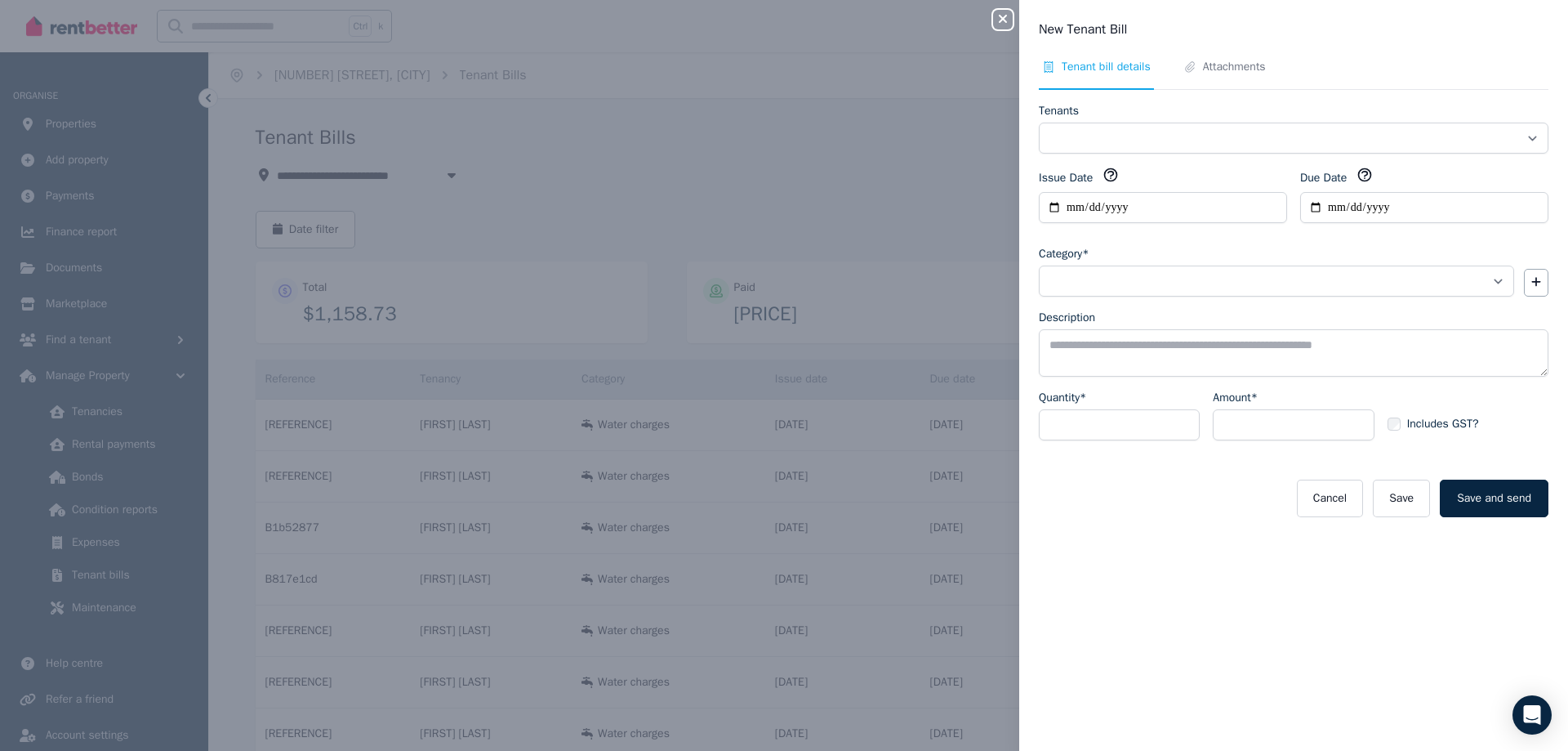 click 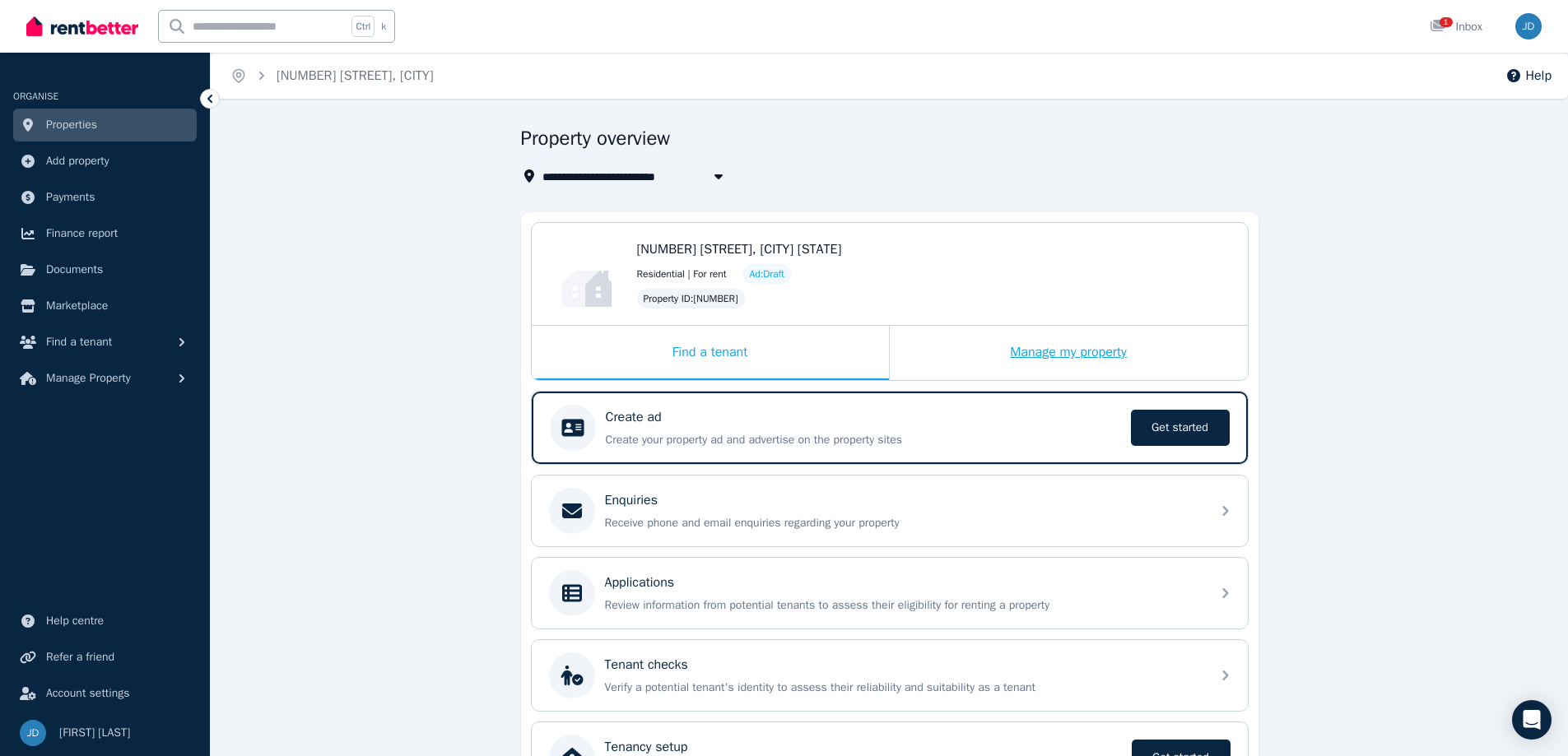 click on "Manage my property" at bounding box center [1068, 353] 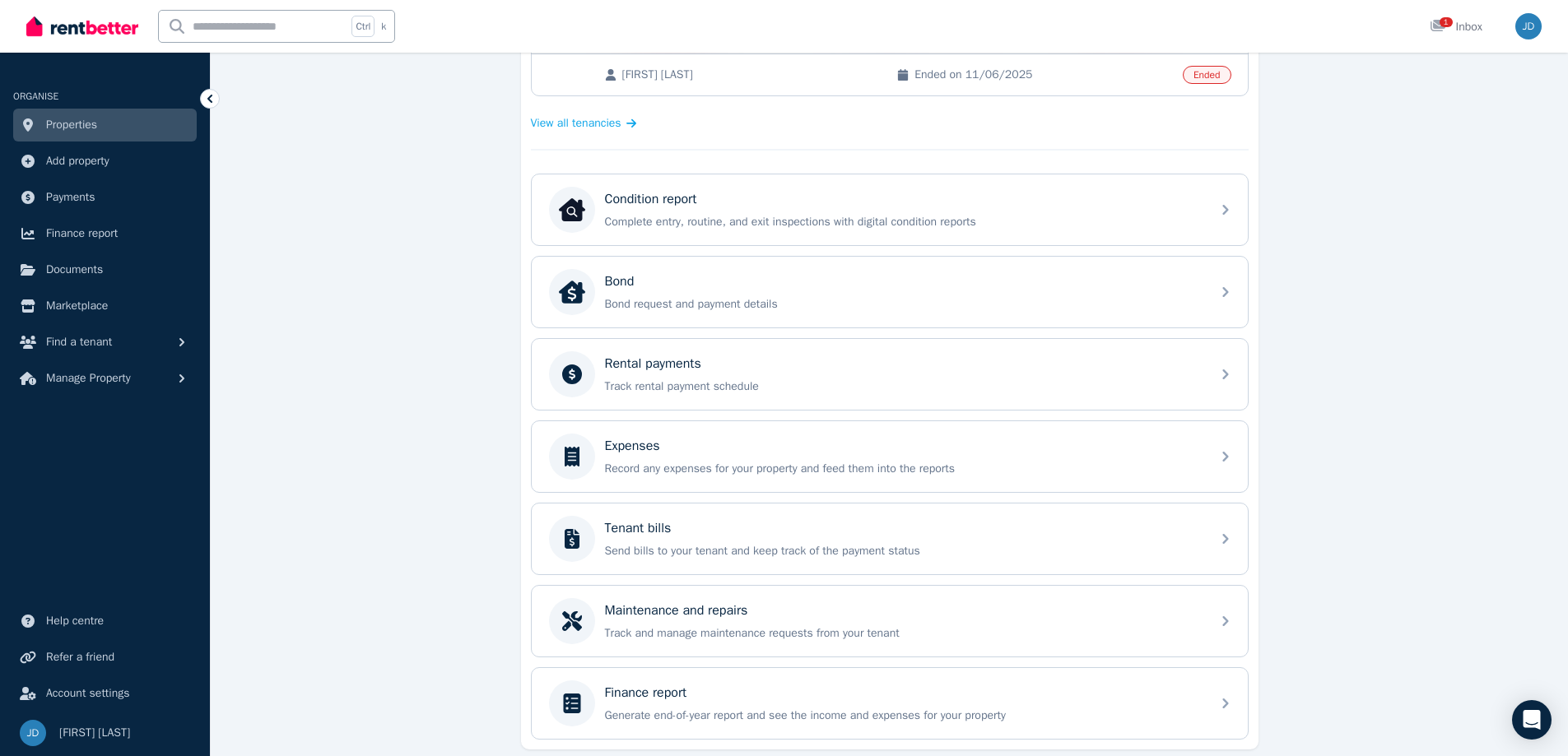 scroll, scrollTop: 568, scrollLeft: 0, axis: vertical 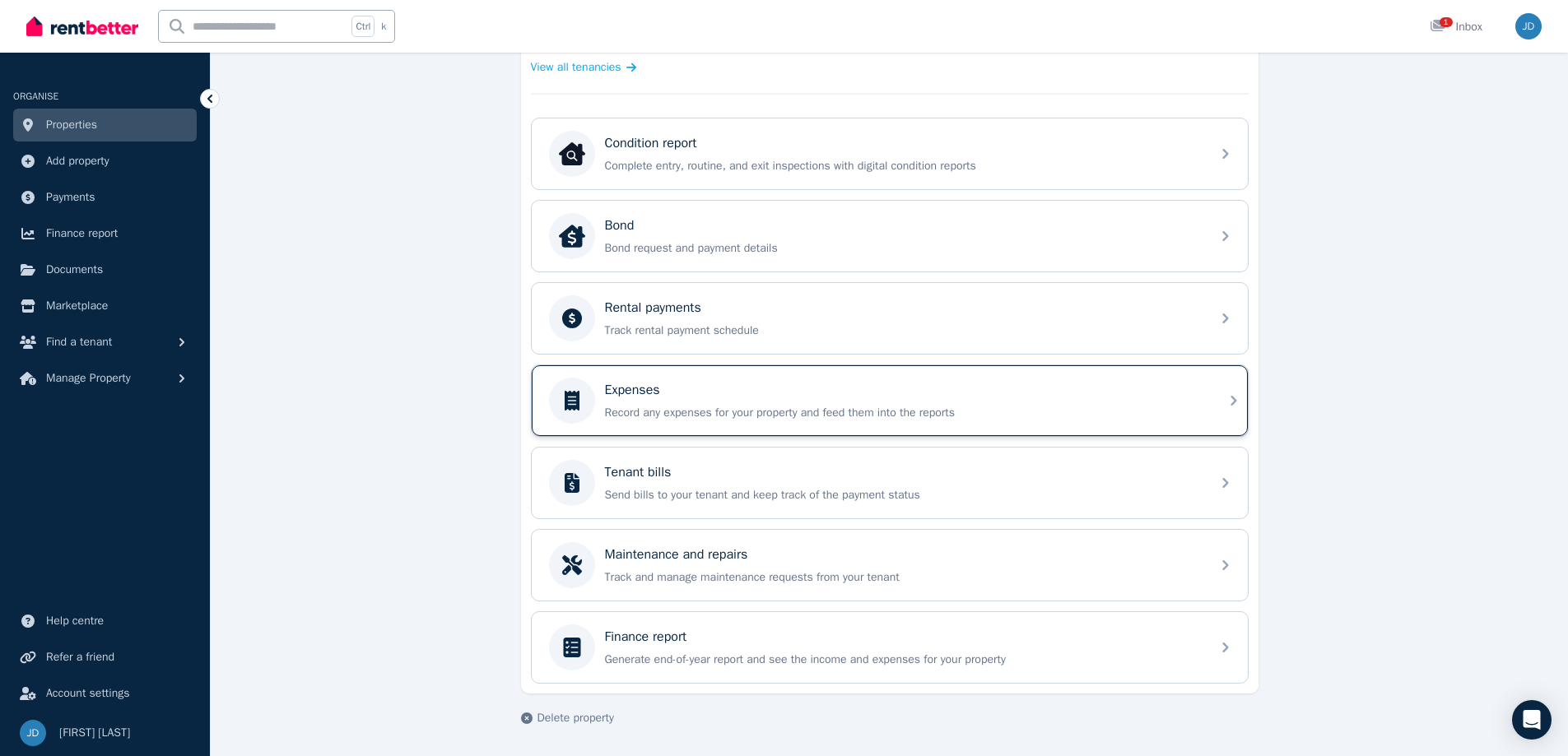 click on "Record any expenses for your property and feed them into the reports" at bounding box center (903, 413) 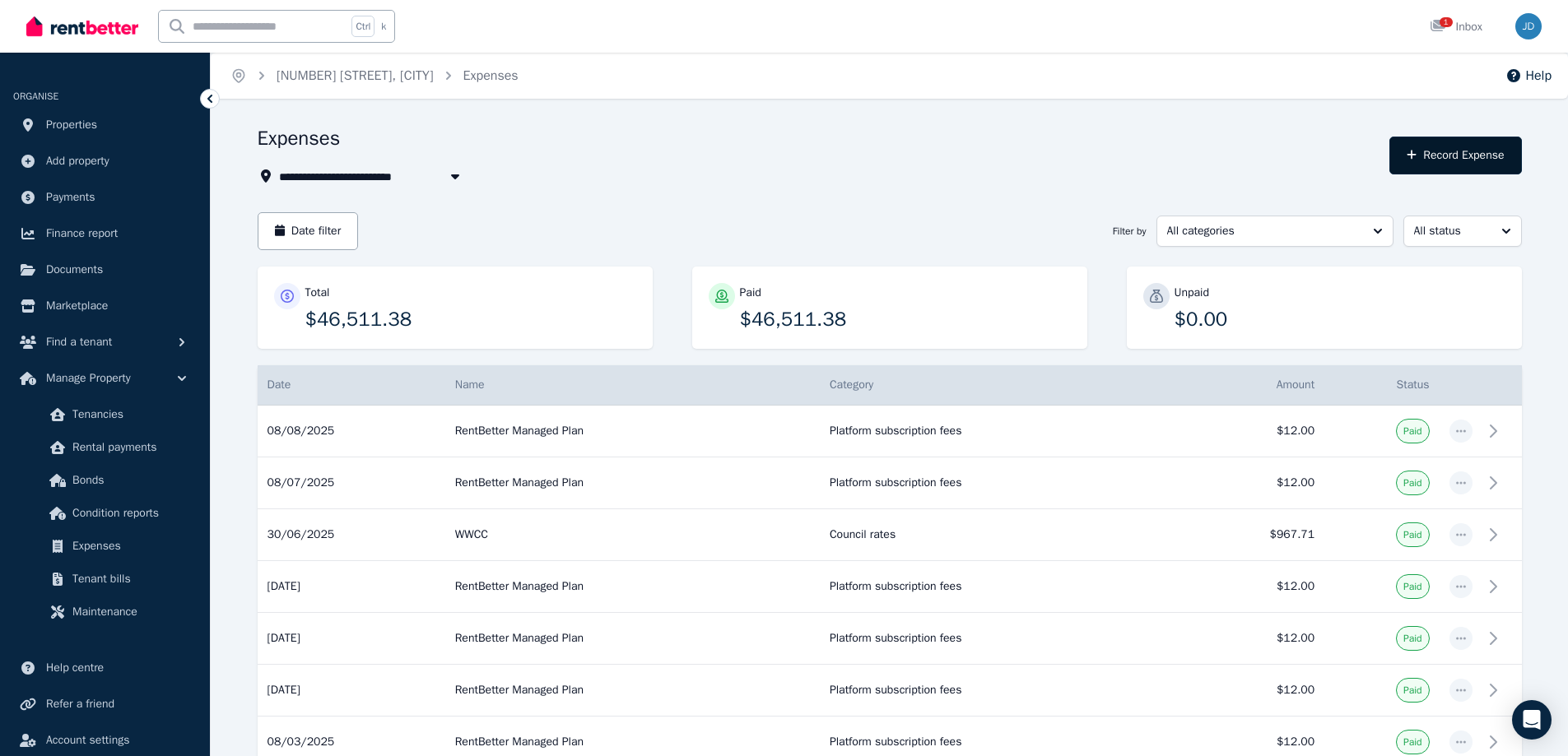 click on "Record Expense" at bounding box center (1455, 155) 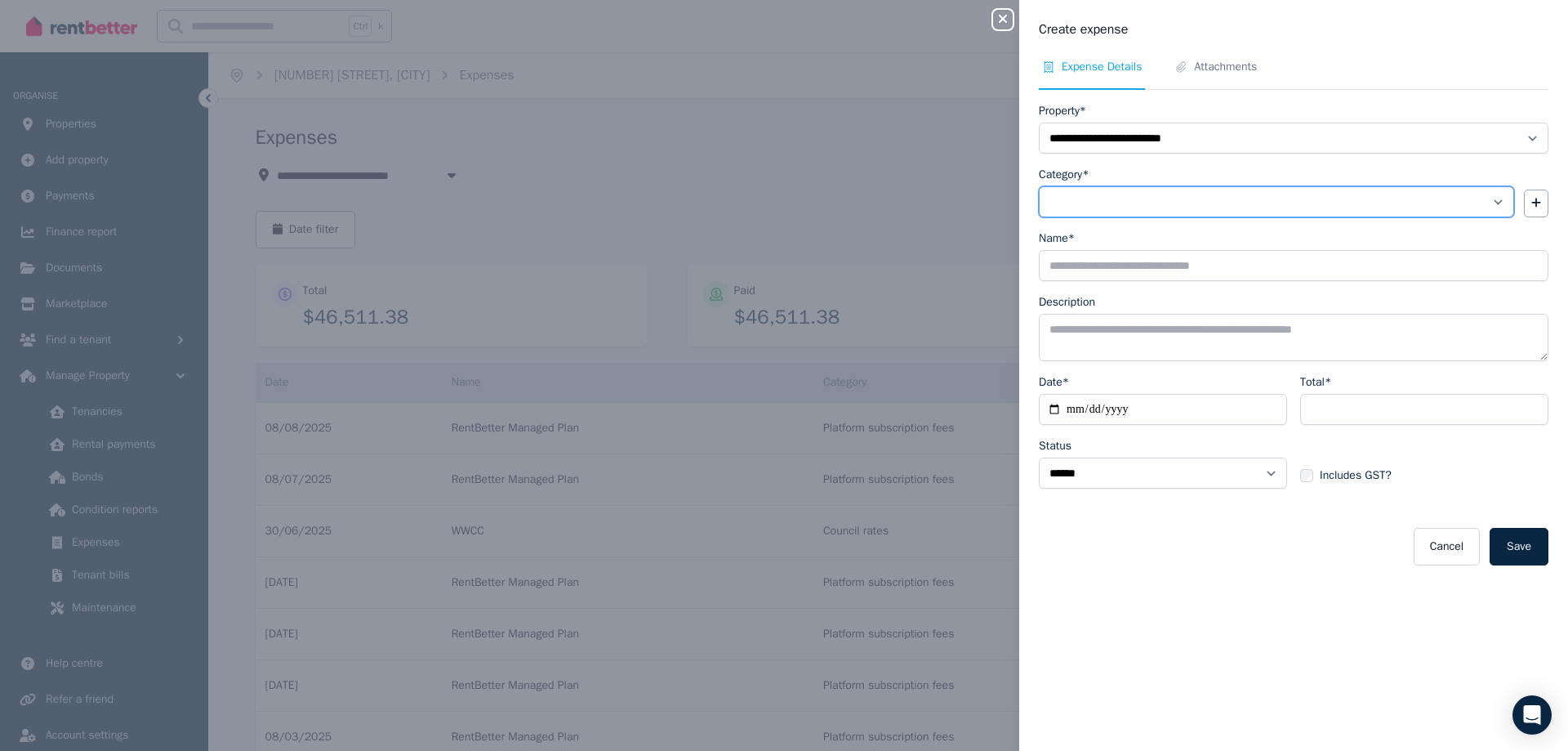 click on "**********" at bounding box center [1276, 202] 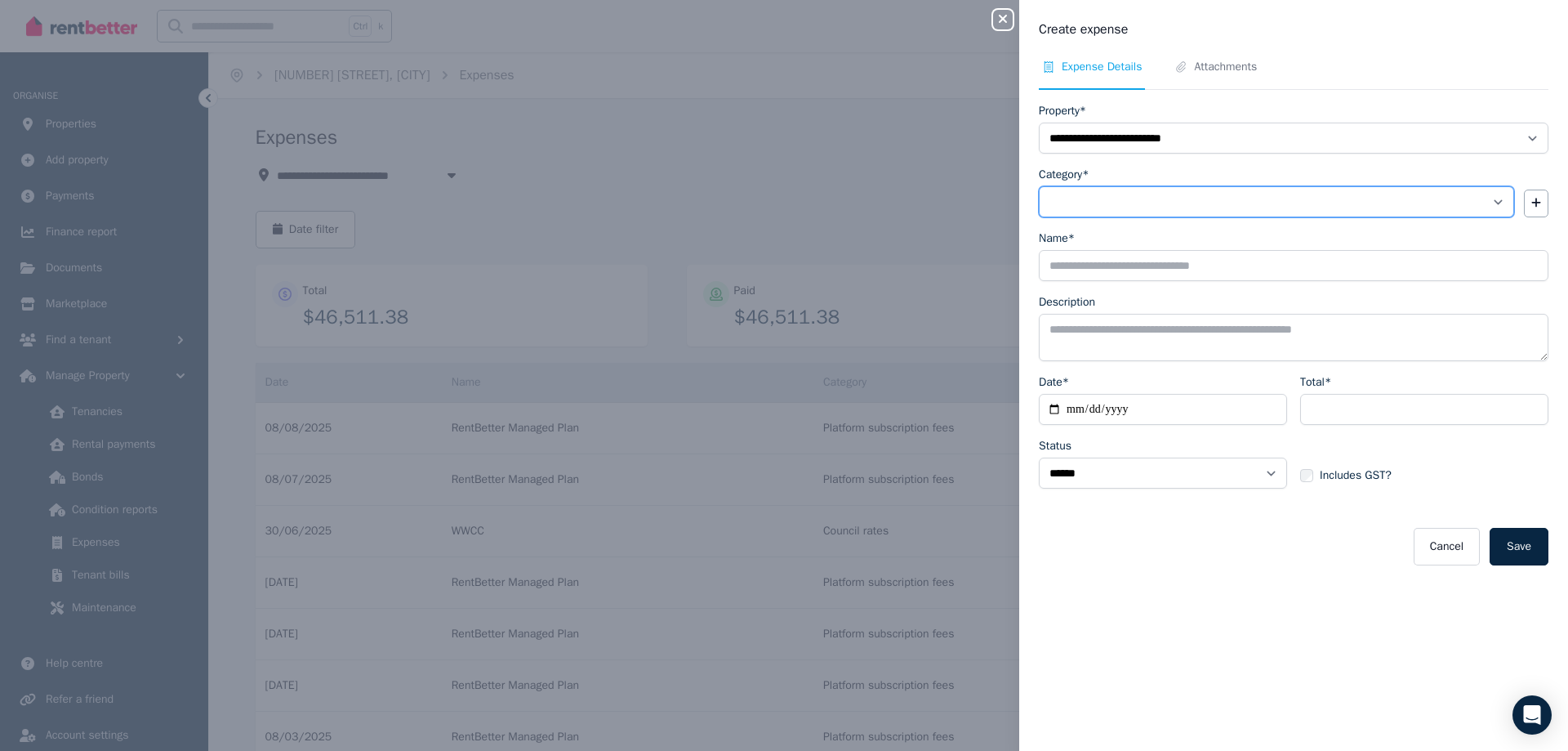 select on "**********" 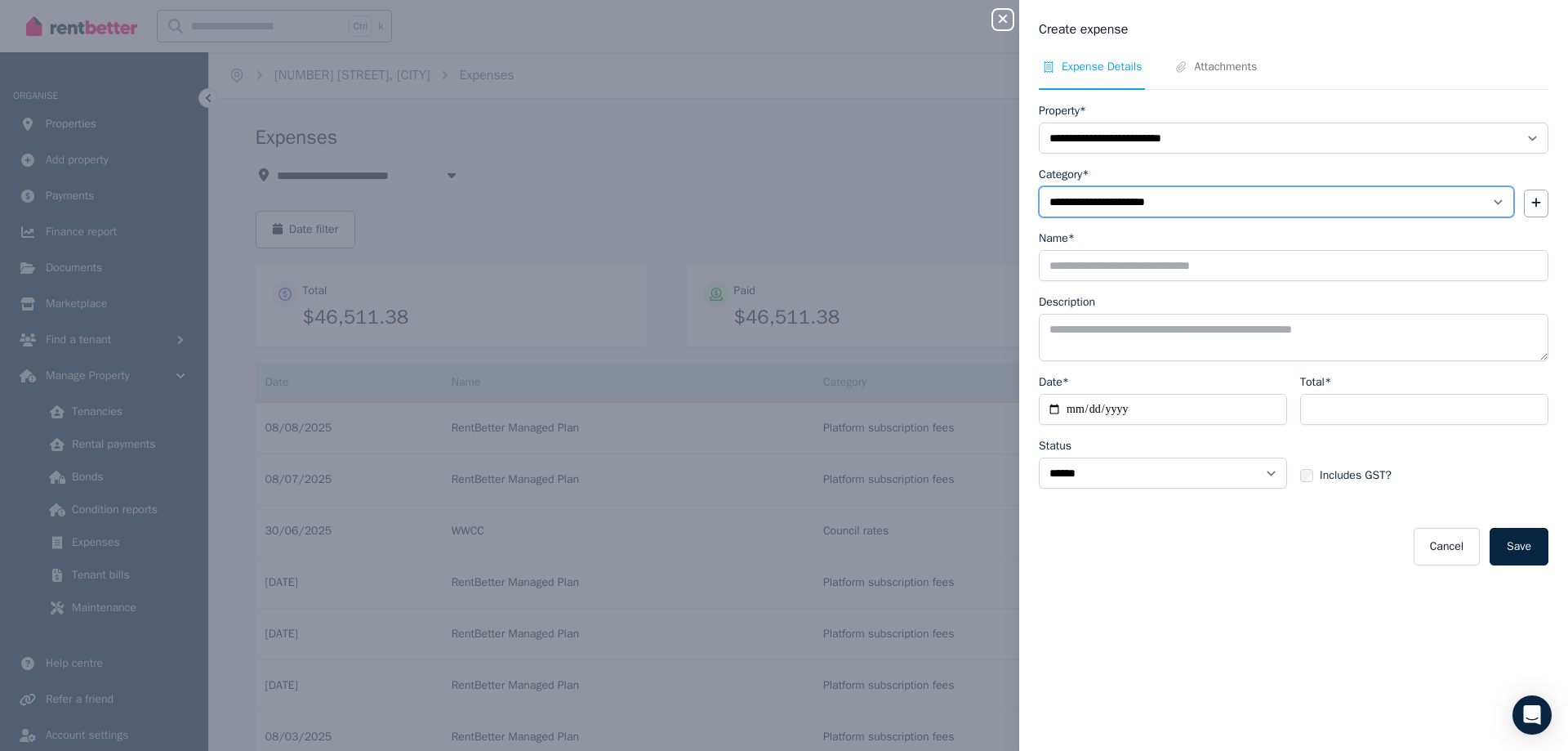 click on "**********" at bounding box center [1276, 202] 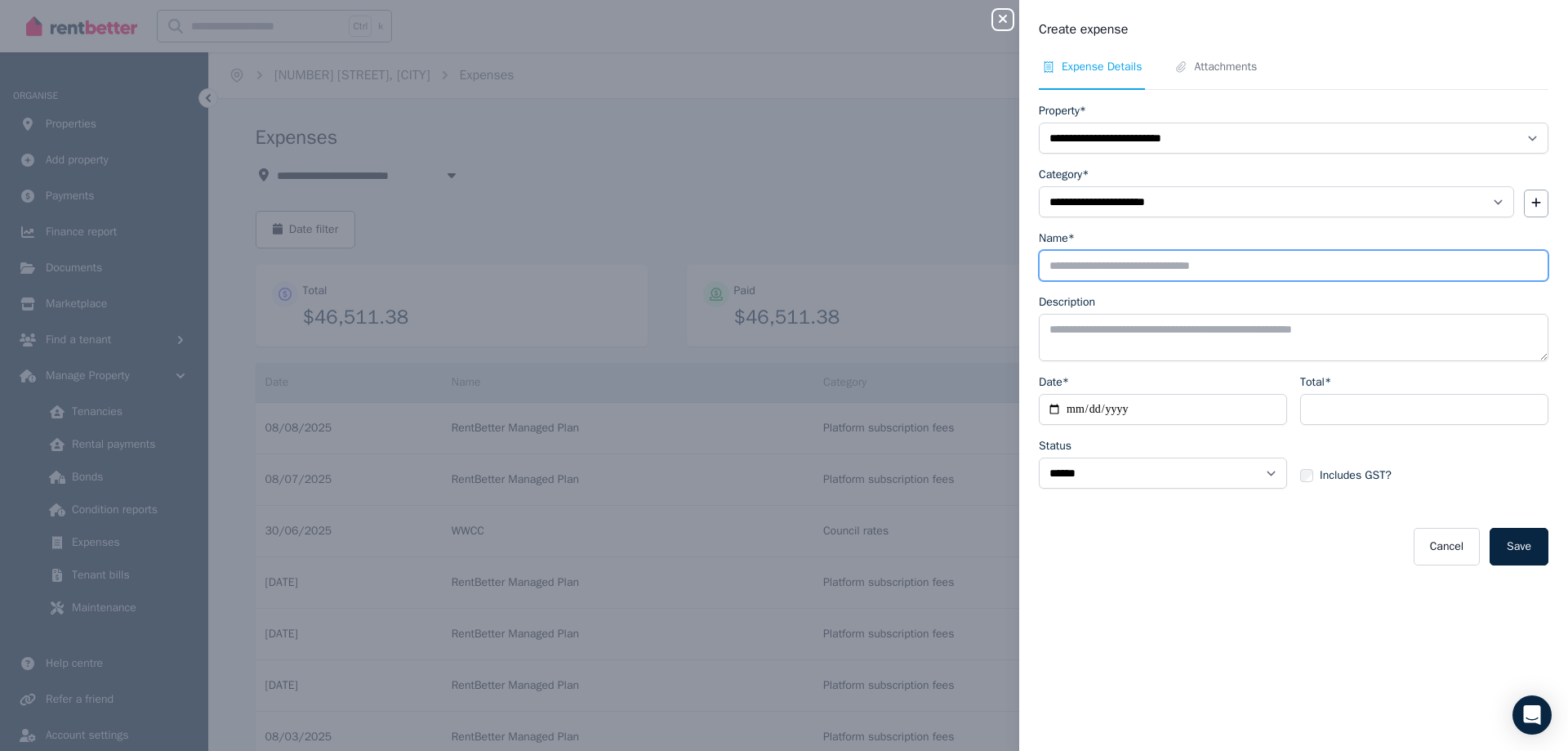 click on "Name*" at bounding box center (1294, 266) 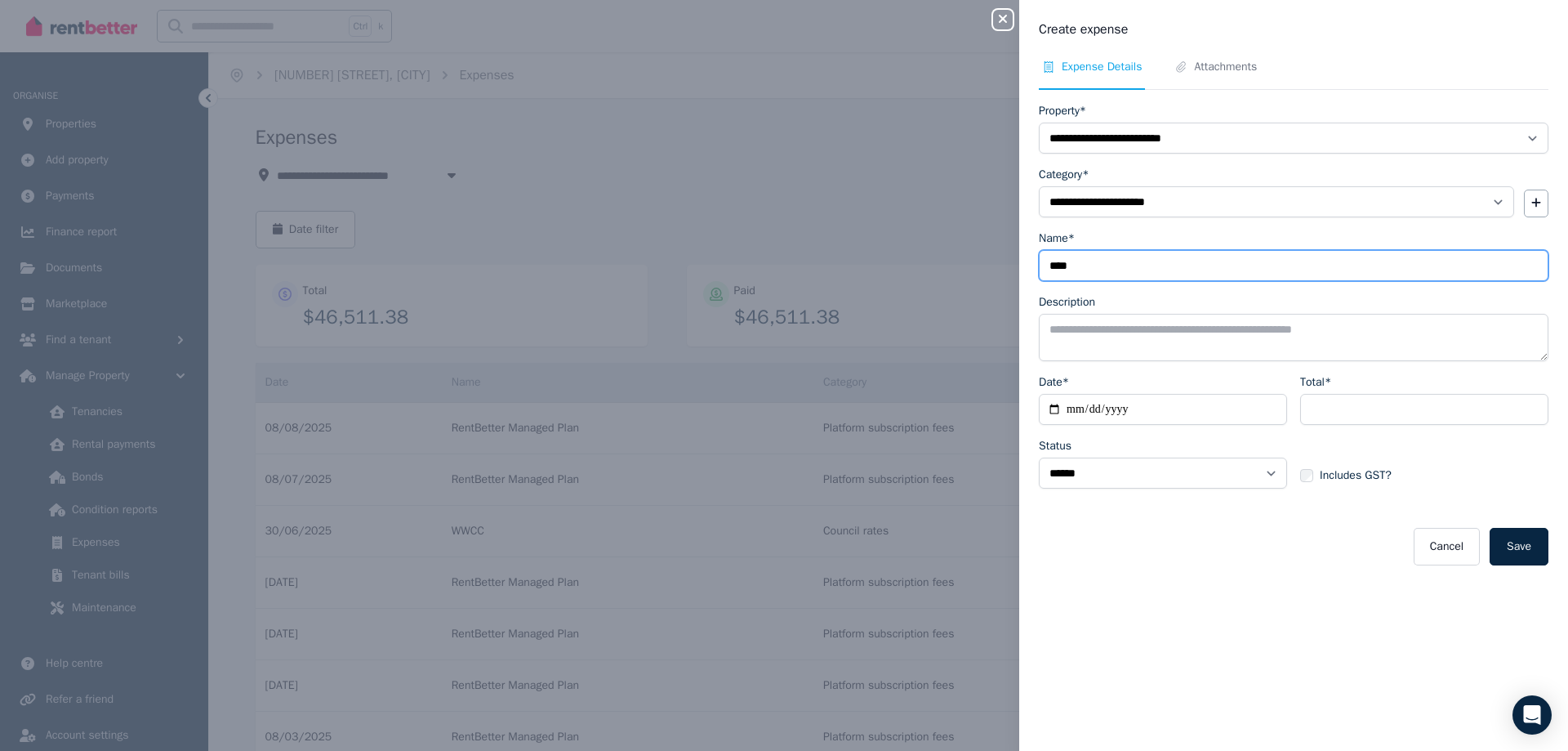 click on "****" at bounding box center (1294, 266) 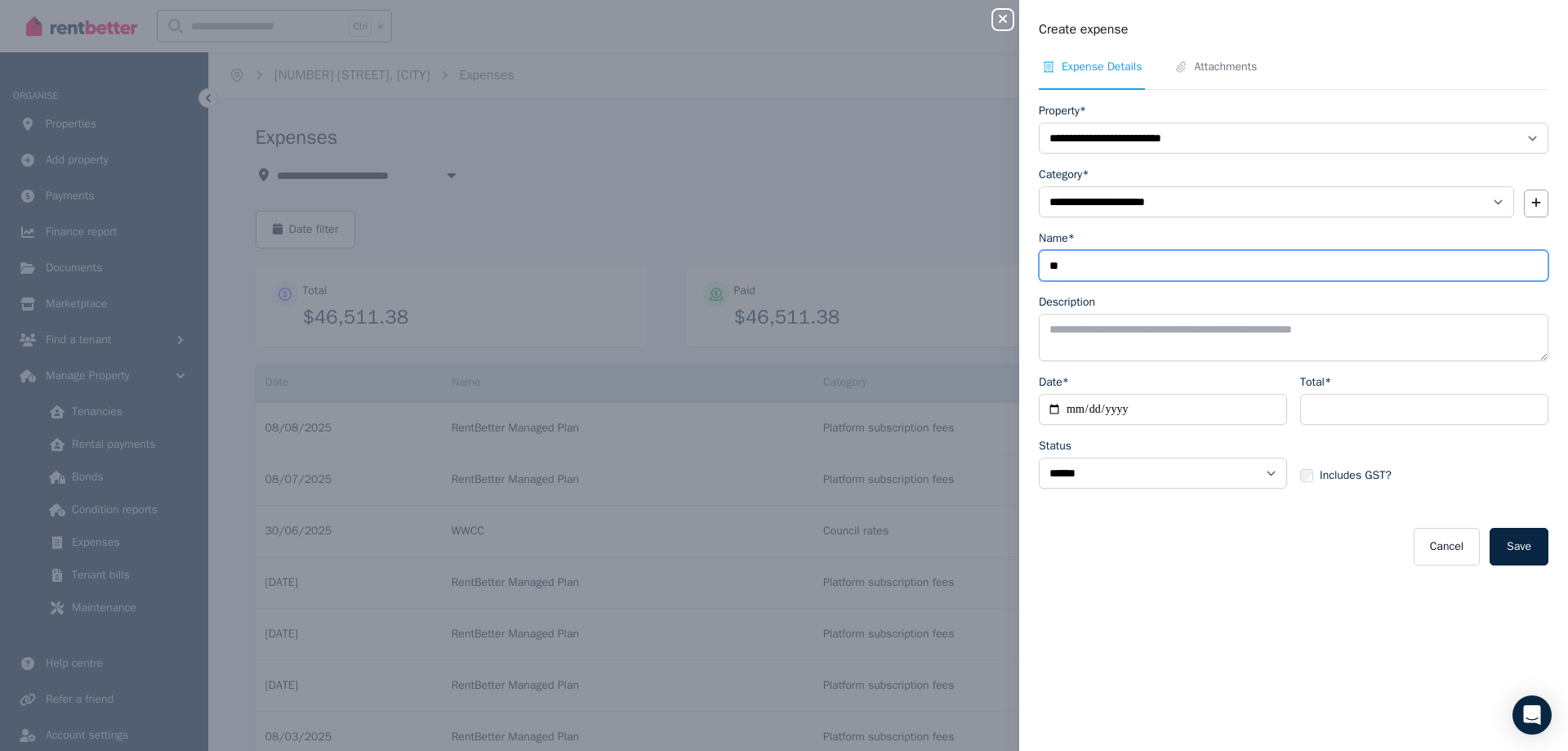 type on "*" 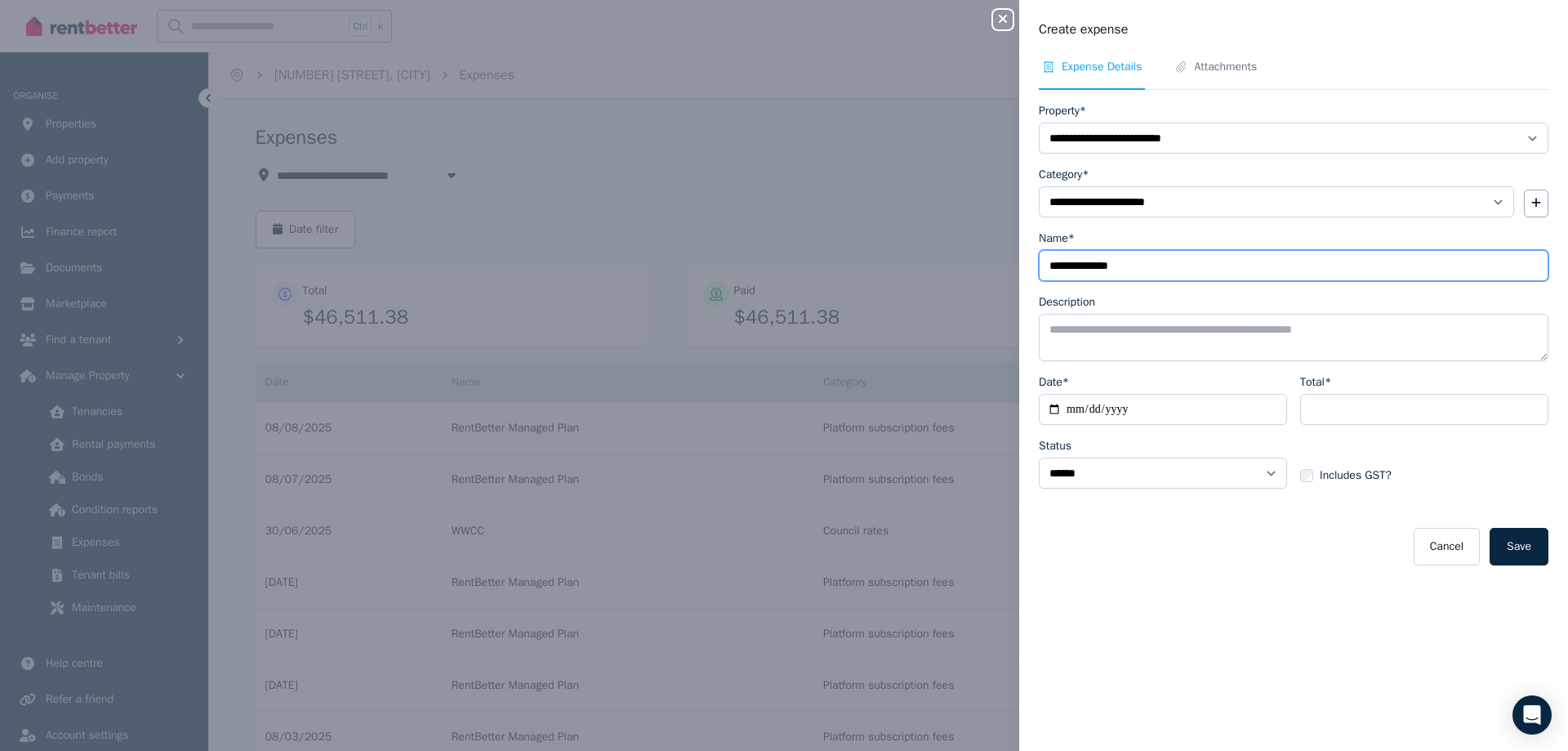 type on "**********" 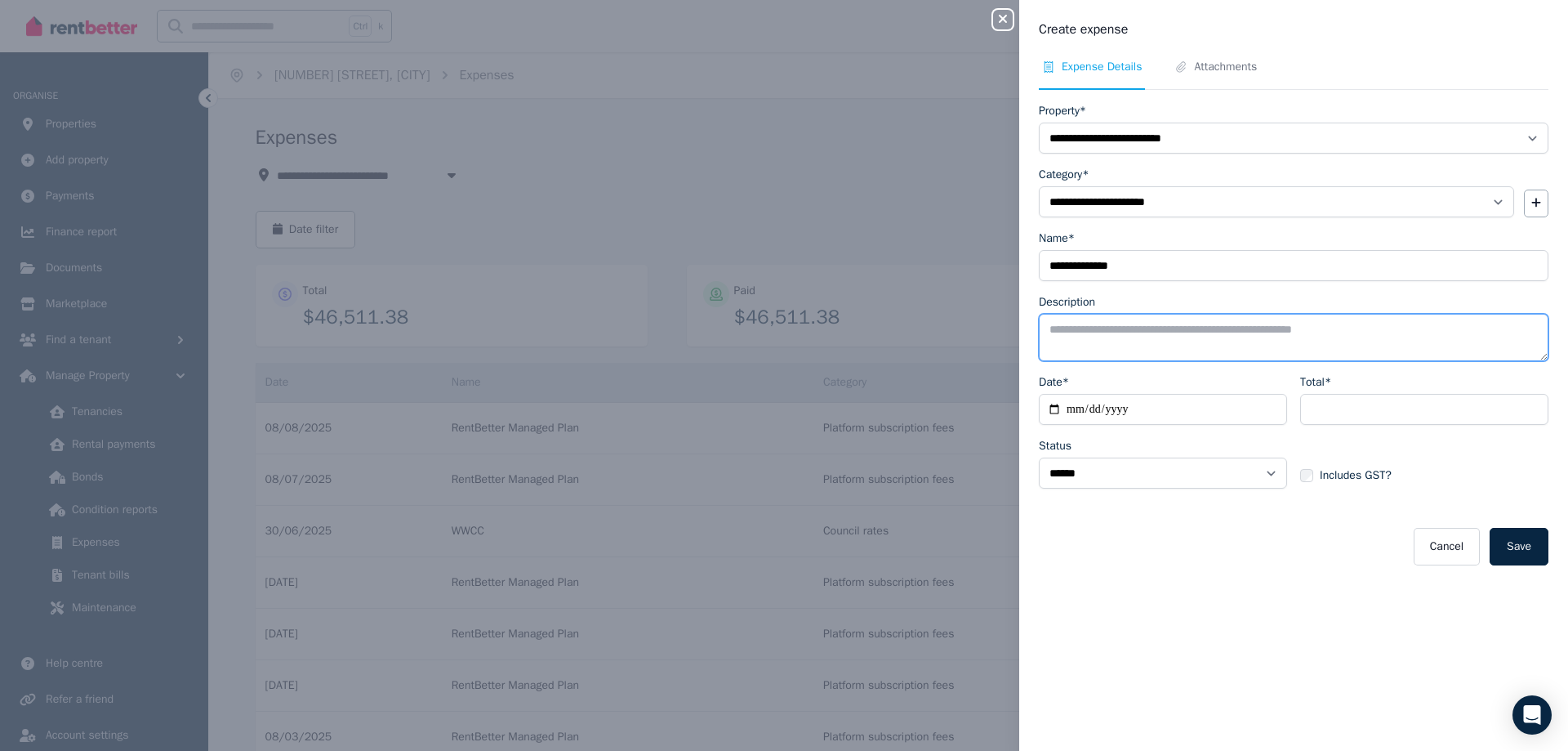 click on "Description" at bounding box center (1294, 338) 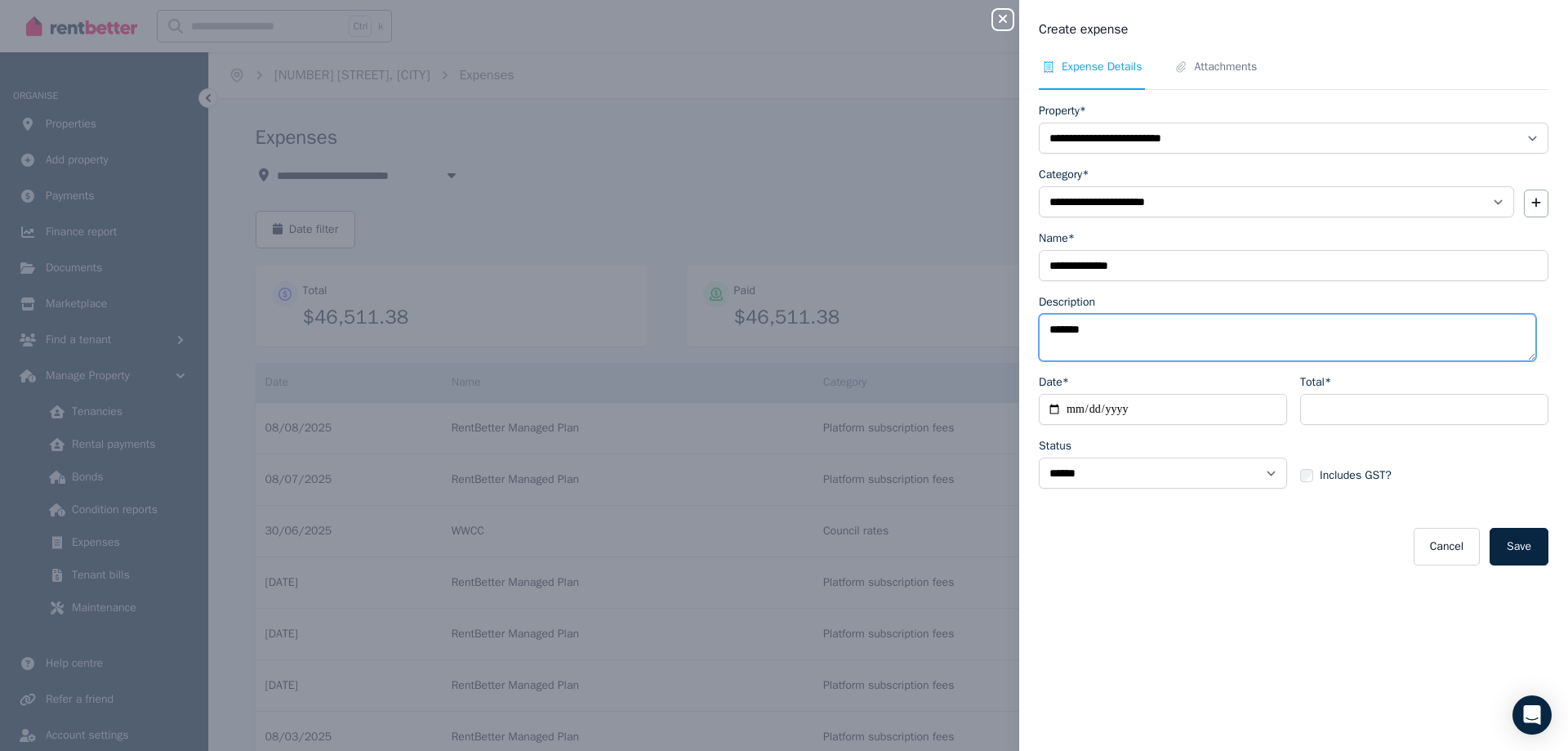type on "*******" 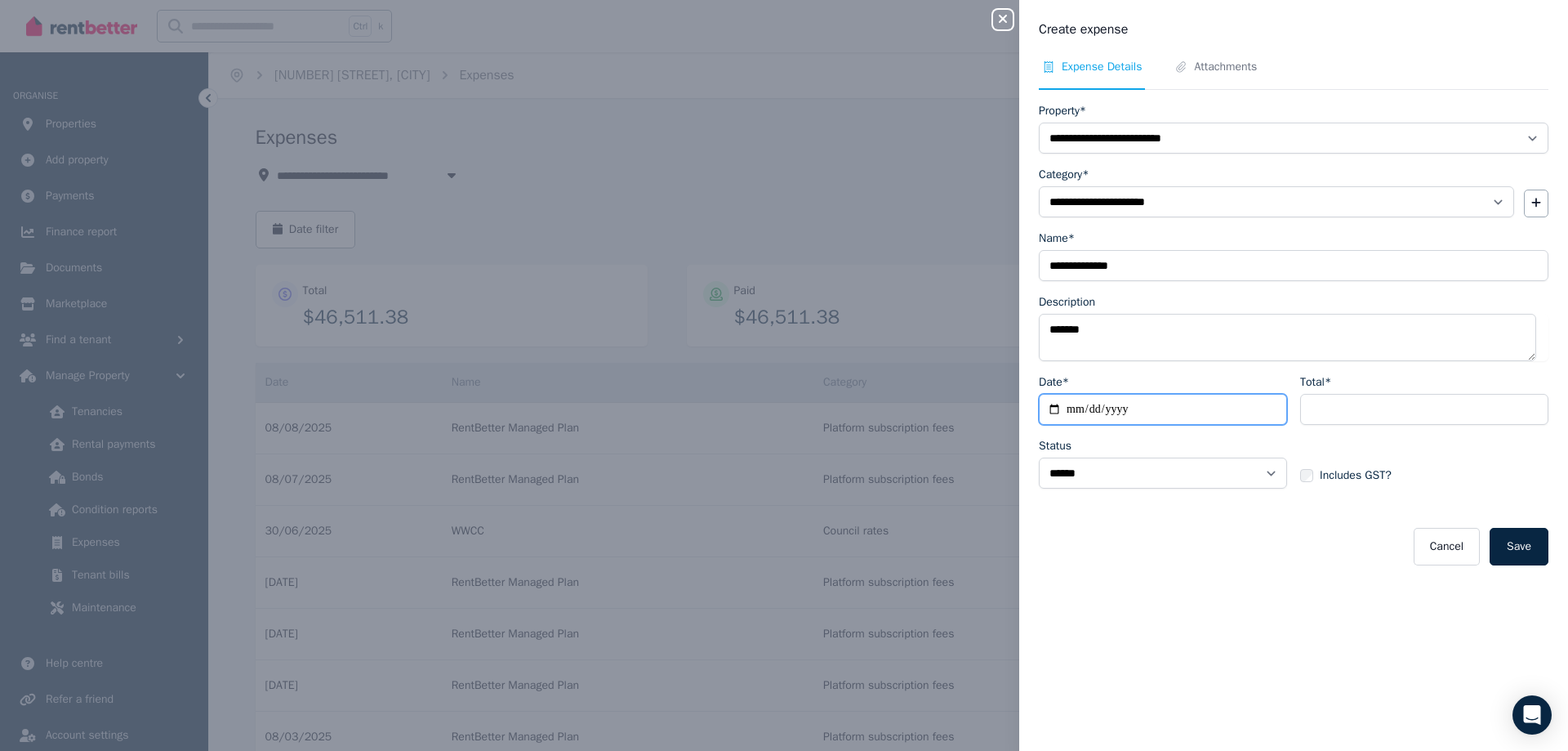 click on "Date*" at bounding box center (1163, 409) 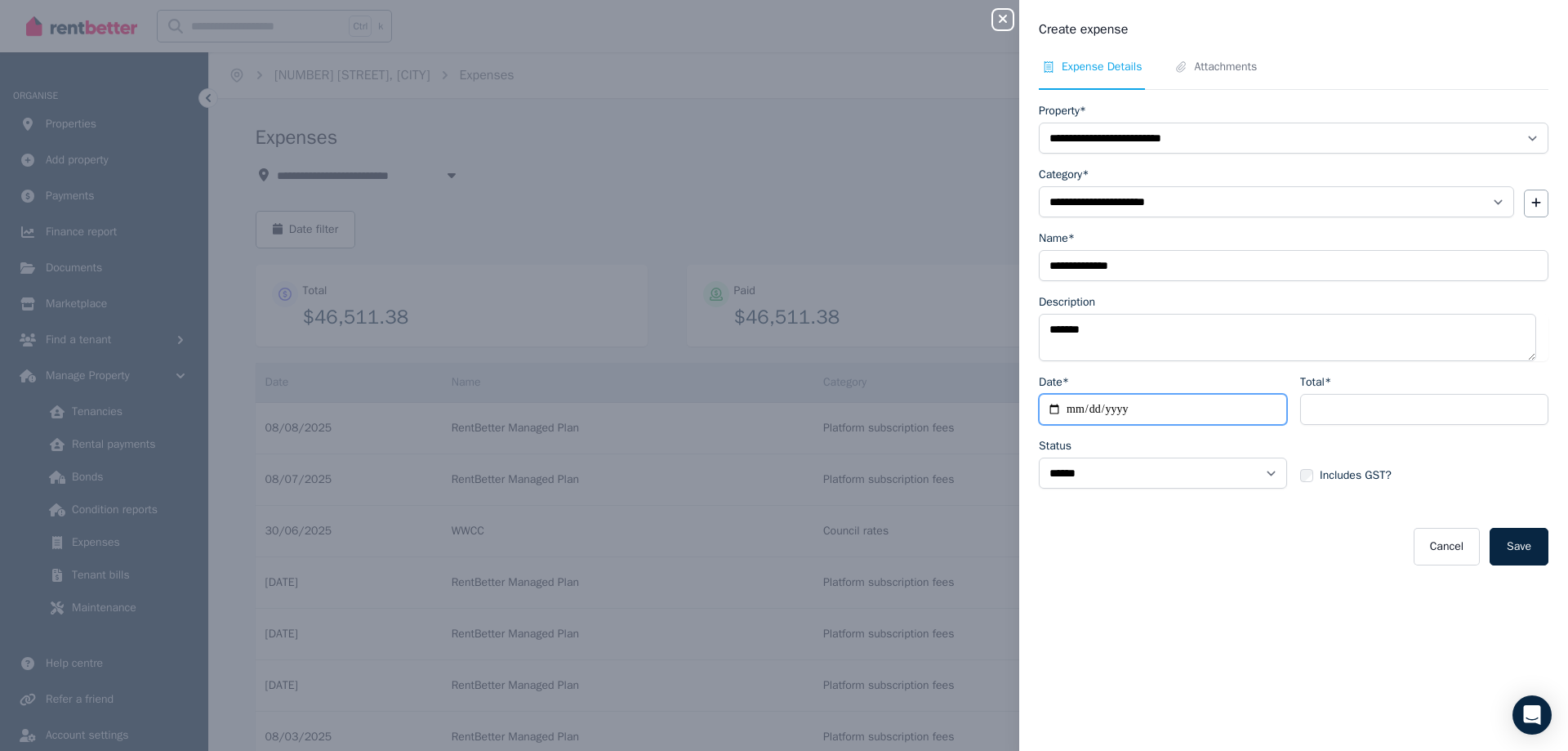 type on "**********" 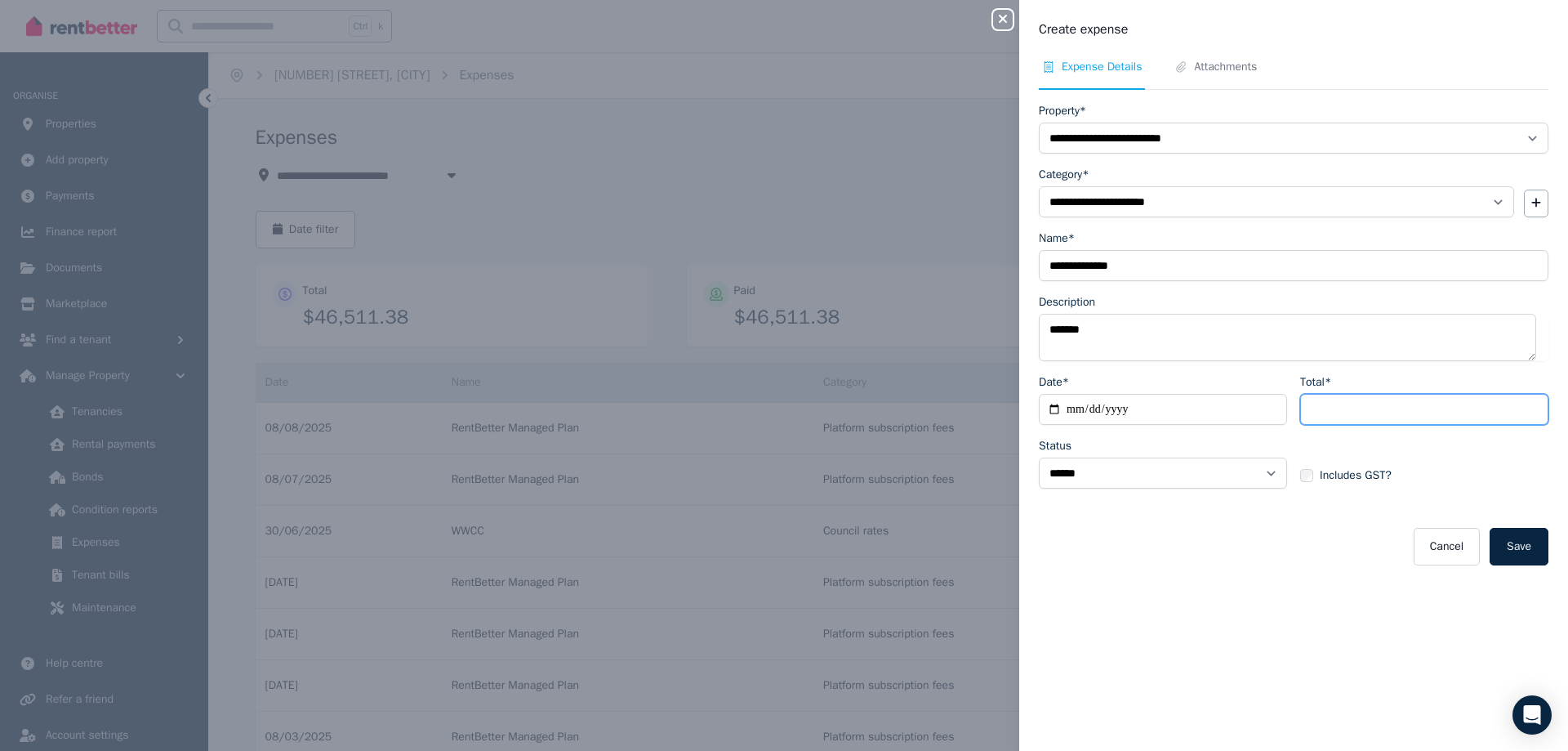drag, startPoint x: 1339, startPoint y: 402, endPoint x: 1346, endPoint y: 395, distance: 9.899495 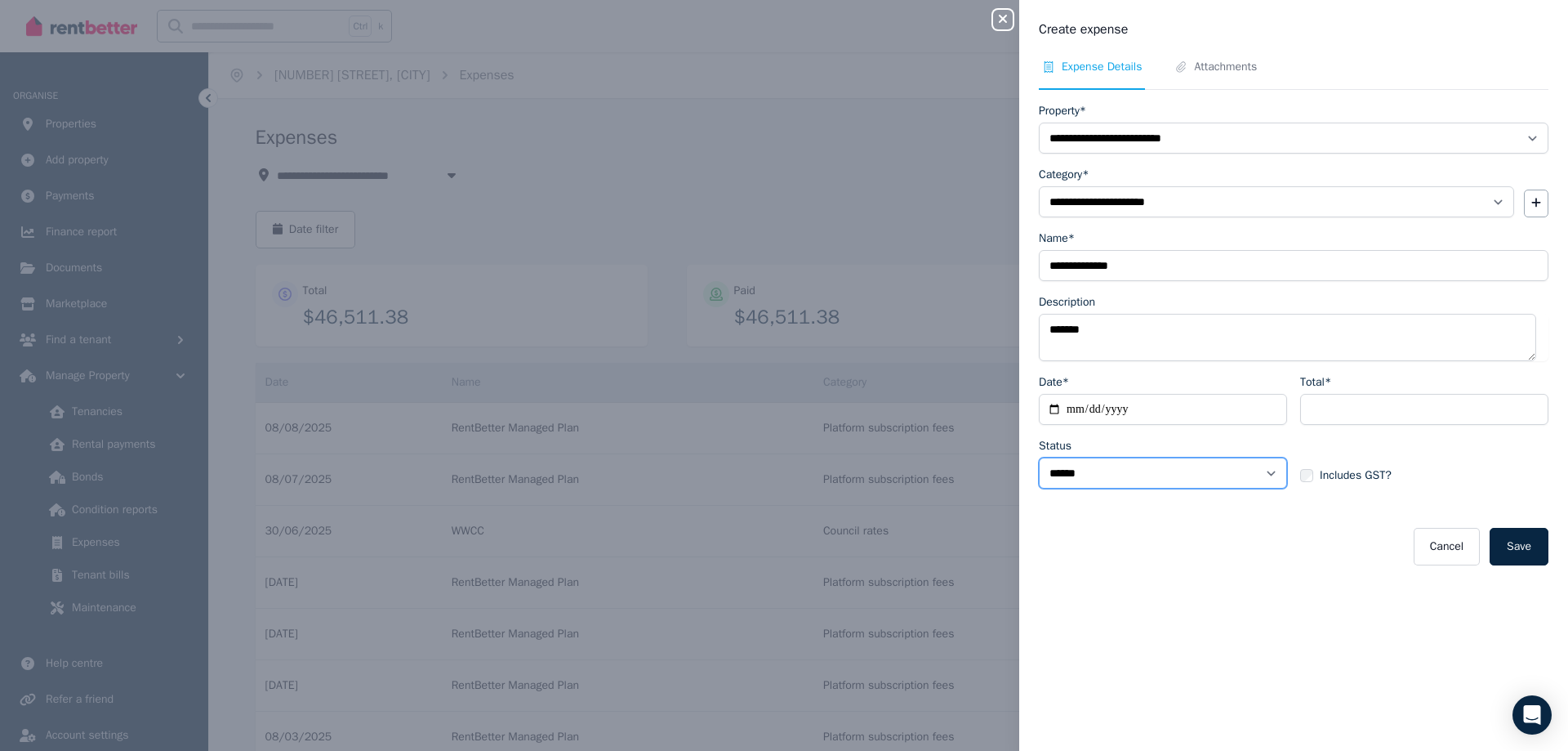 click on "****** ****" at bounding box center (1163, 473) 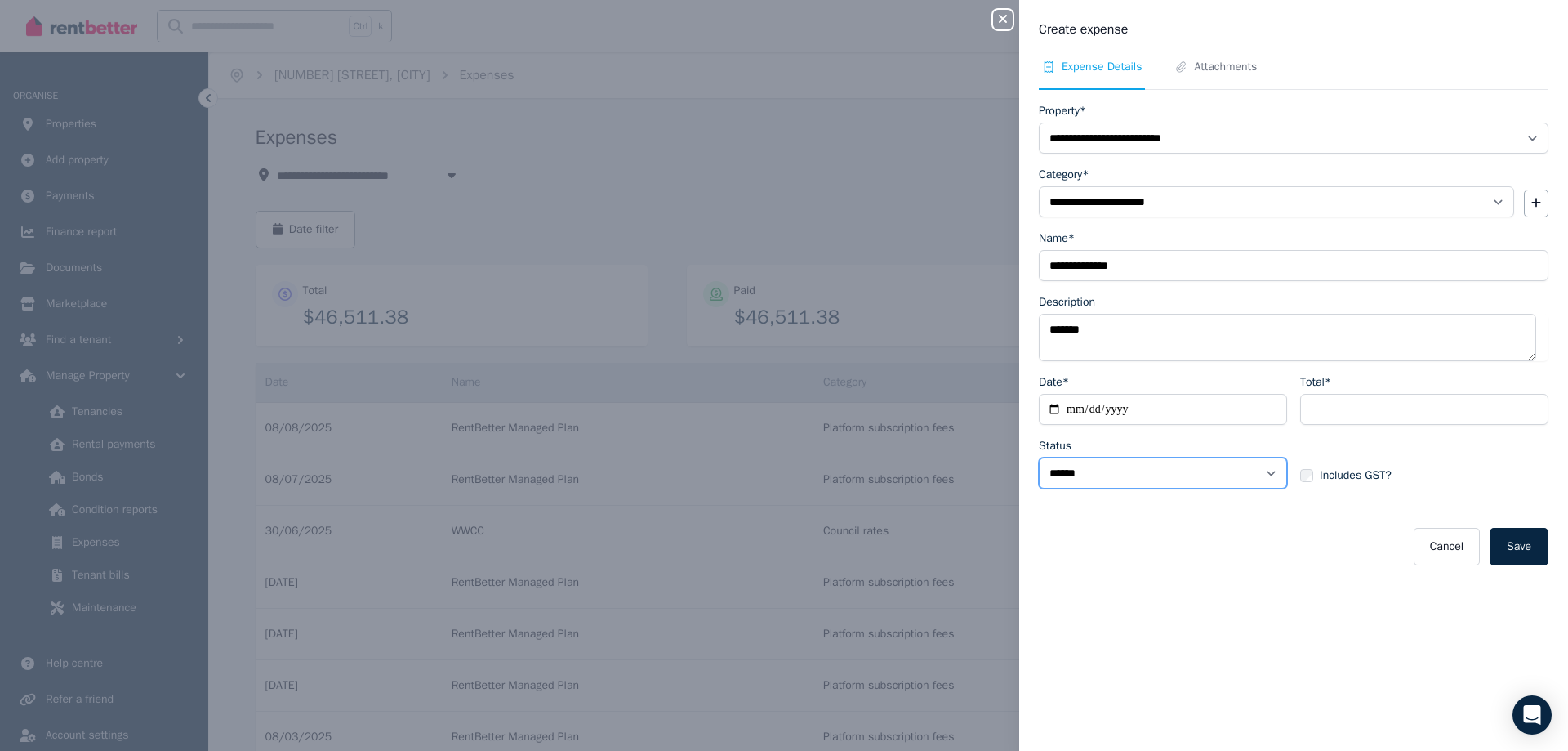 select on "**********" 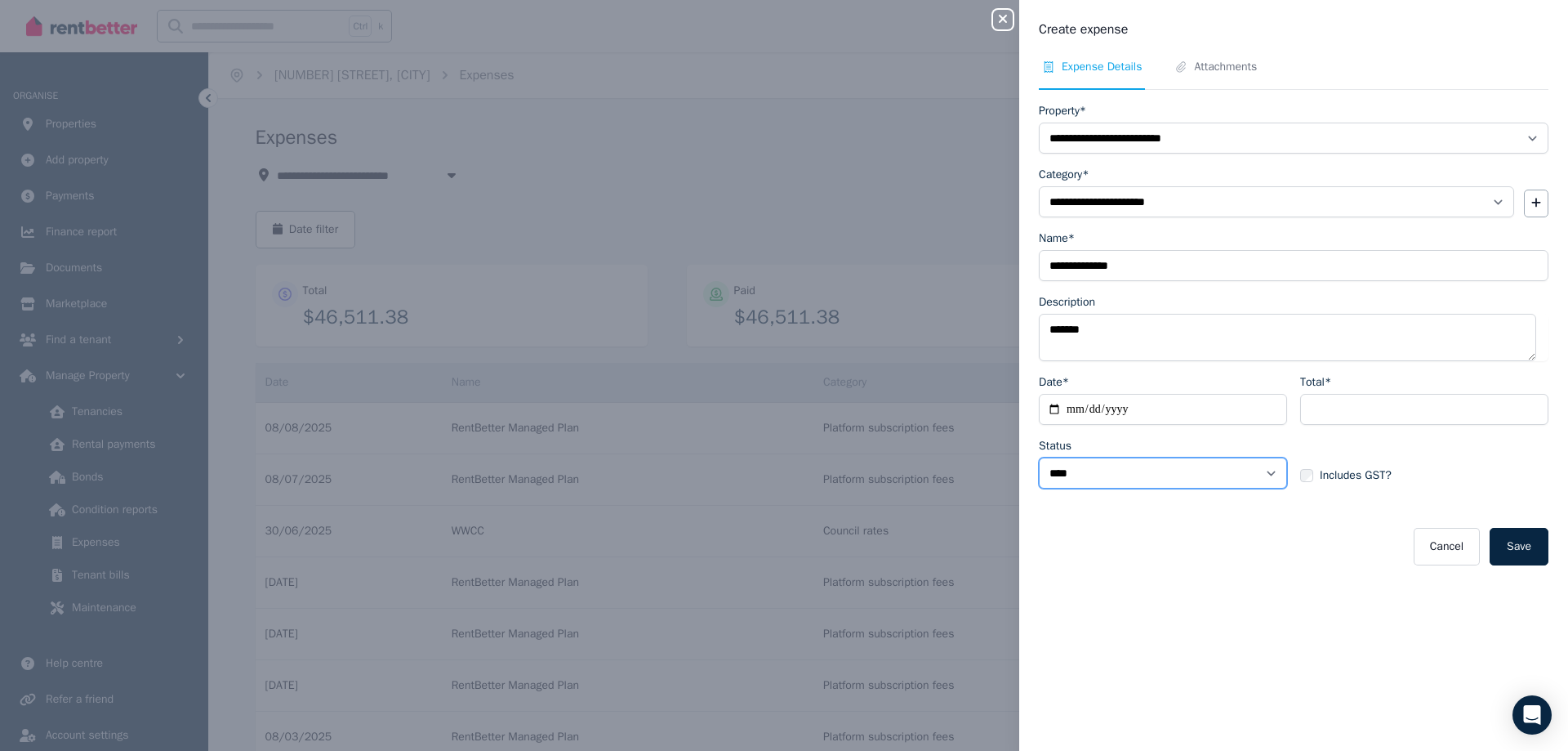 click on "****** ****" at bounding box center [1163, 473] 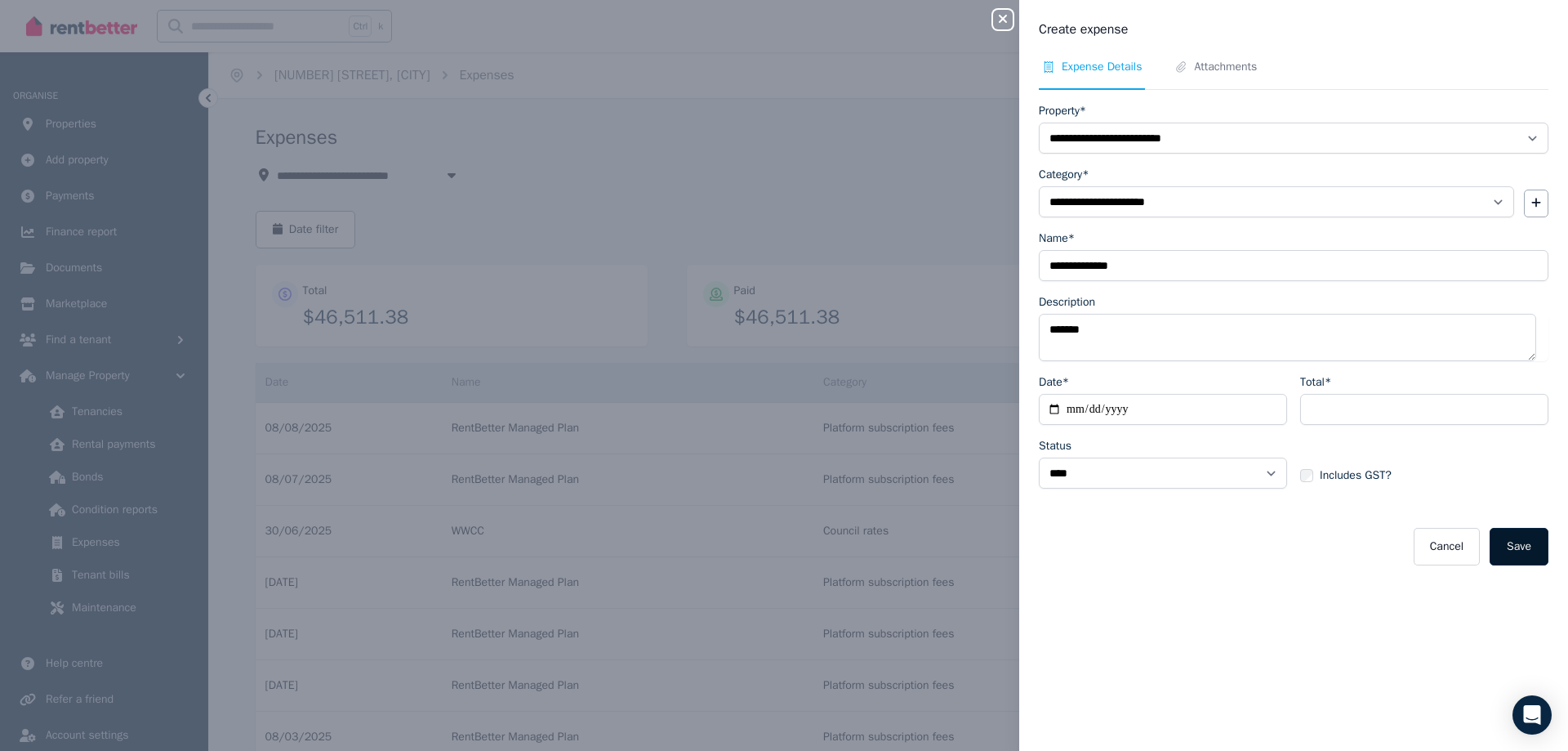 click on "Save" at bounding box center (1519, 547) 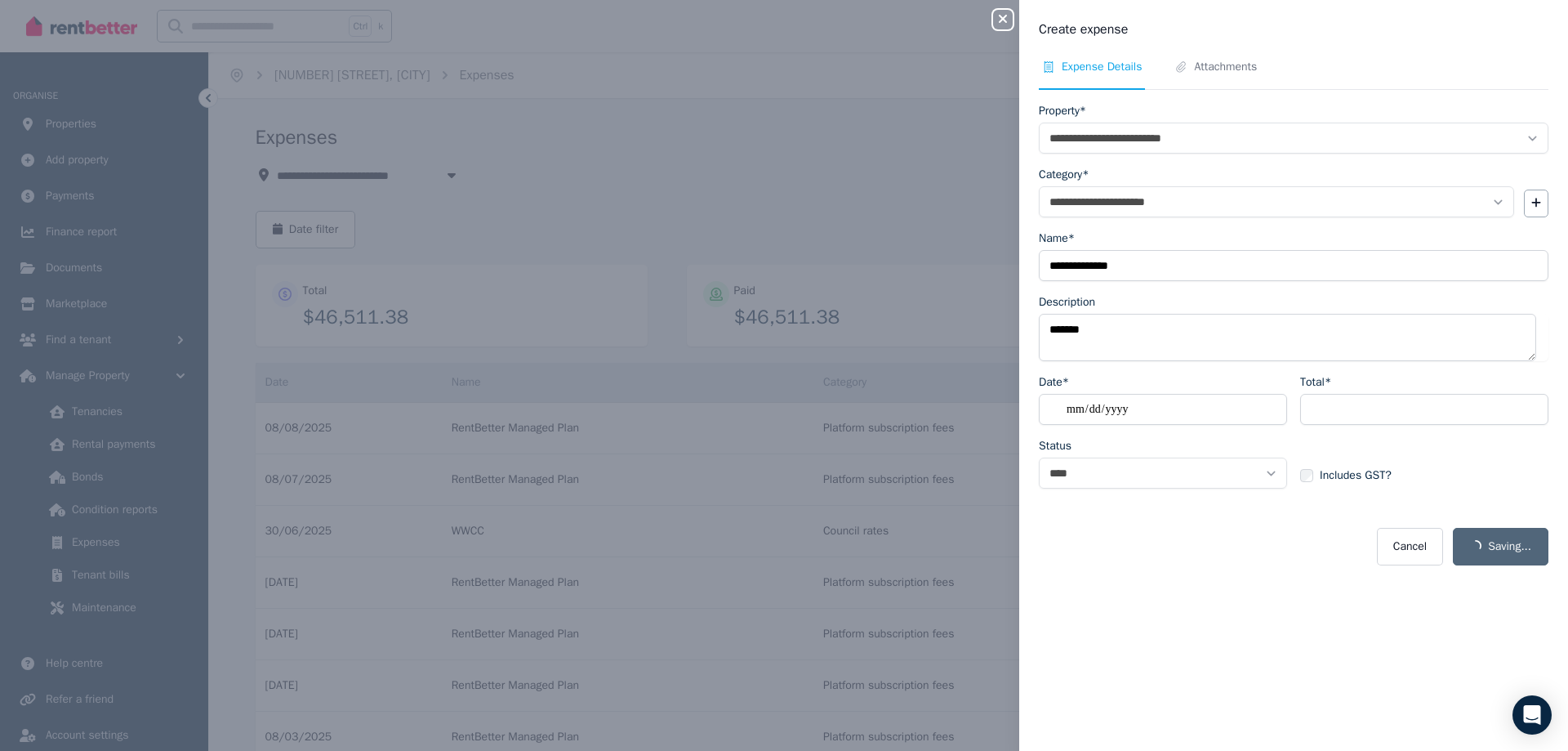 select on "**********" 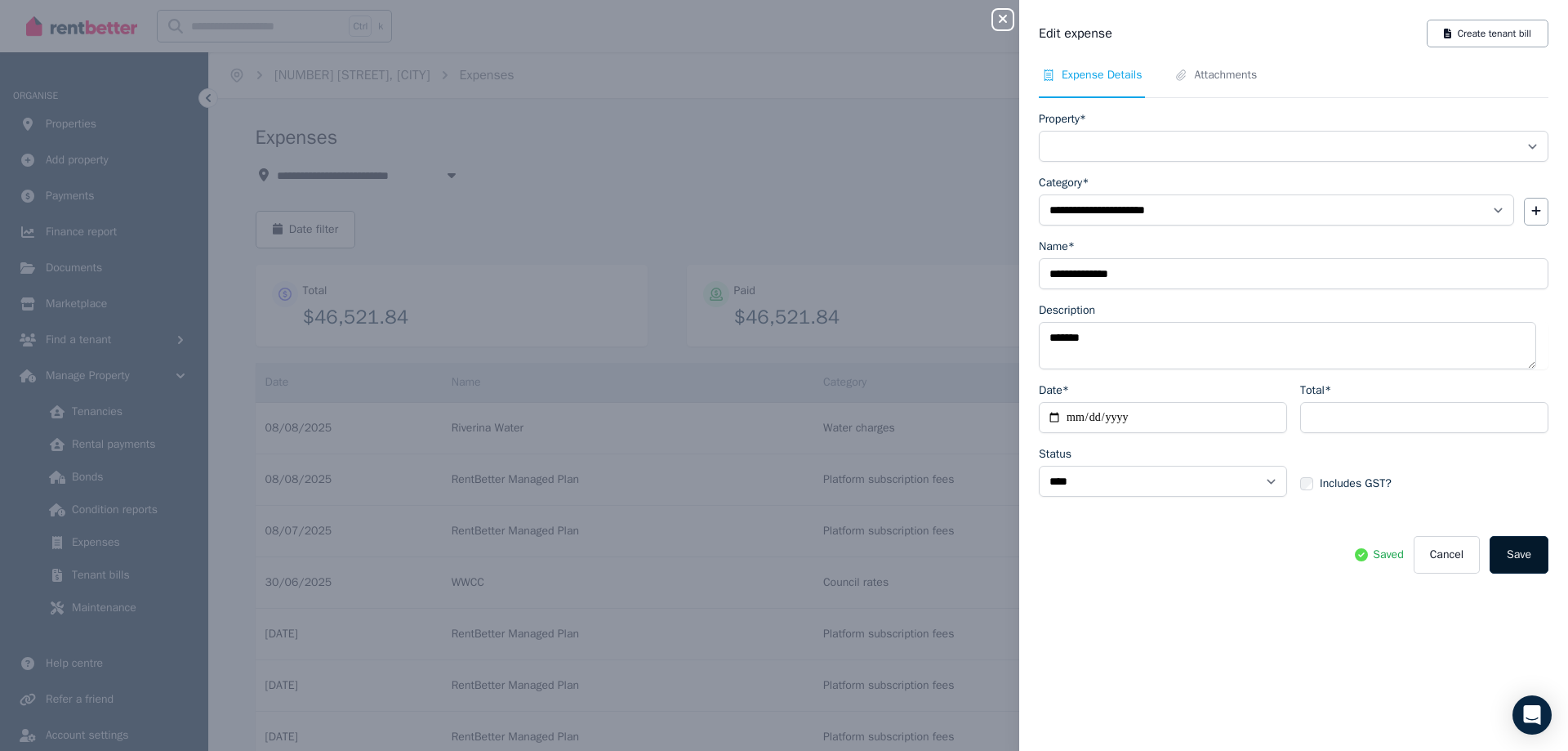 select on "**********" 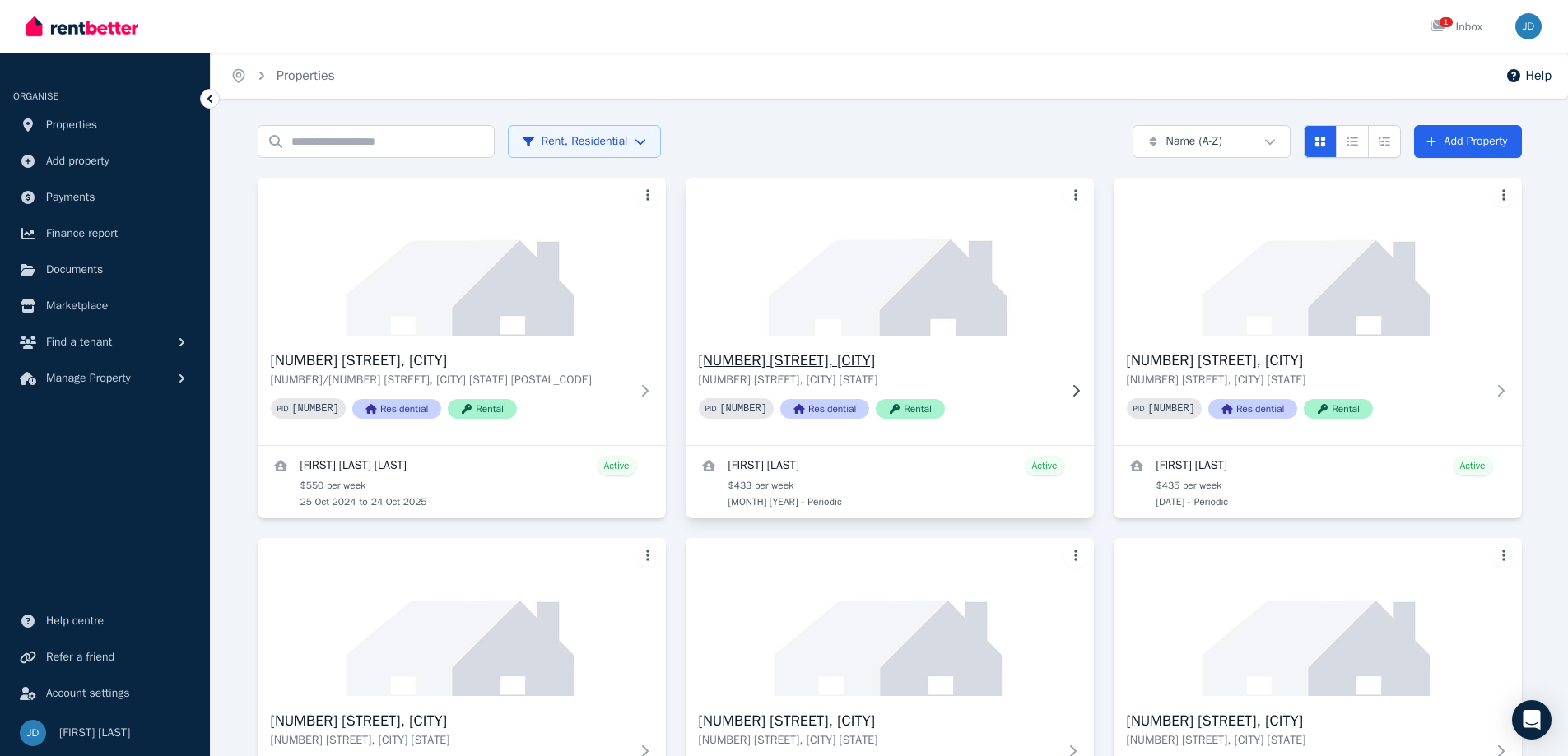 click on "[NUMBER] [STREET], [CITY] [STATE] PID   [NUMBER] Residential Rental" at bounding box center (890, 390) 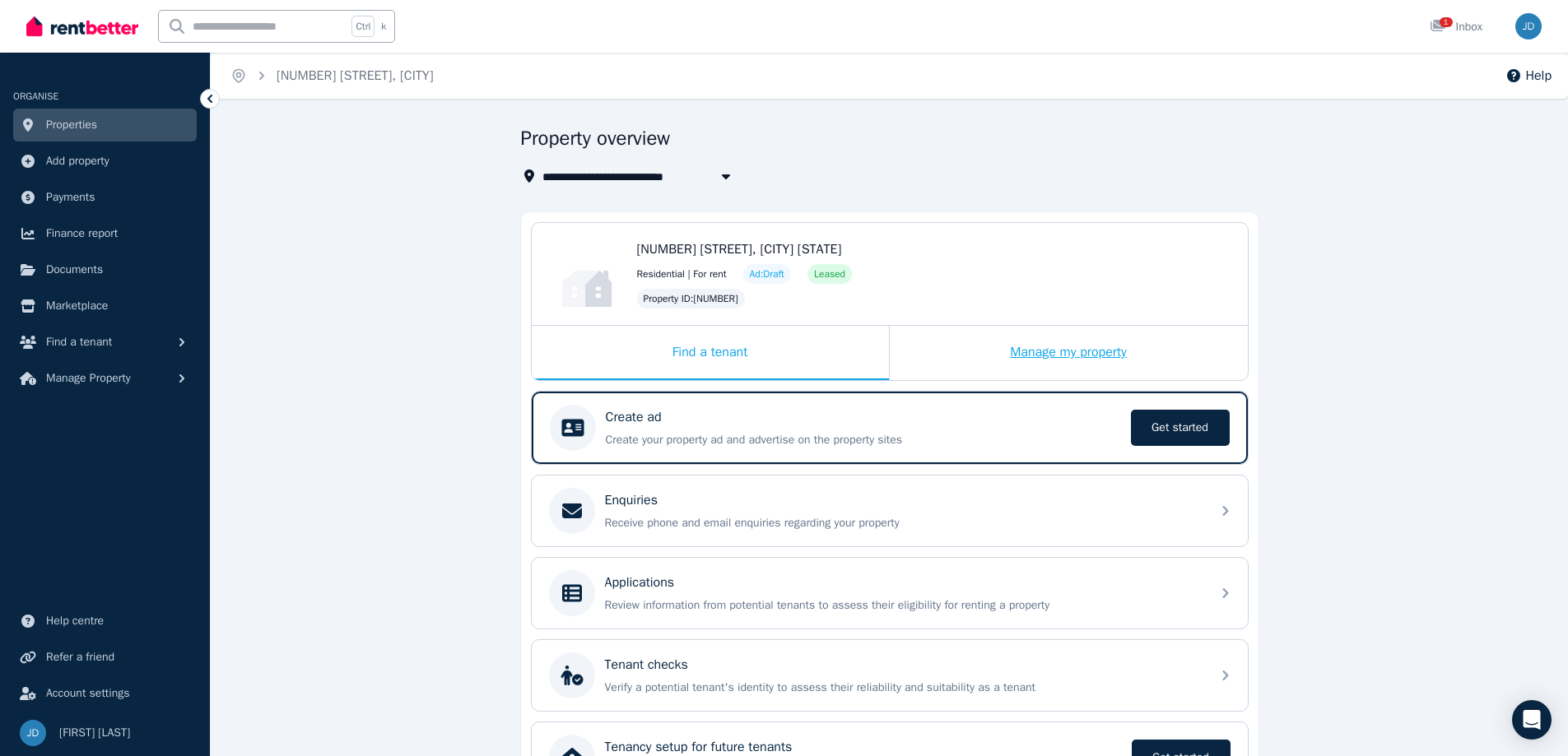 click on "Manage my property" at bounding box center [1068, 353] 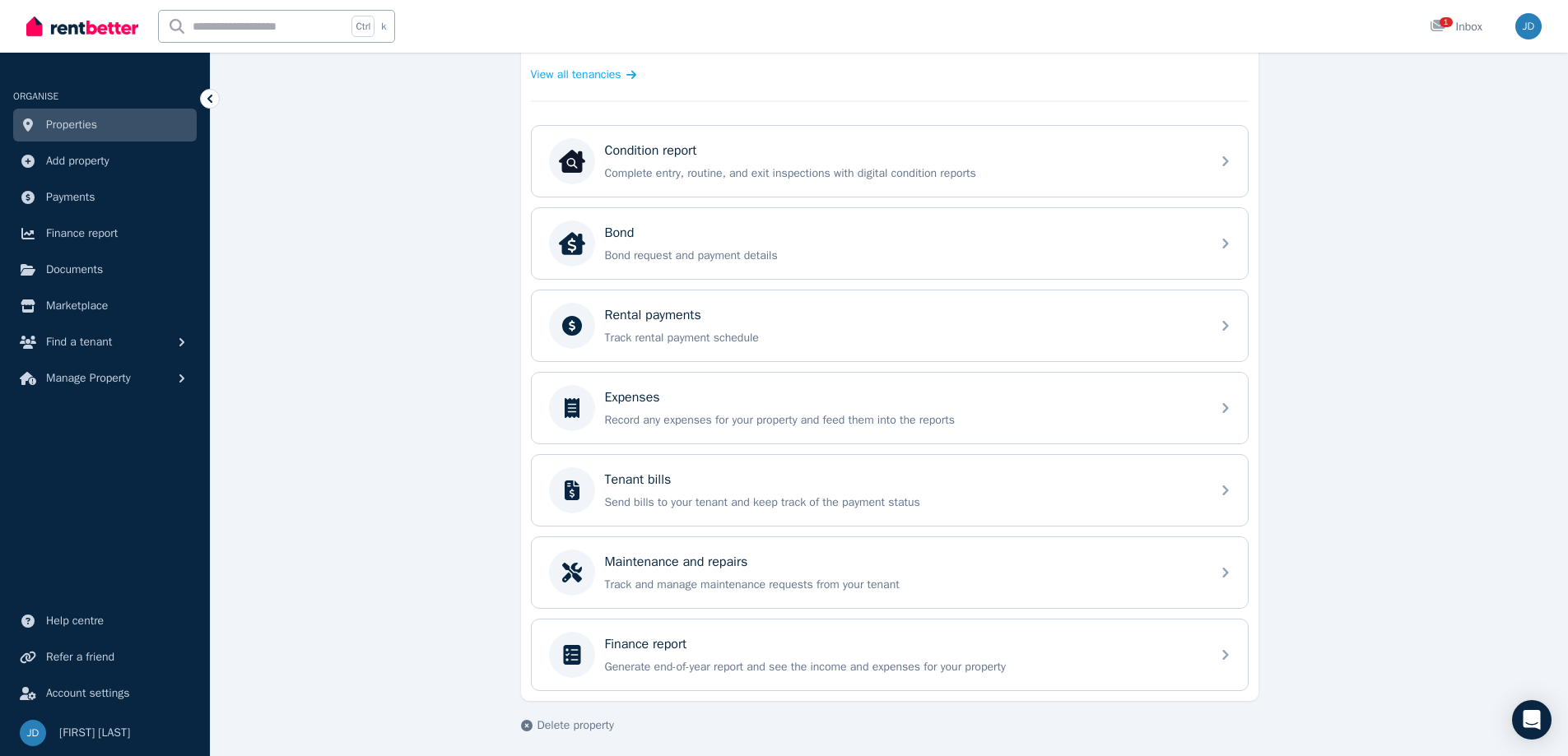 scroll, scrollTop: 485, scrollLeft: 0, axis: vertical 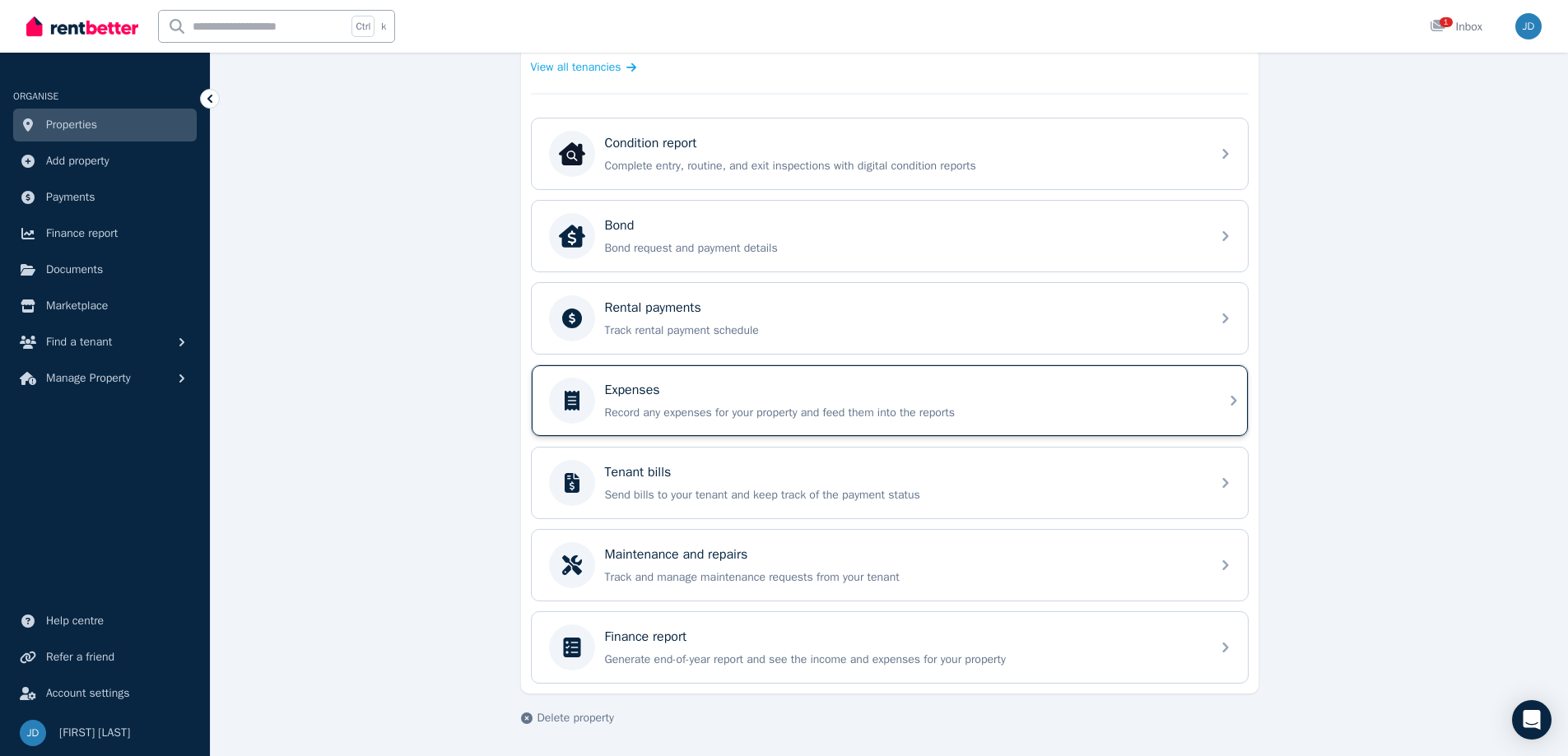 click on "Record any expenses for your property and feed them into the reports" at bounding box center (903, 413) 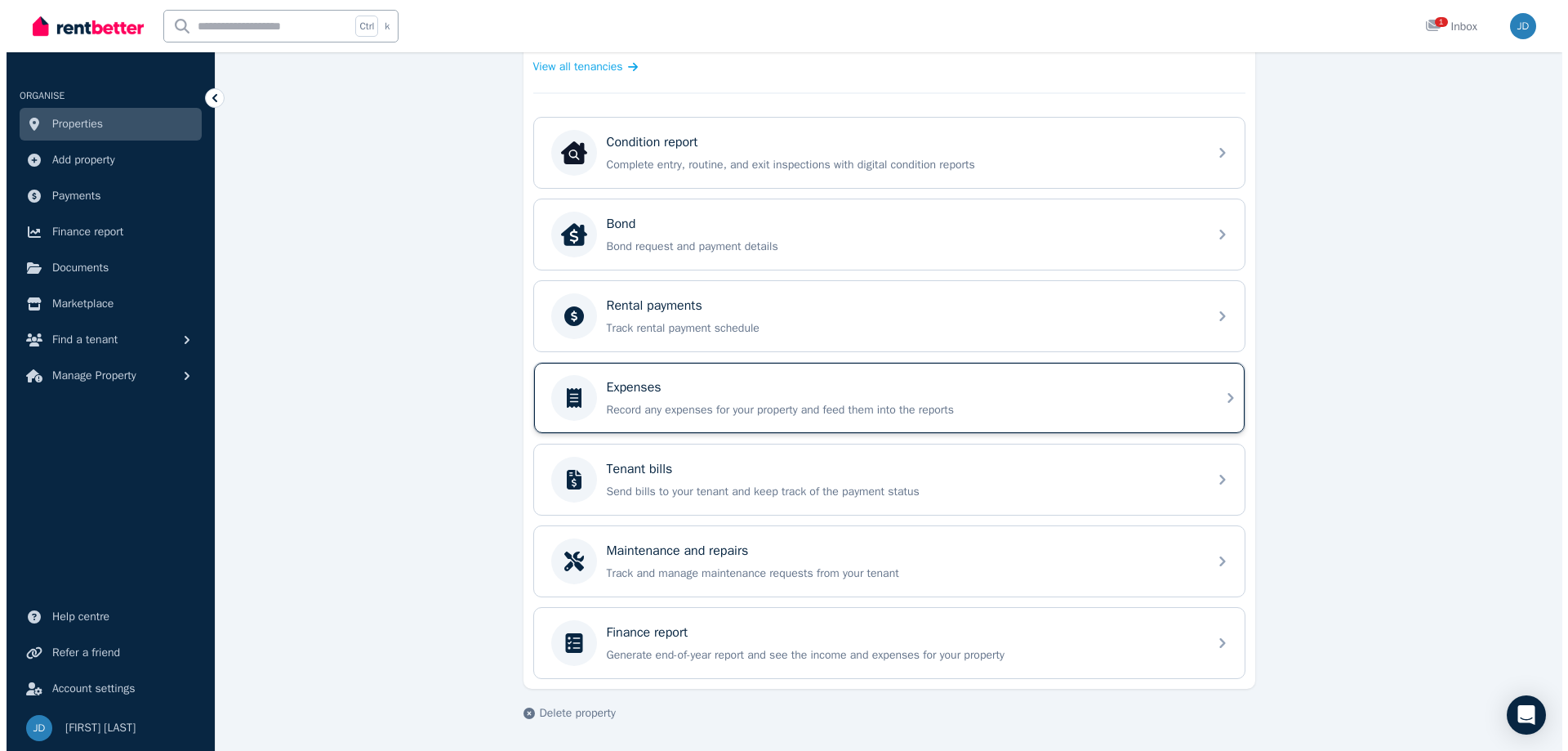 scroll, scrollTop: 0, scrollLeft: 0, axis: both 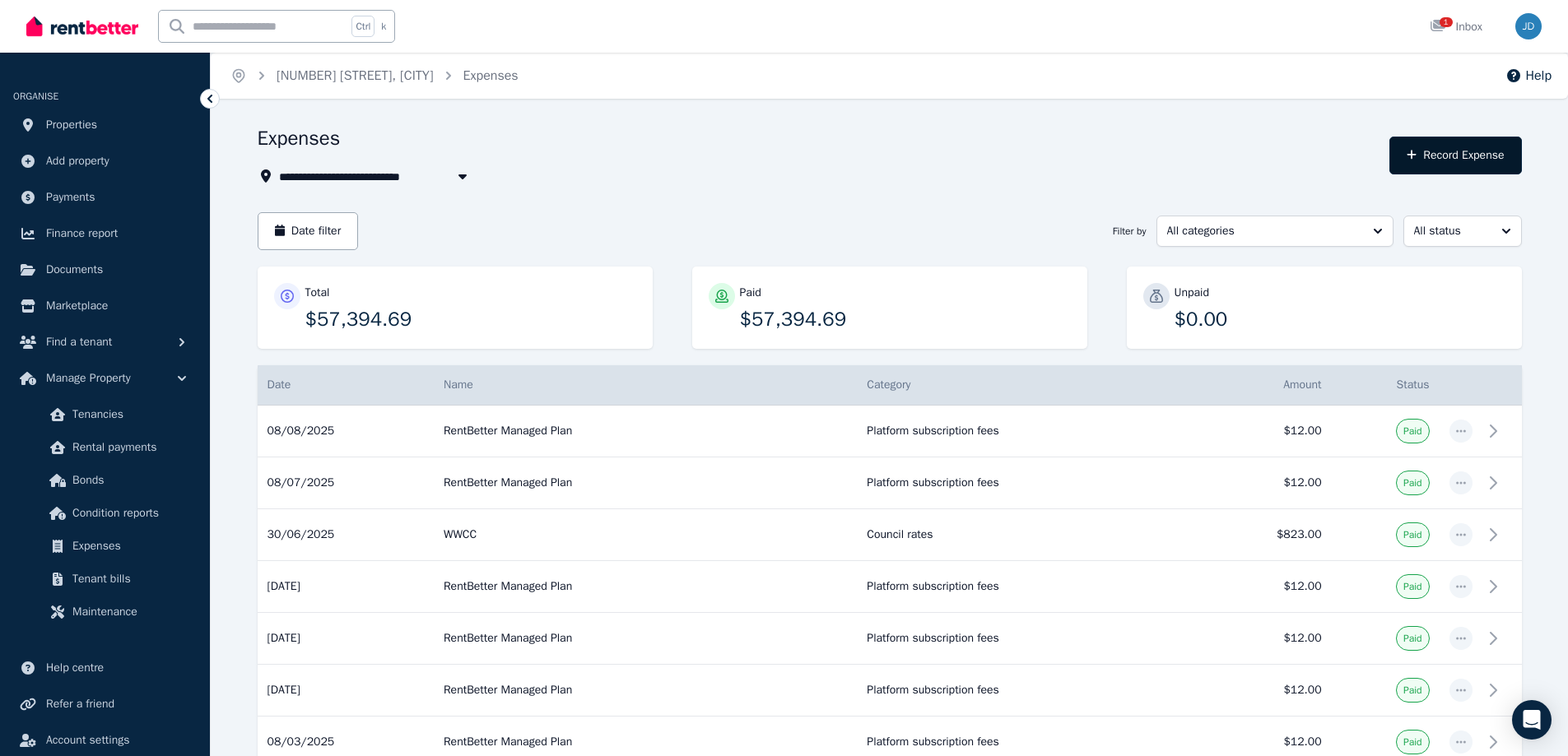 click on "Record Expense" at bounding box center (1455, 155) 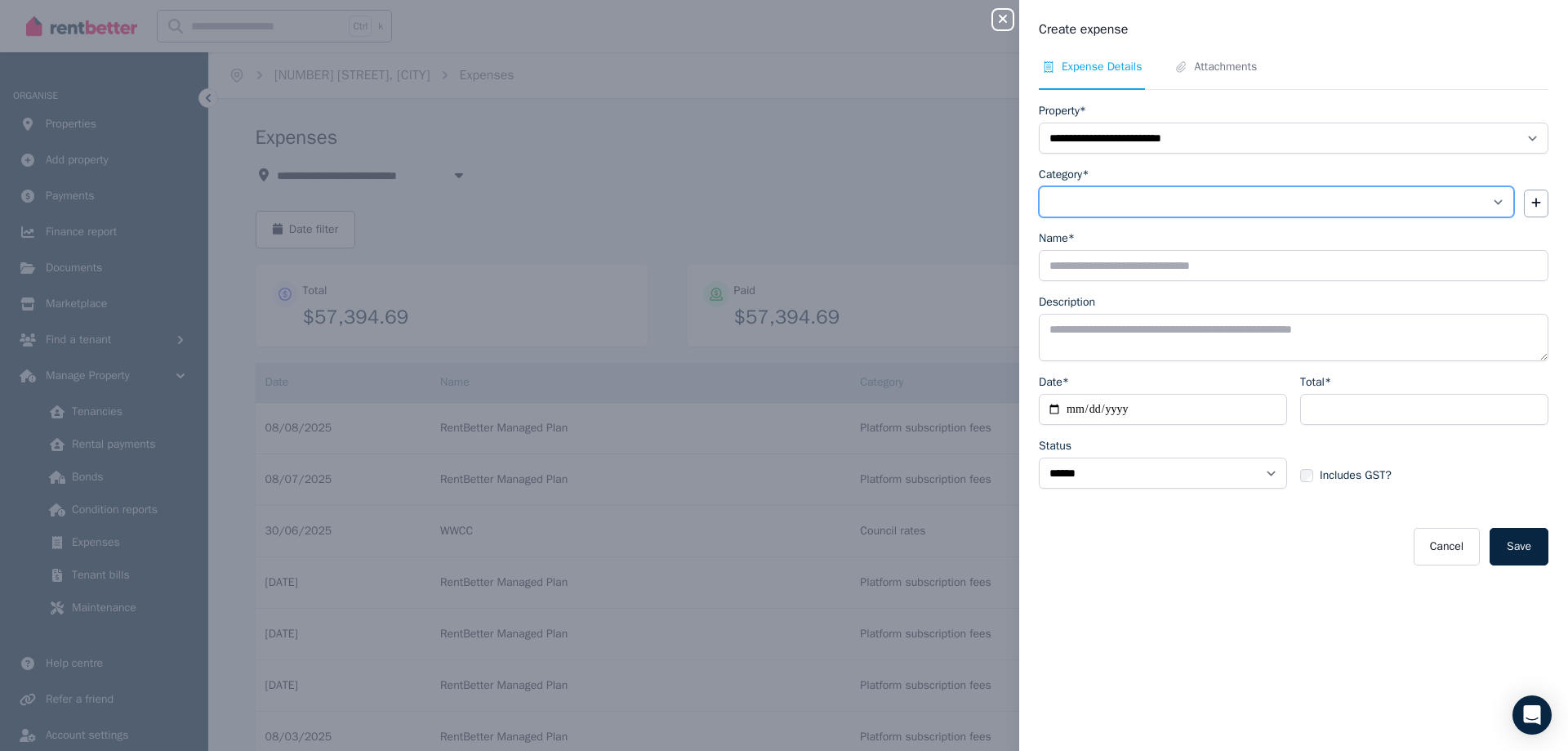 click on "**********" at bounding box center [1276, 202] 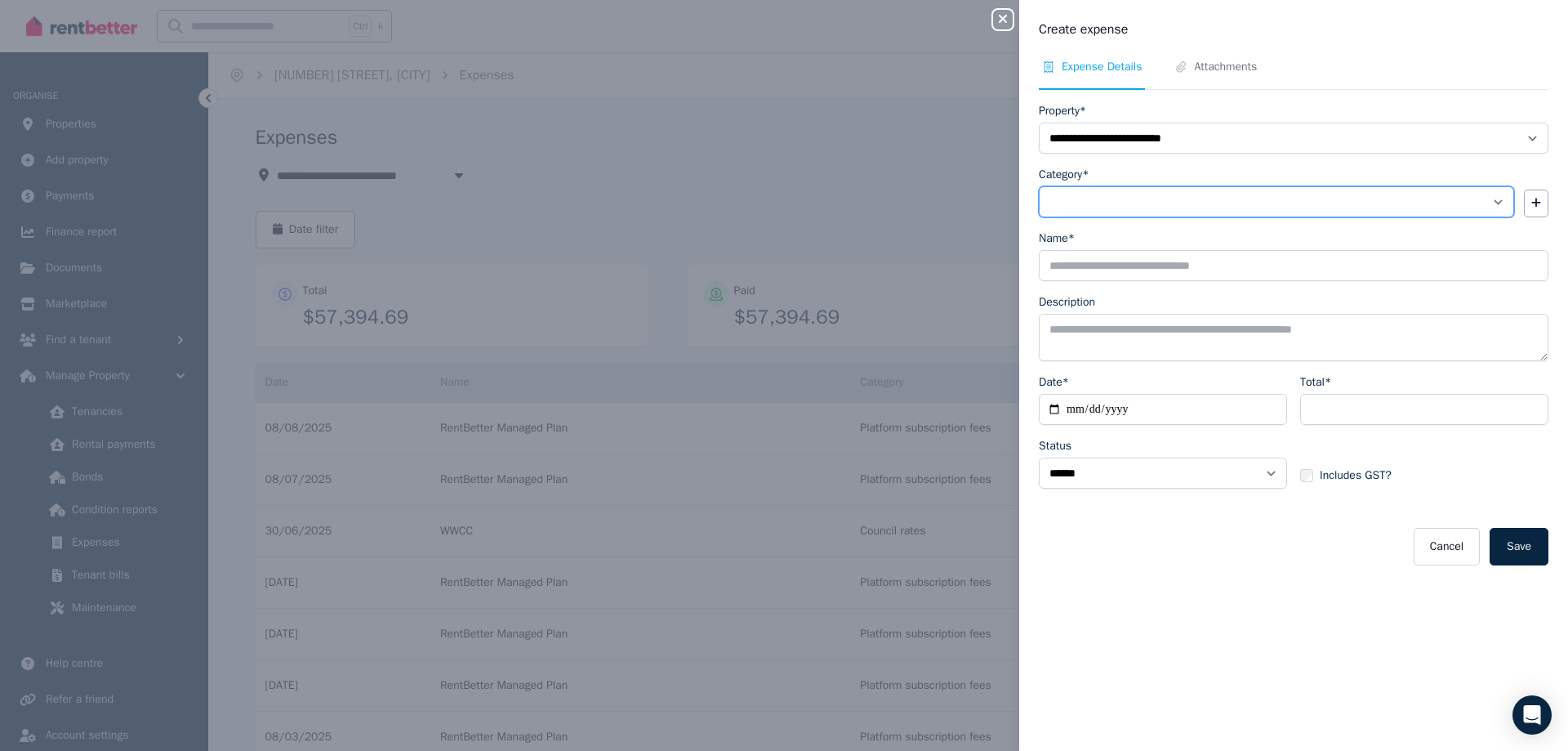 select on "**********" 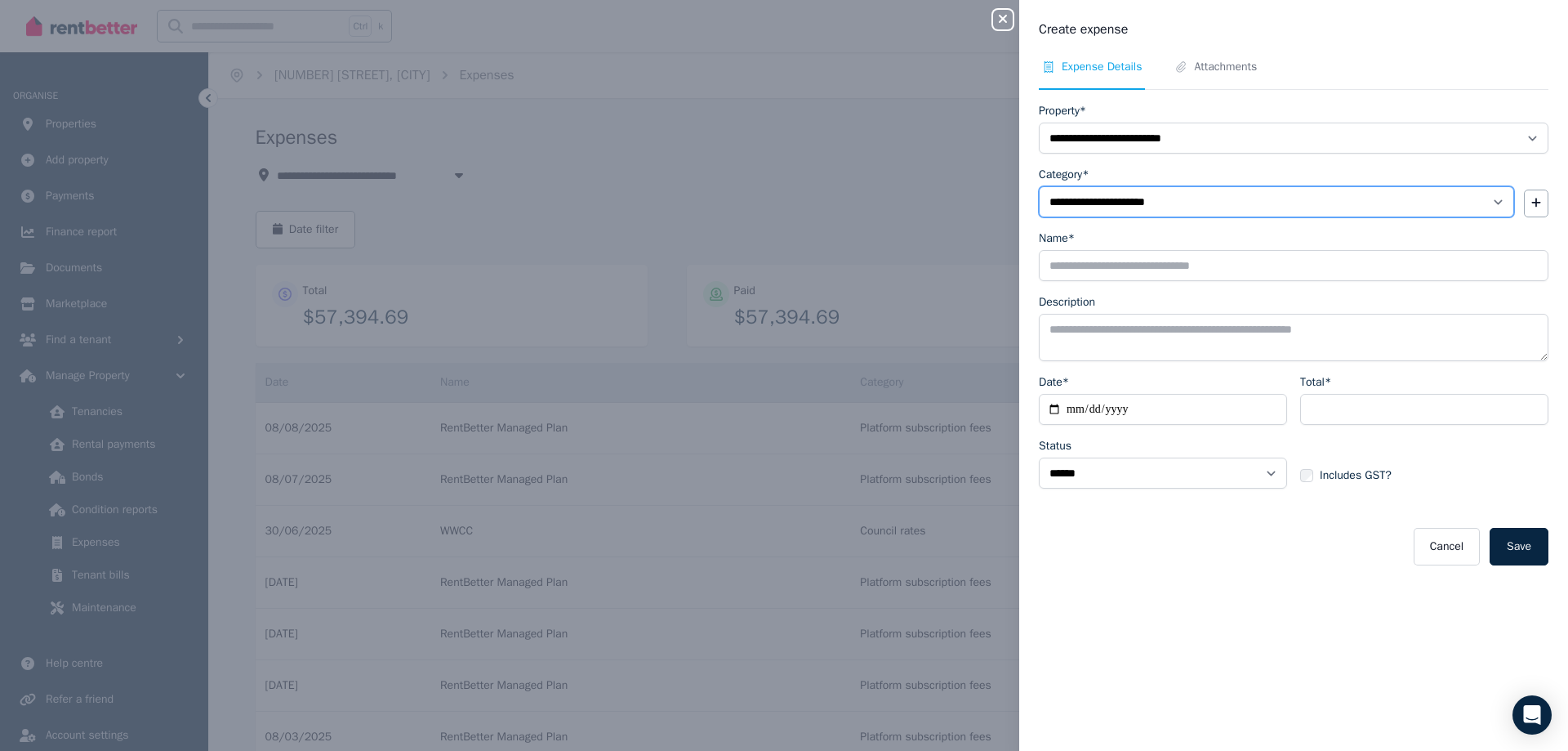 click on "**********" at bounding box center (1276, 202) 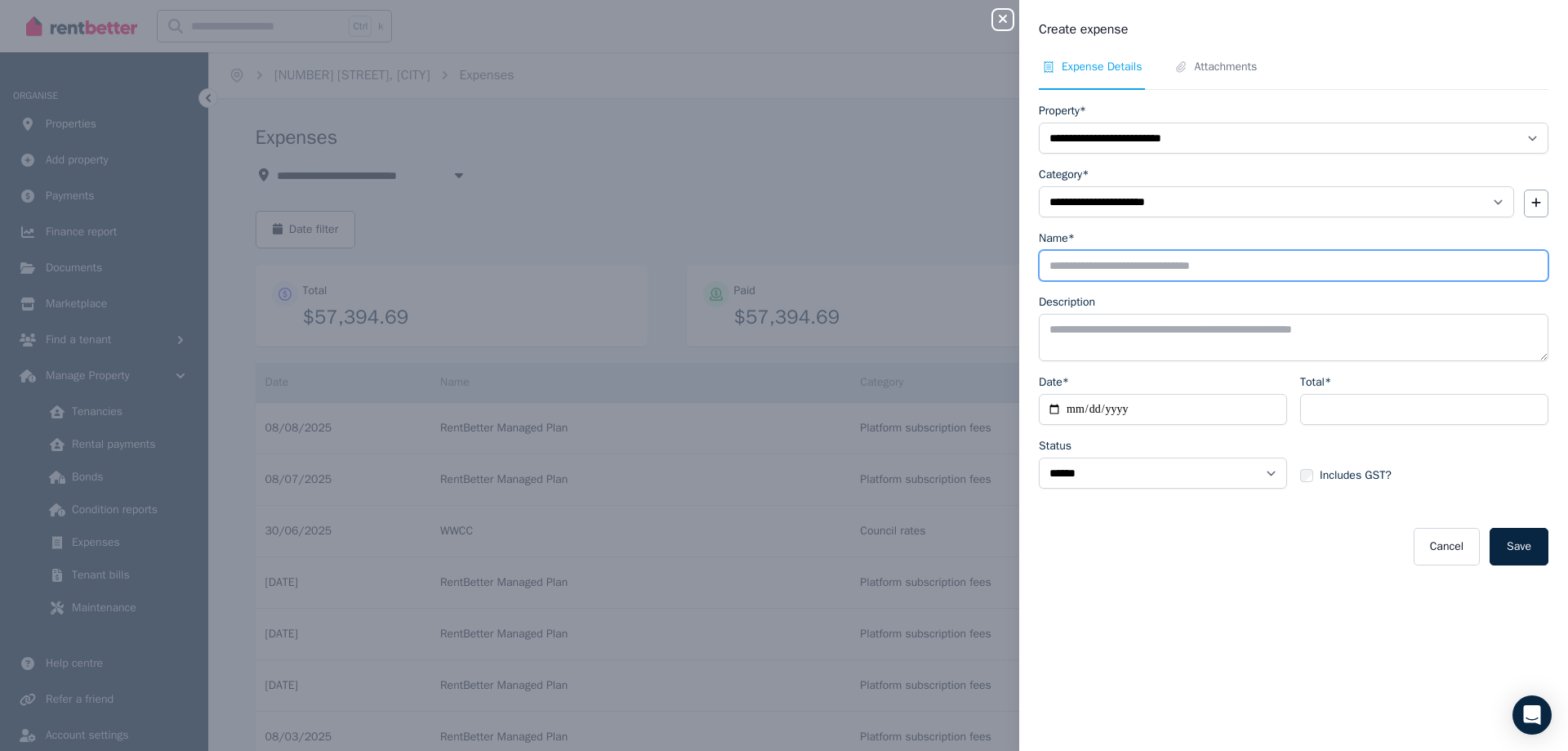 click on "Name*" at bounding box center [1294, 266] 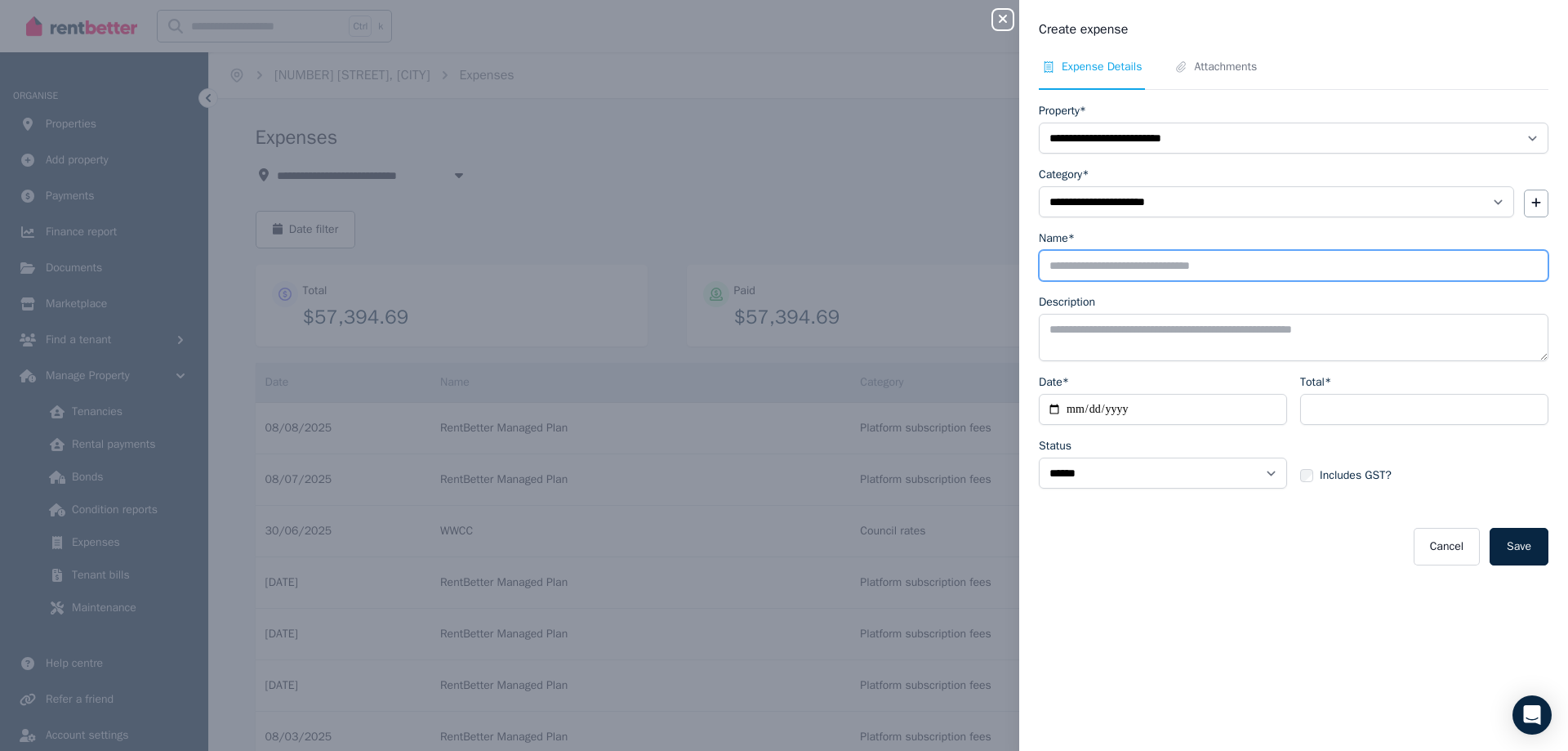 type on "**********" 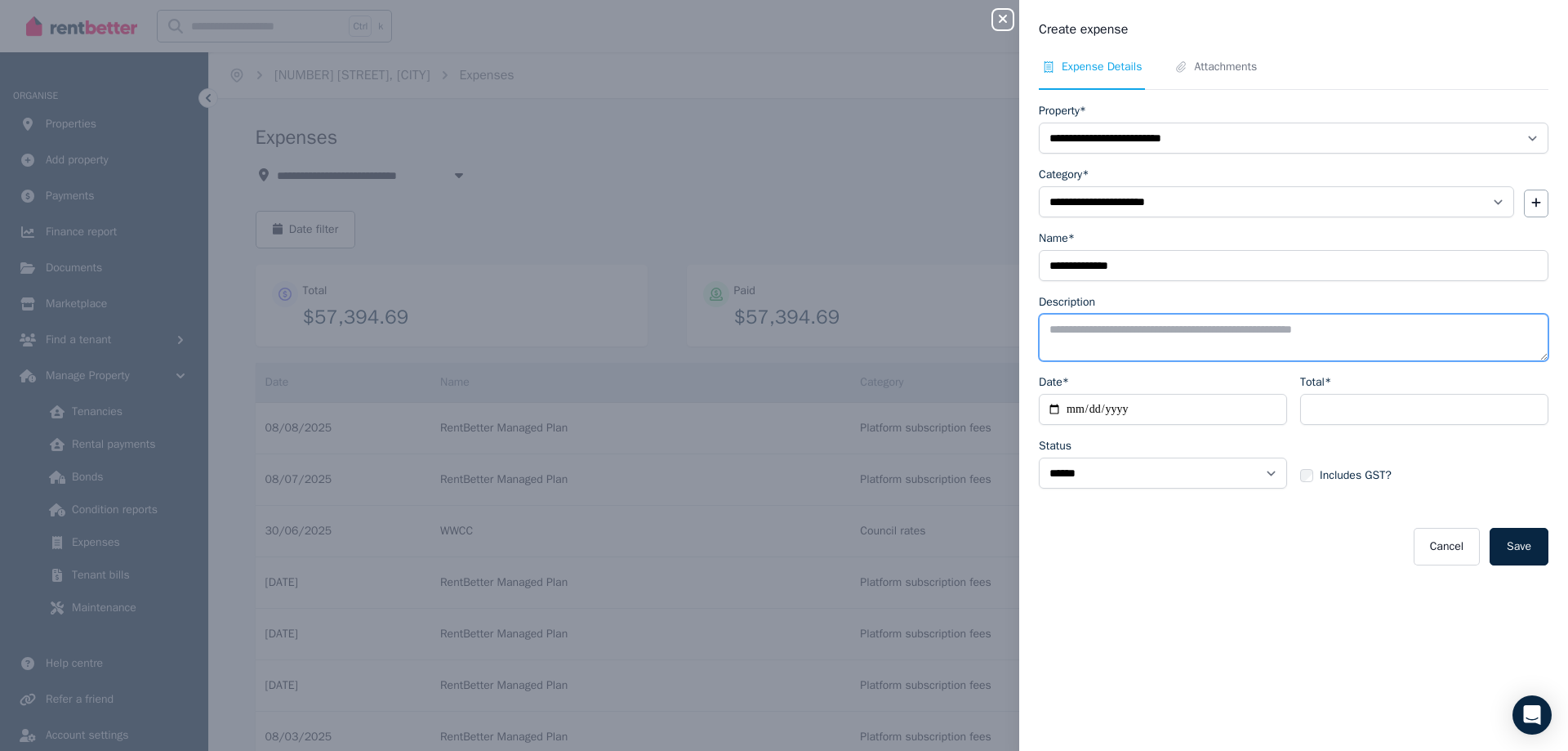 click on "Description" at bounding box center (1294, 338) 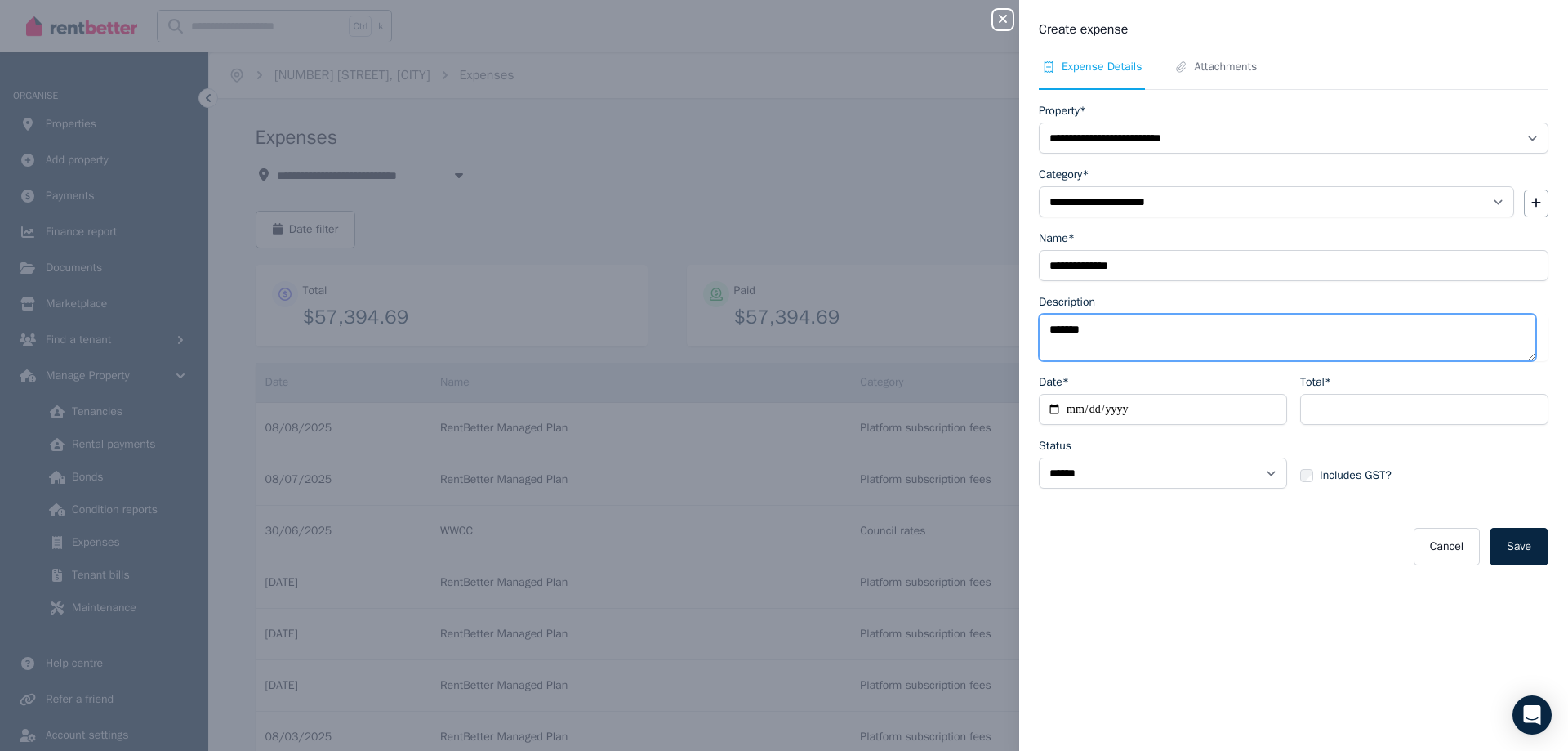 type on "*******" 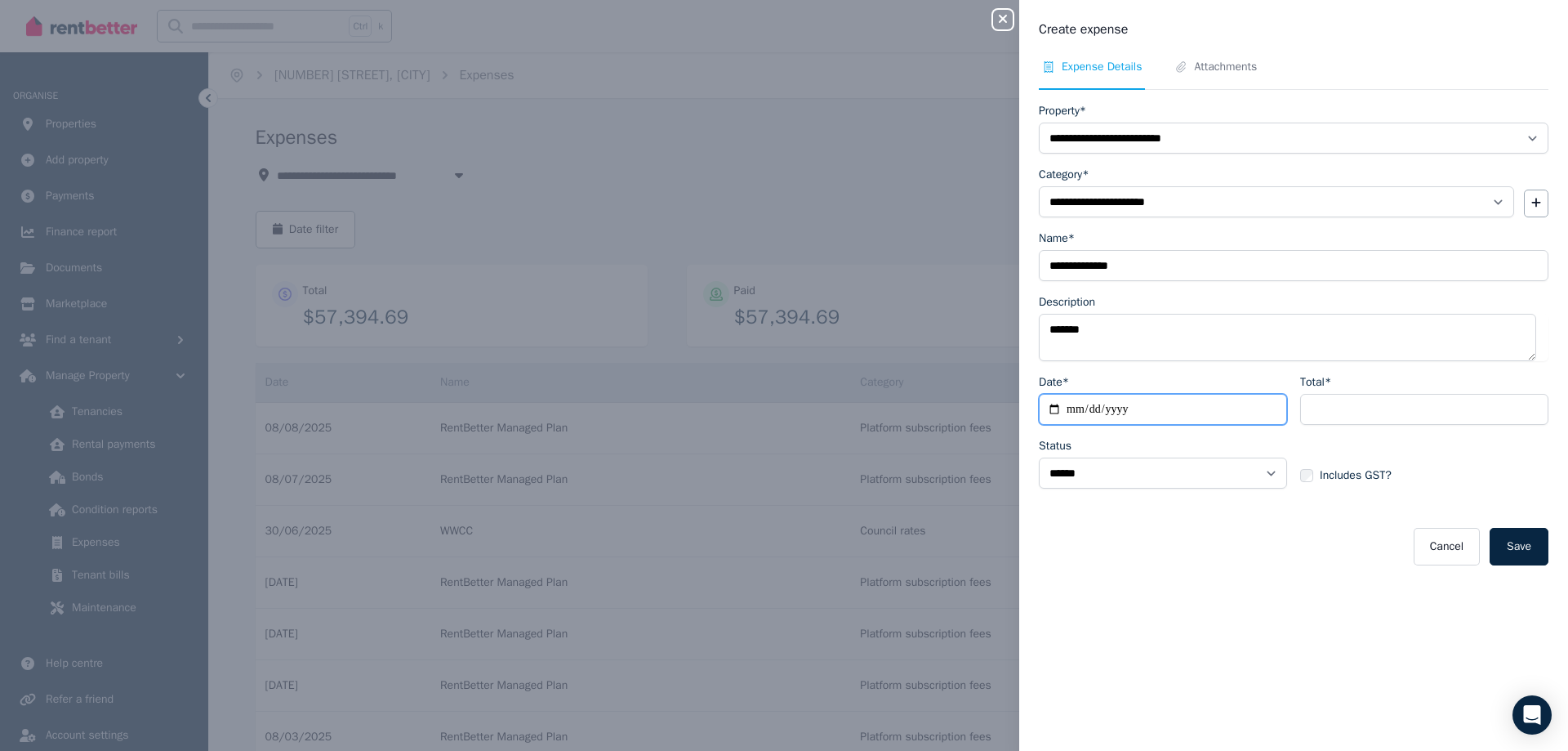 click on "Date*" at bounding box center (1163, 409) 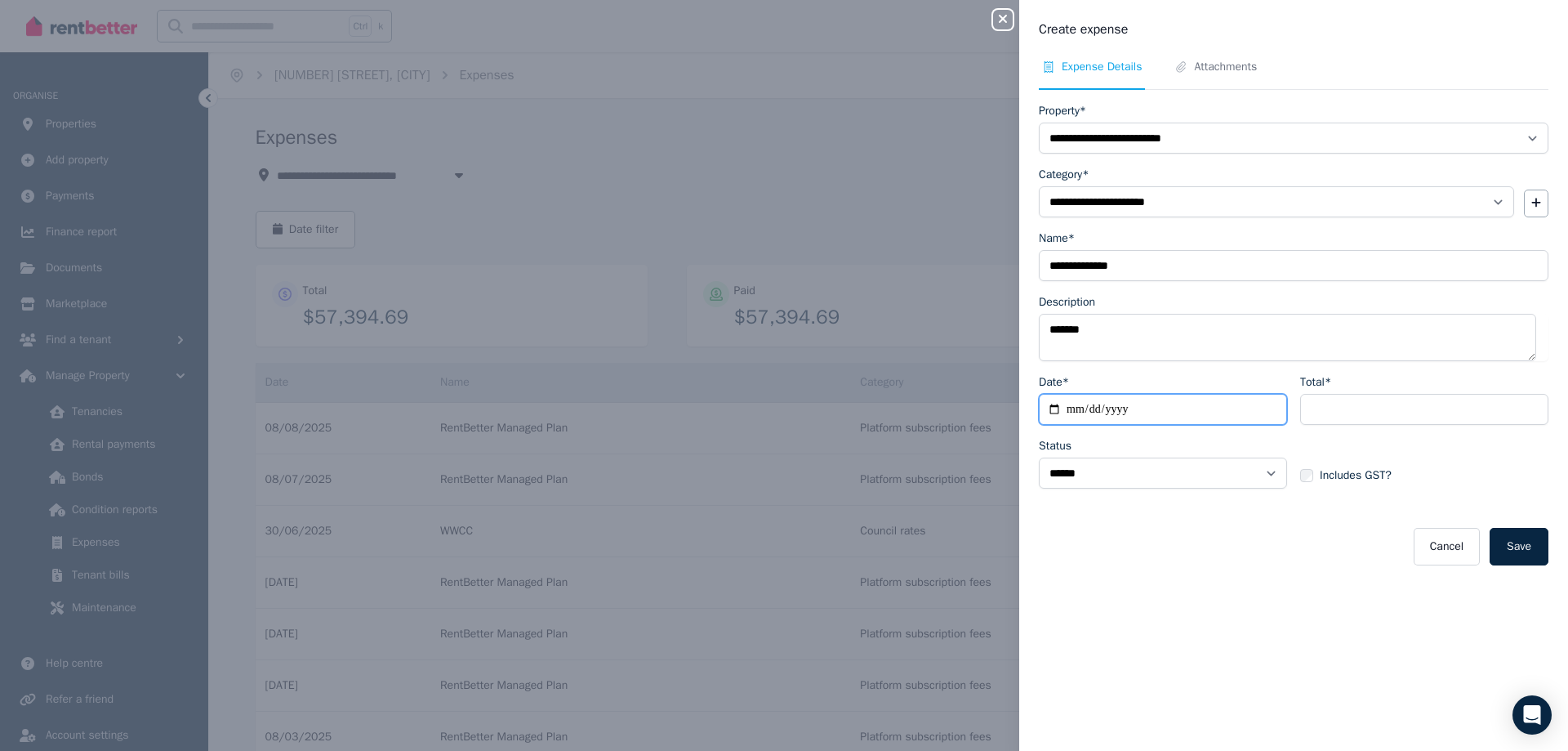 type on "**********" 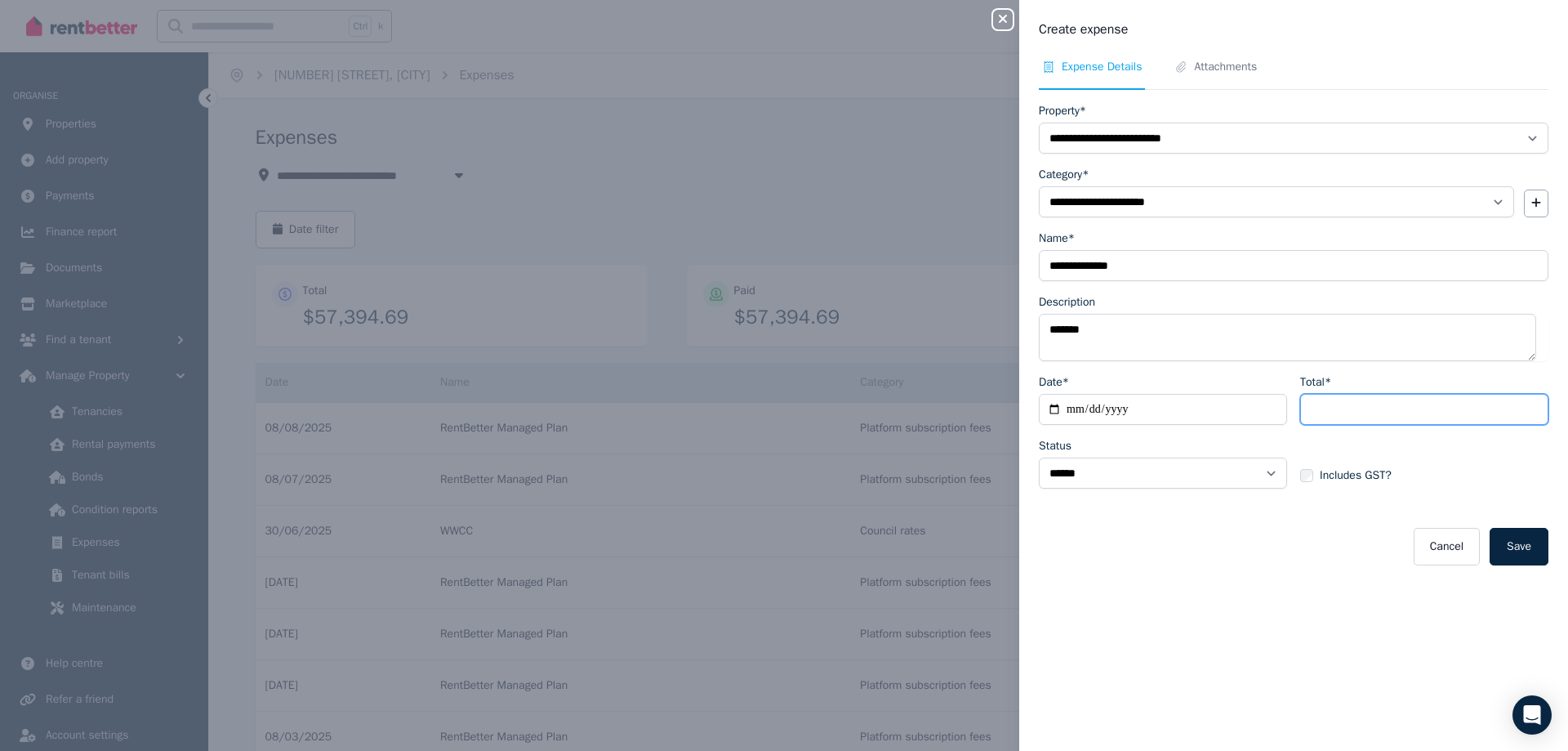click on "Total*" at bounding box center [1424, 409] 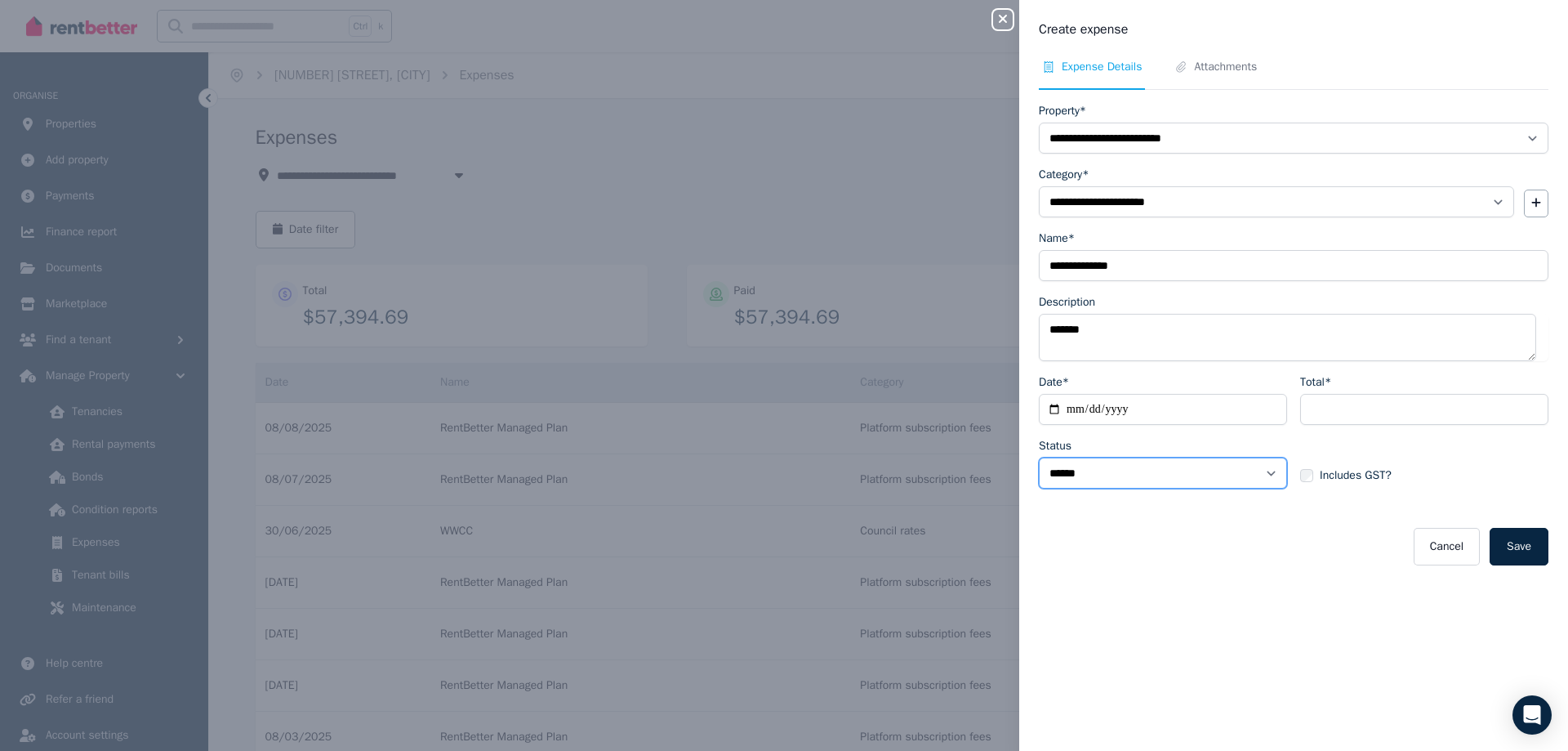 click on "****** ****" at bounding box center [1163, 473] 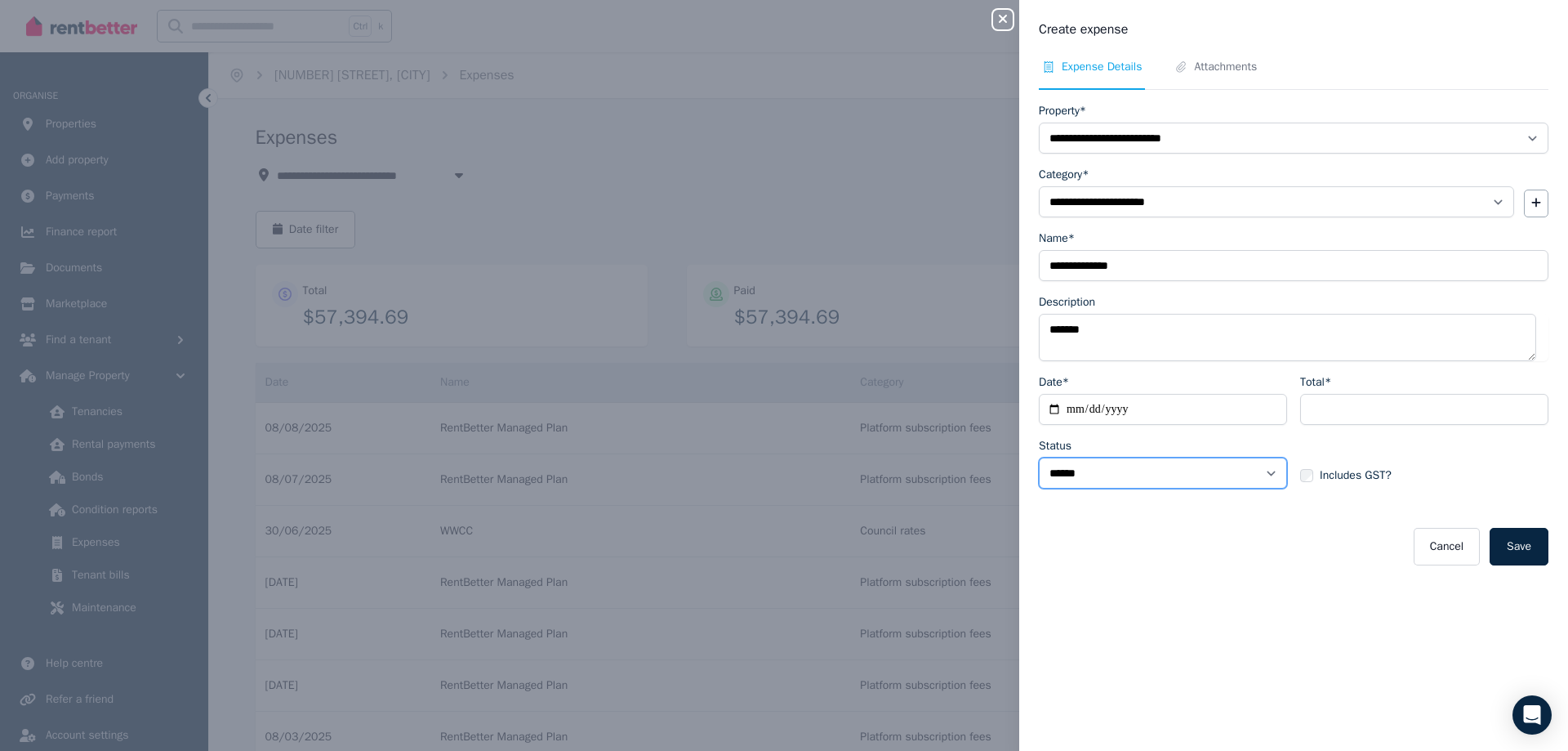 select on "**********" 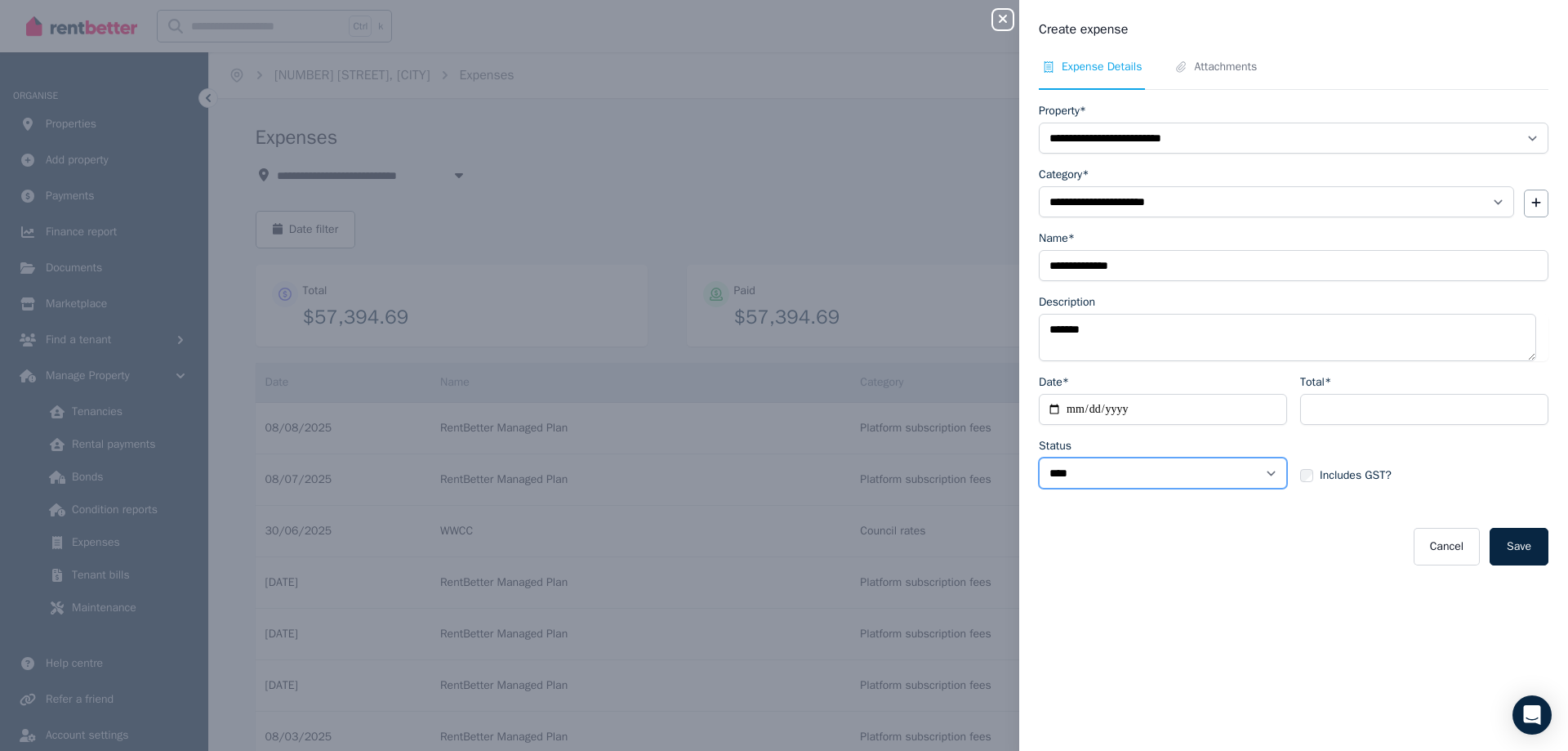 click on "****** ****" at bounding box center [1163, 473] 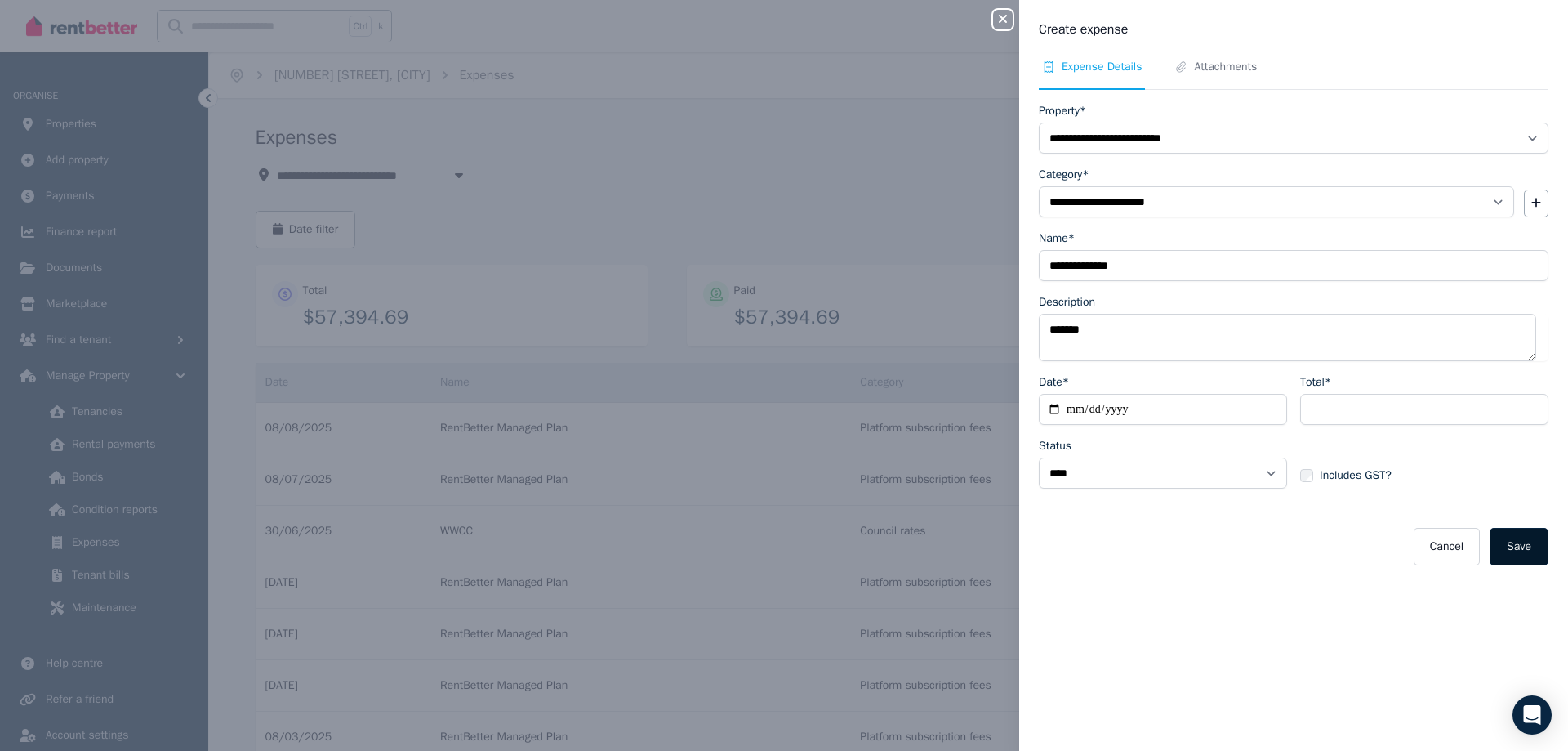 click on "Save" at bounding box center [1519, 547] 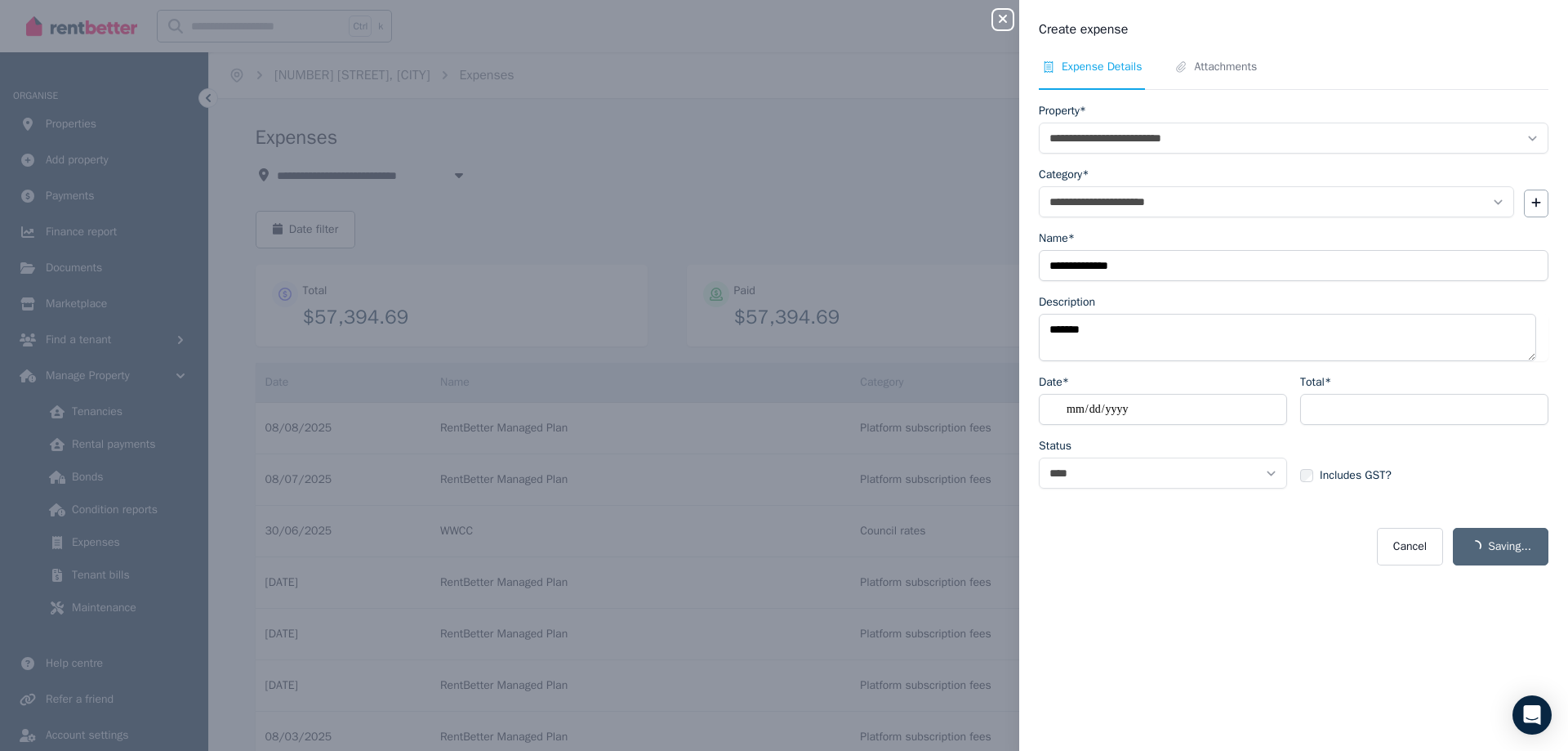 select on "**********" 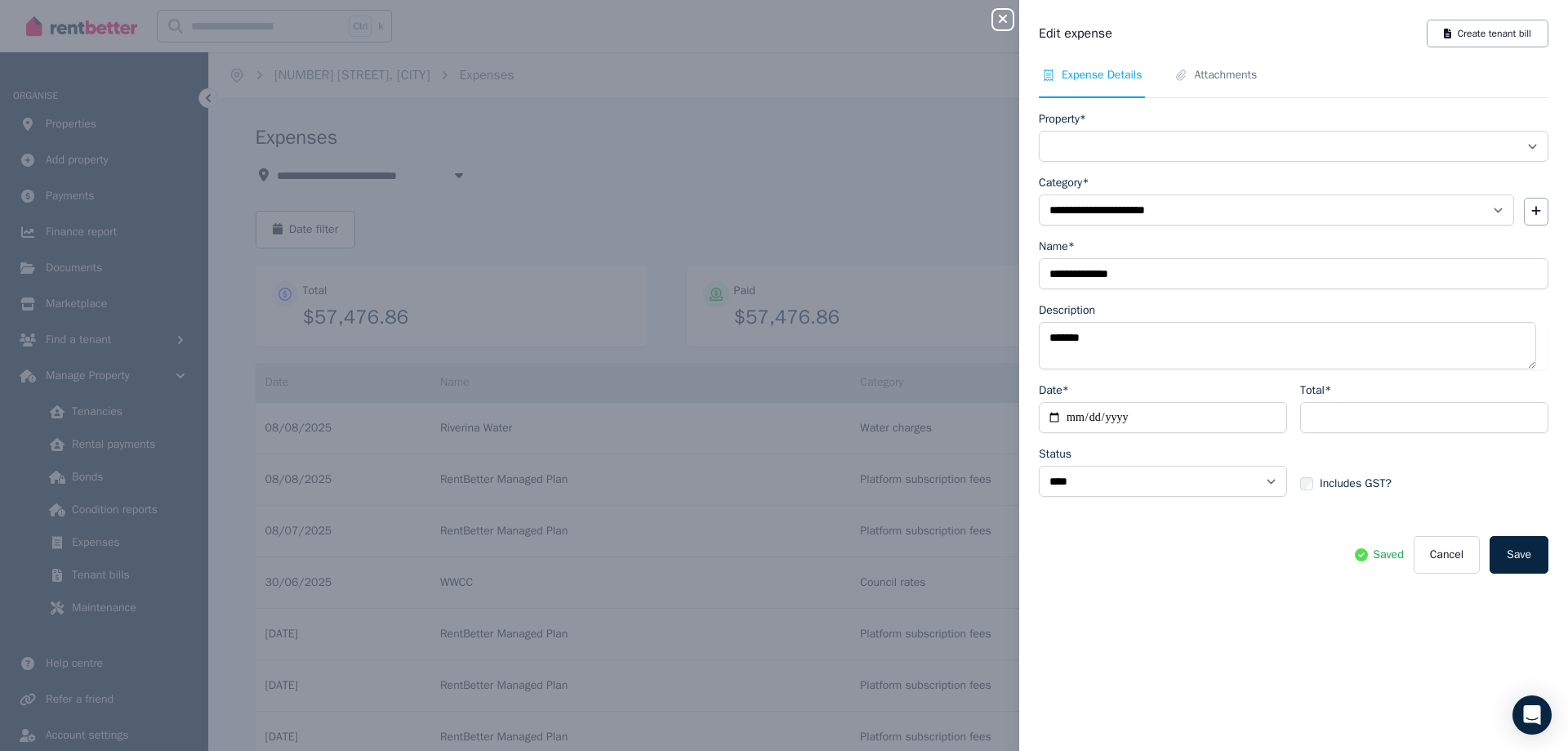 select on "**********" 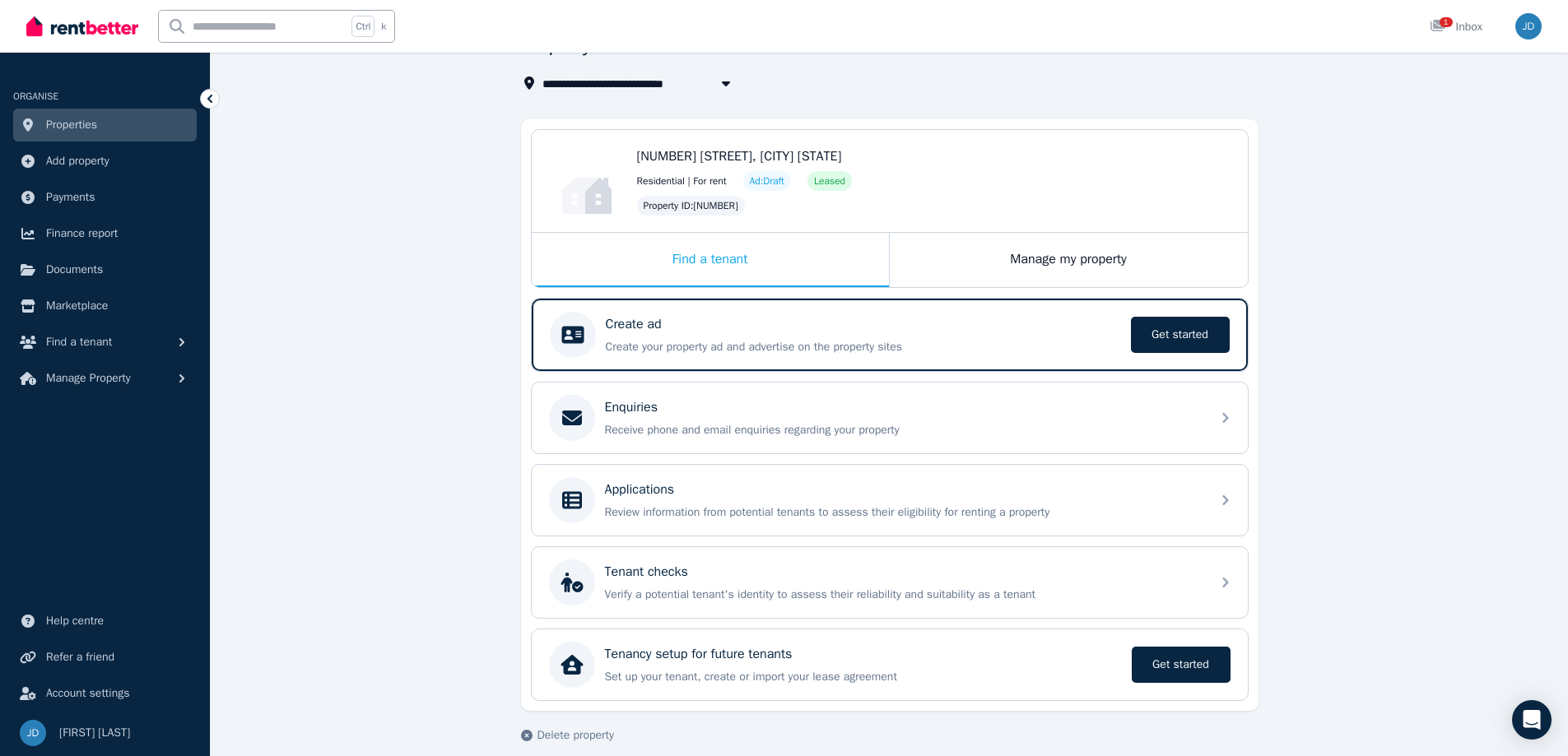 scroll, scrollTop: 110, scrollLeft: 0, axis: vertical 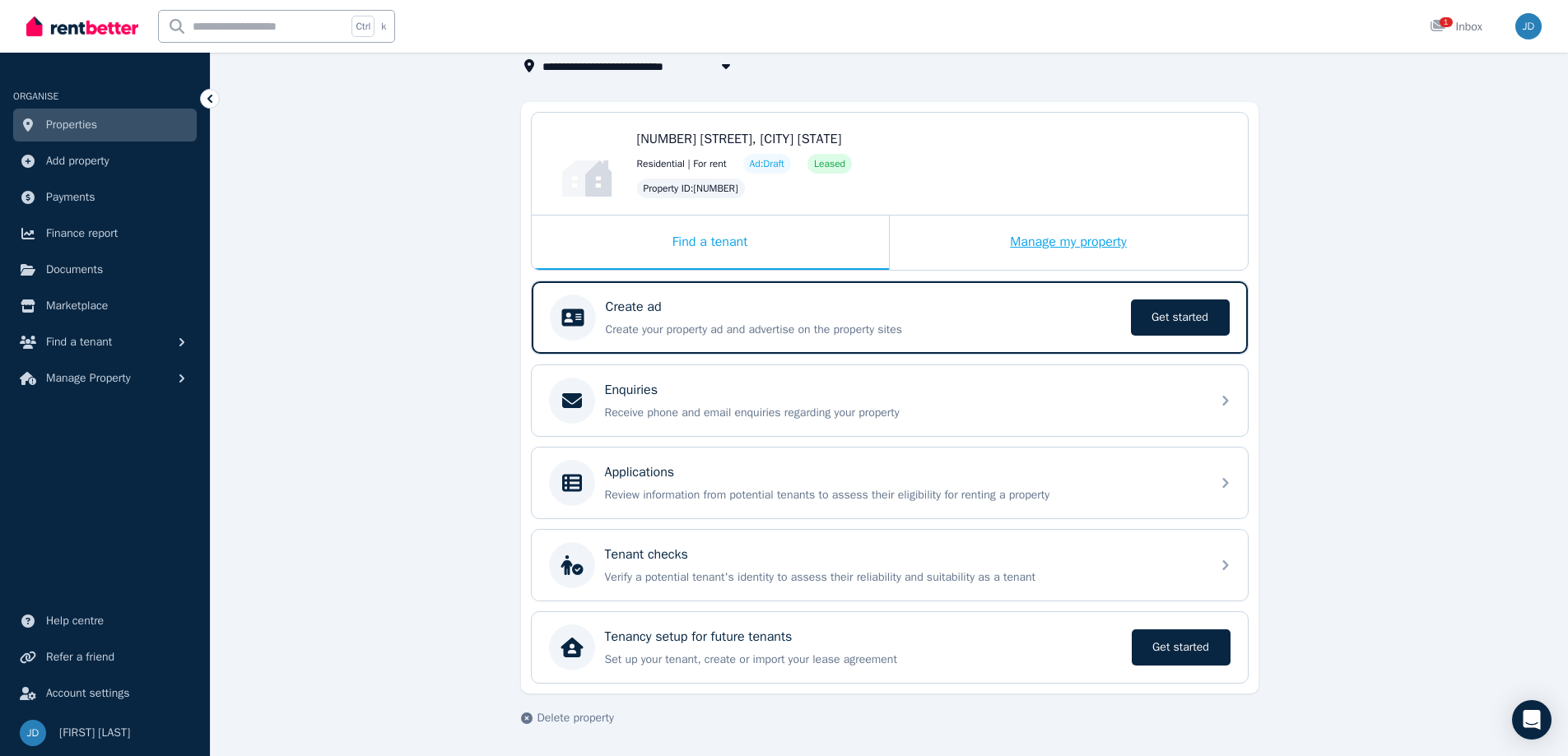 click on "Manage my property" at bounding box center [1068, 243] 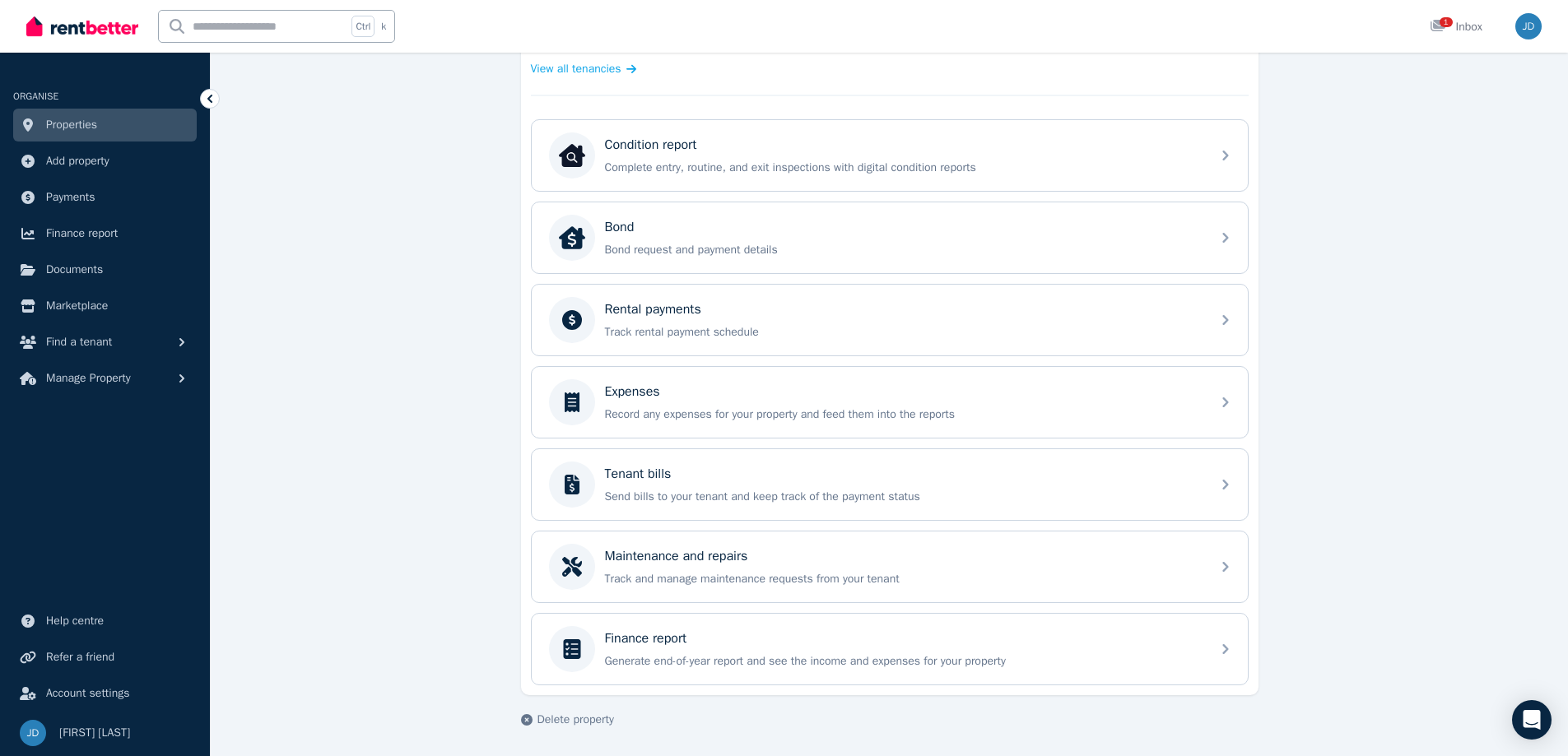 scroll, scrollTop: 485, scrollLeft: 0, axis: vertical 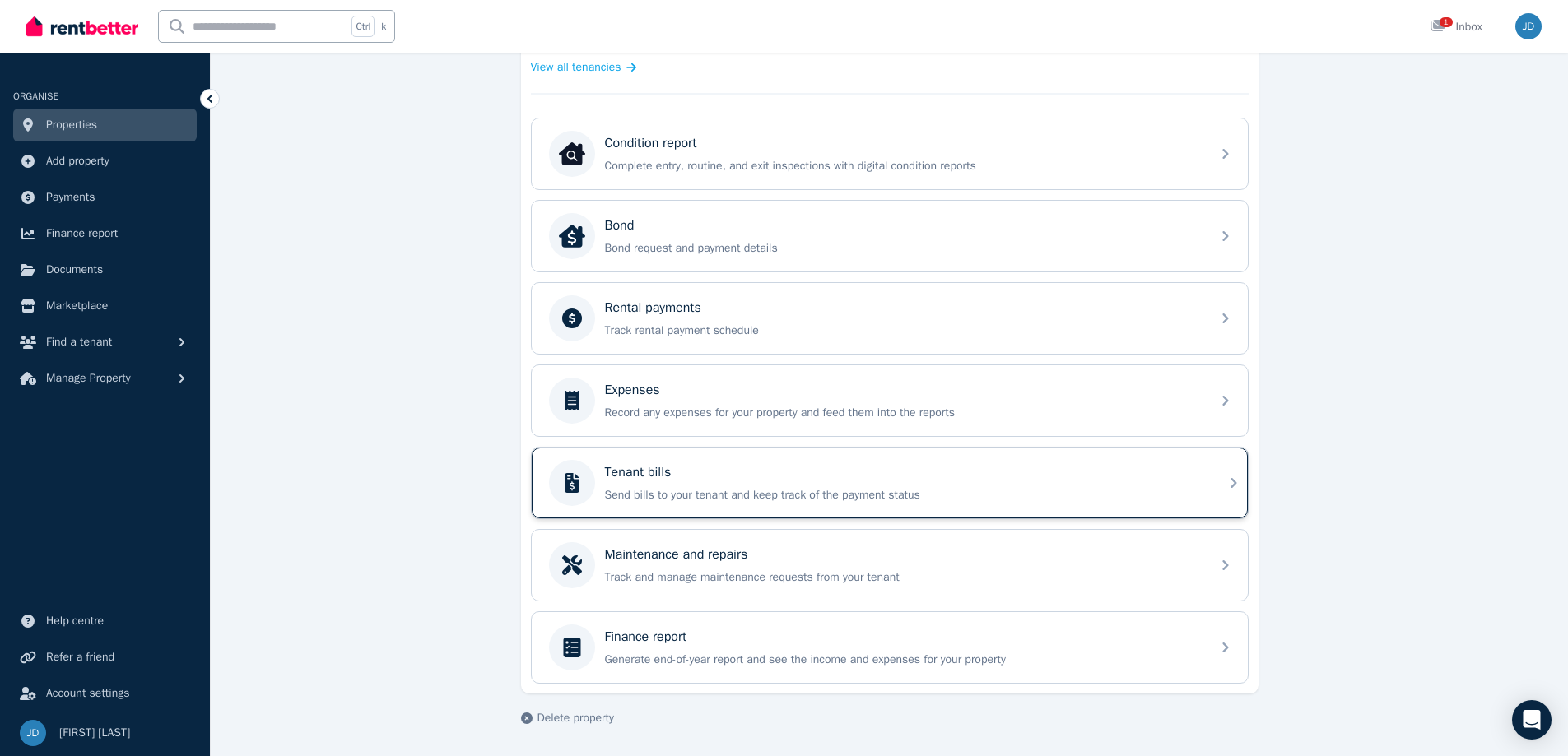 click on "Send bills to your tenant and keep track of the payment status" at bounding box center [903, 495] 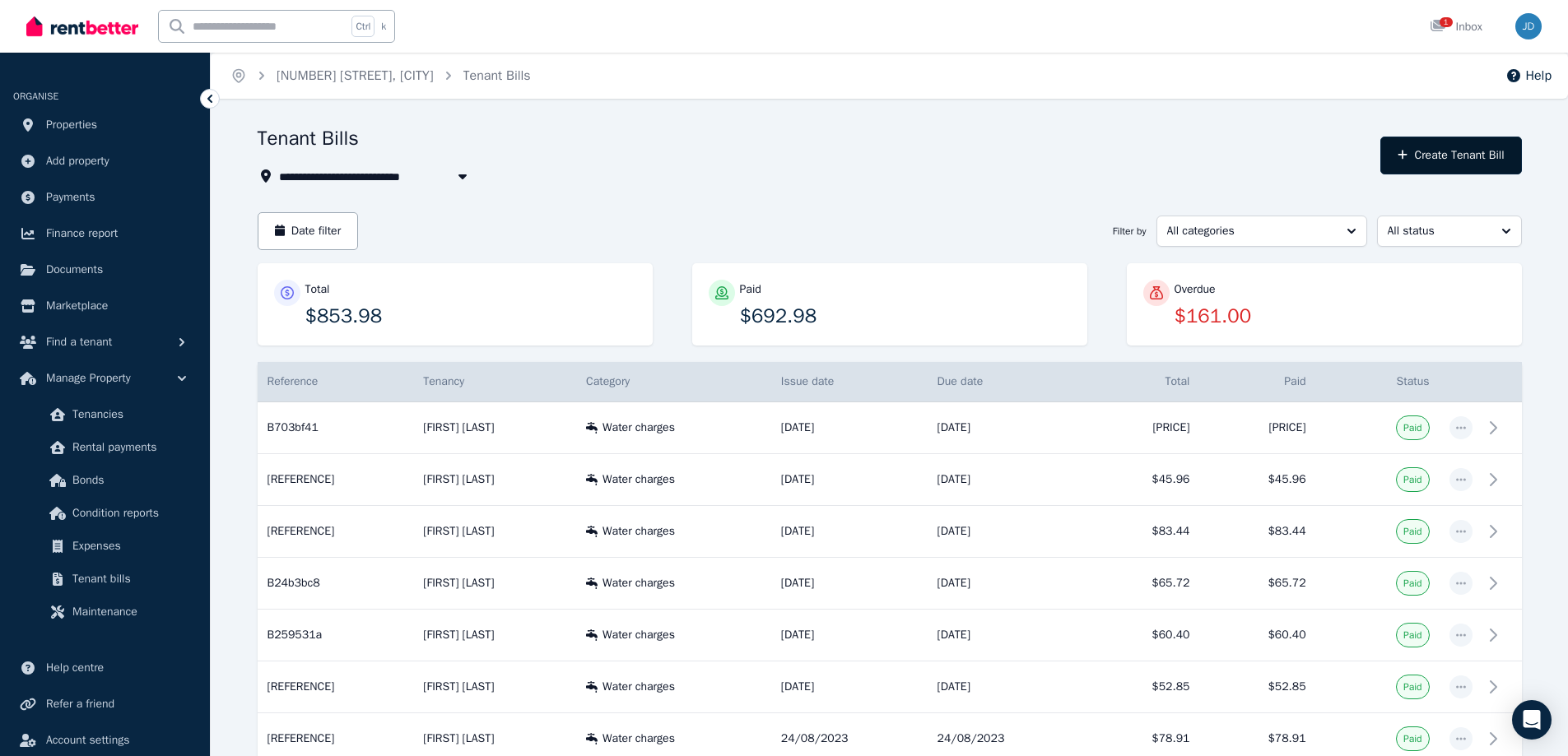 click on "Create Tenant Bill" at bounding box center (1450, 155) 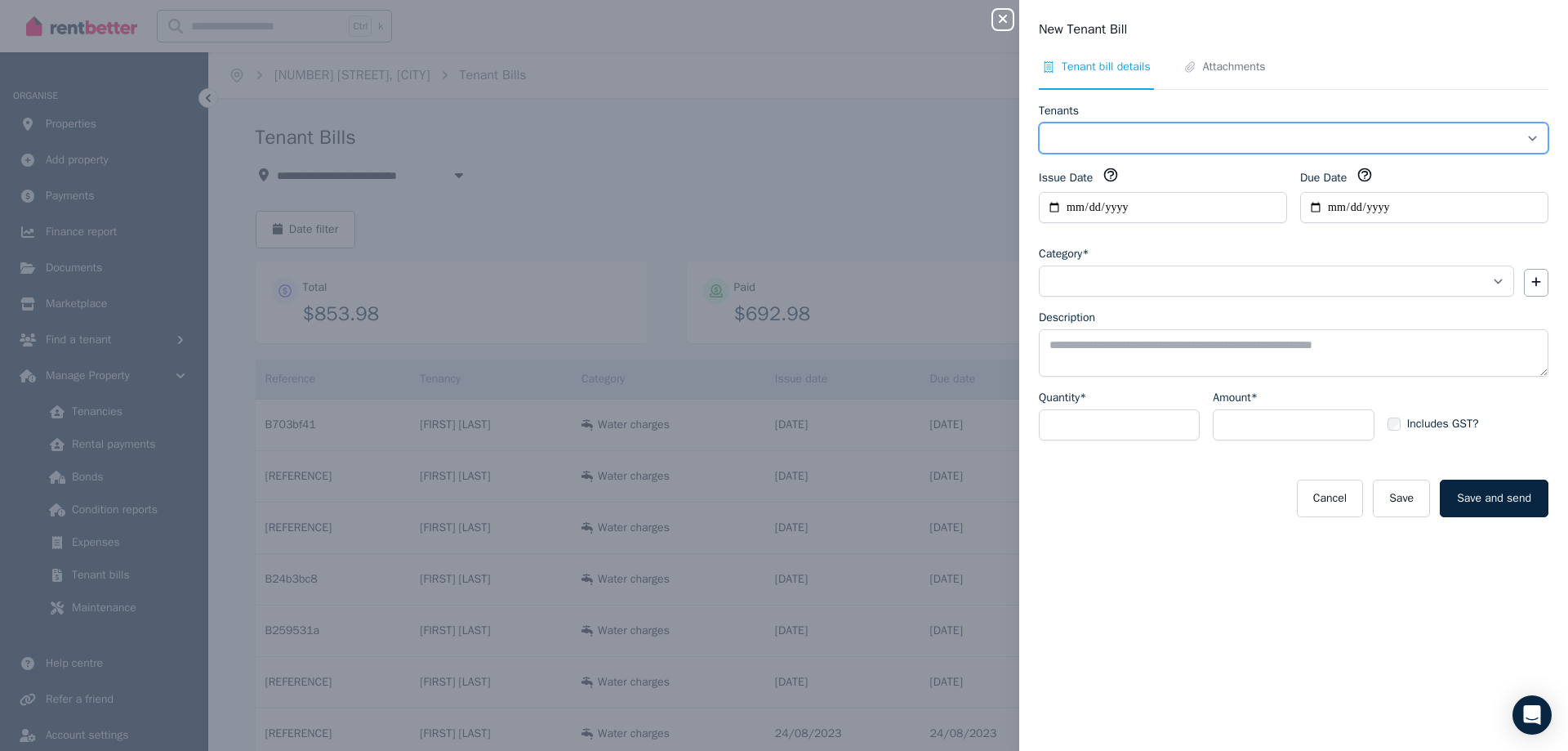 click on "**********" at bounding box center (1294, 138) 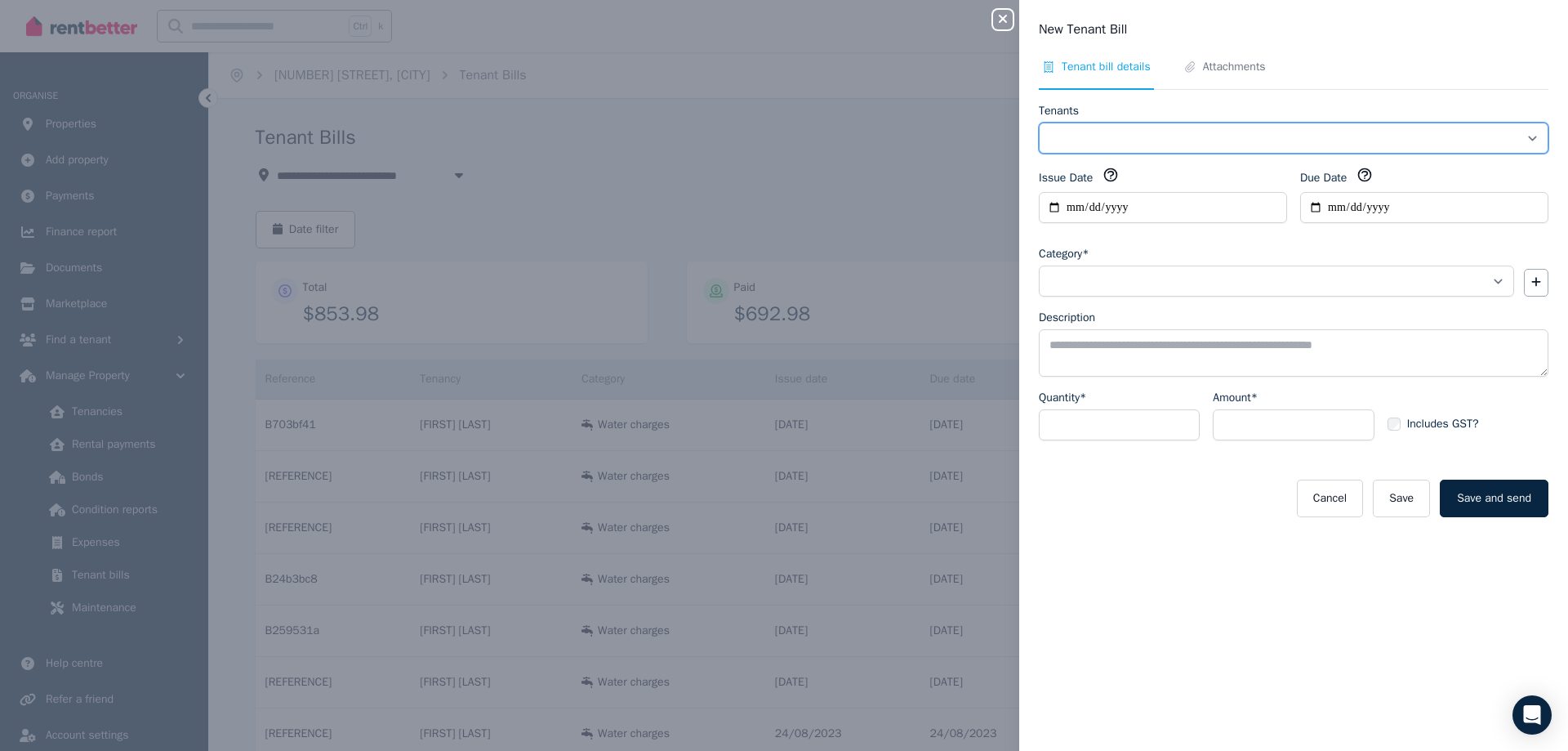 select on "**********" 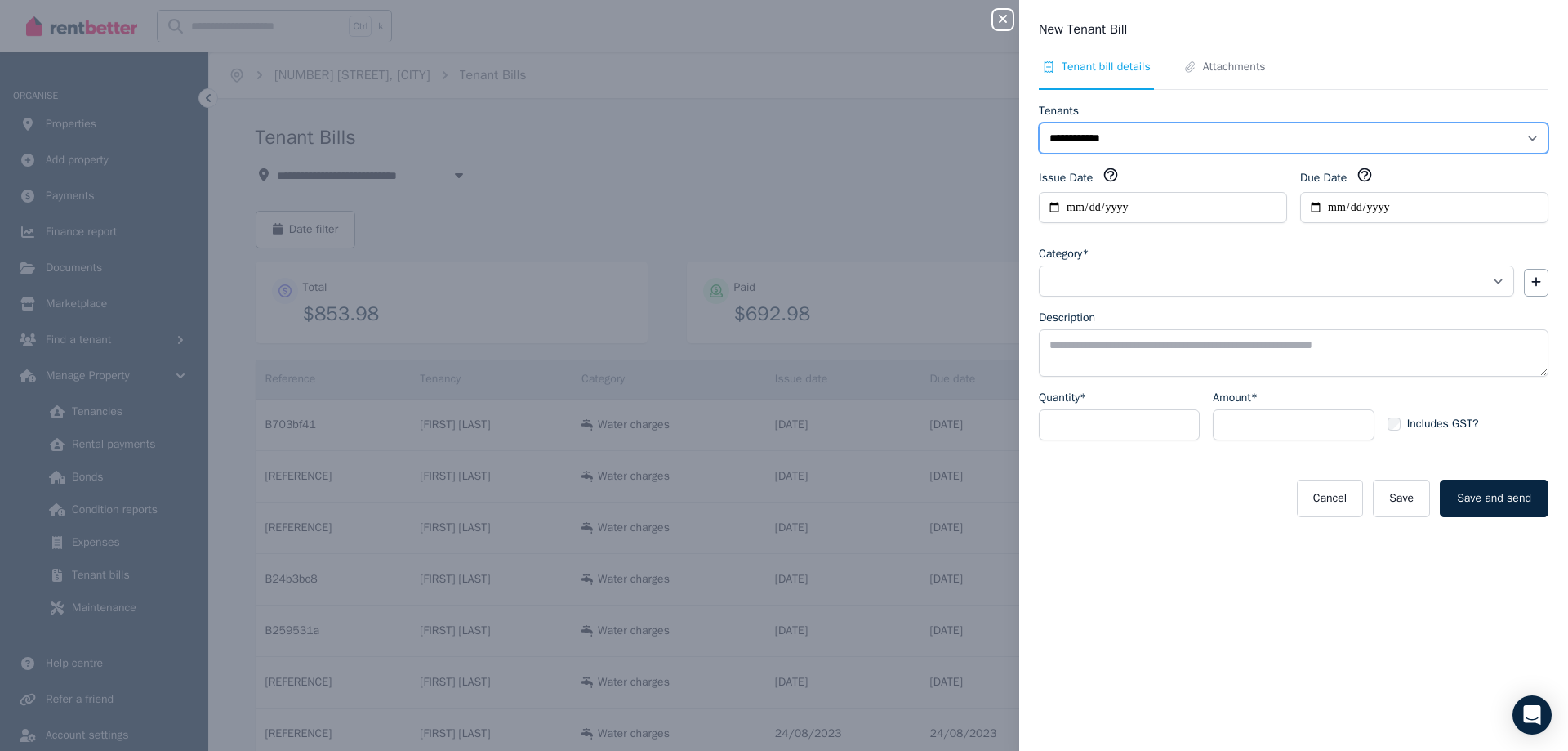 click on "**********" at bounding box center [1294, 138] 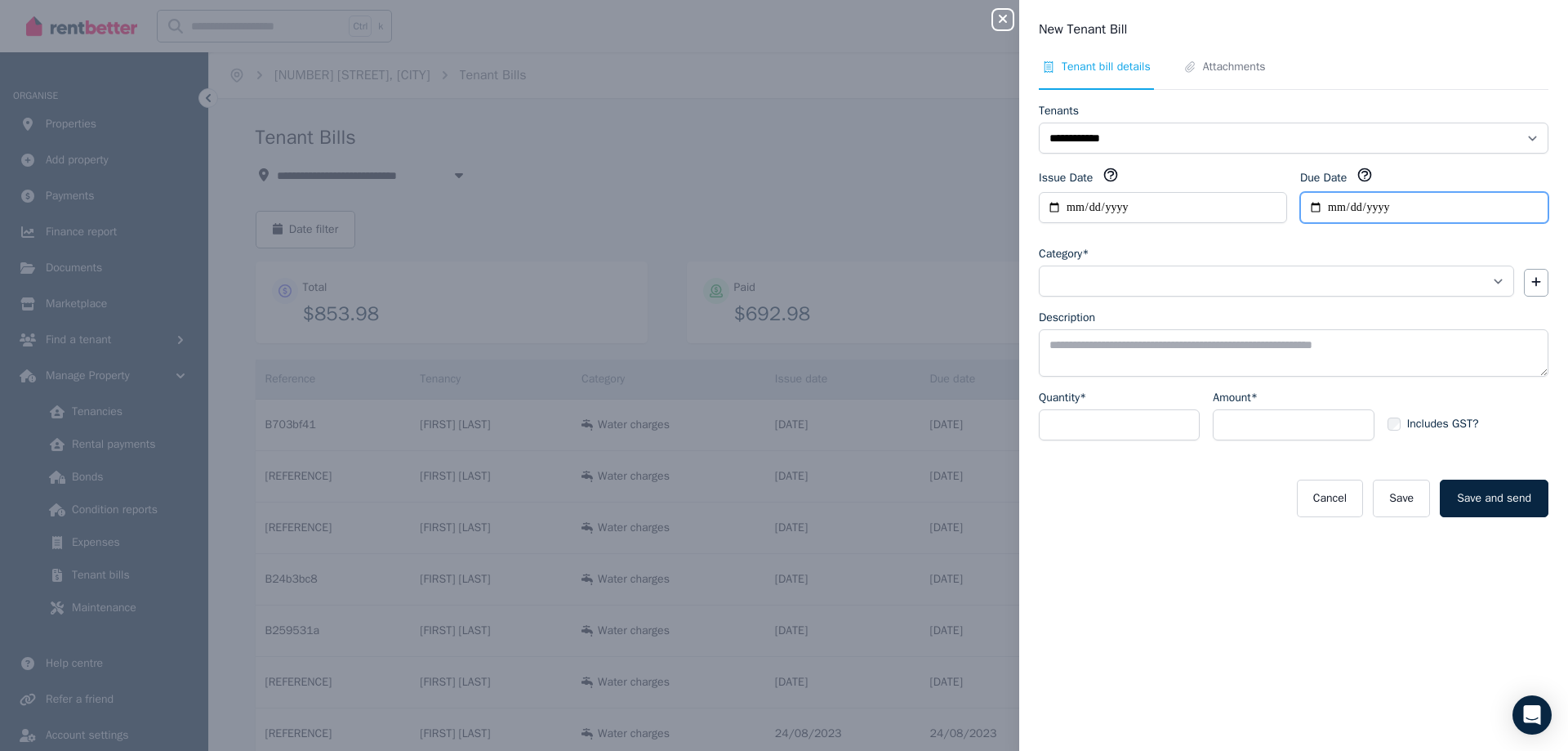 click on "Due Date" at bounding box center [1424, 208] 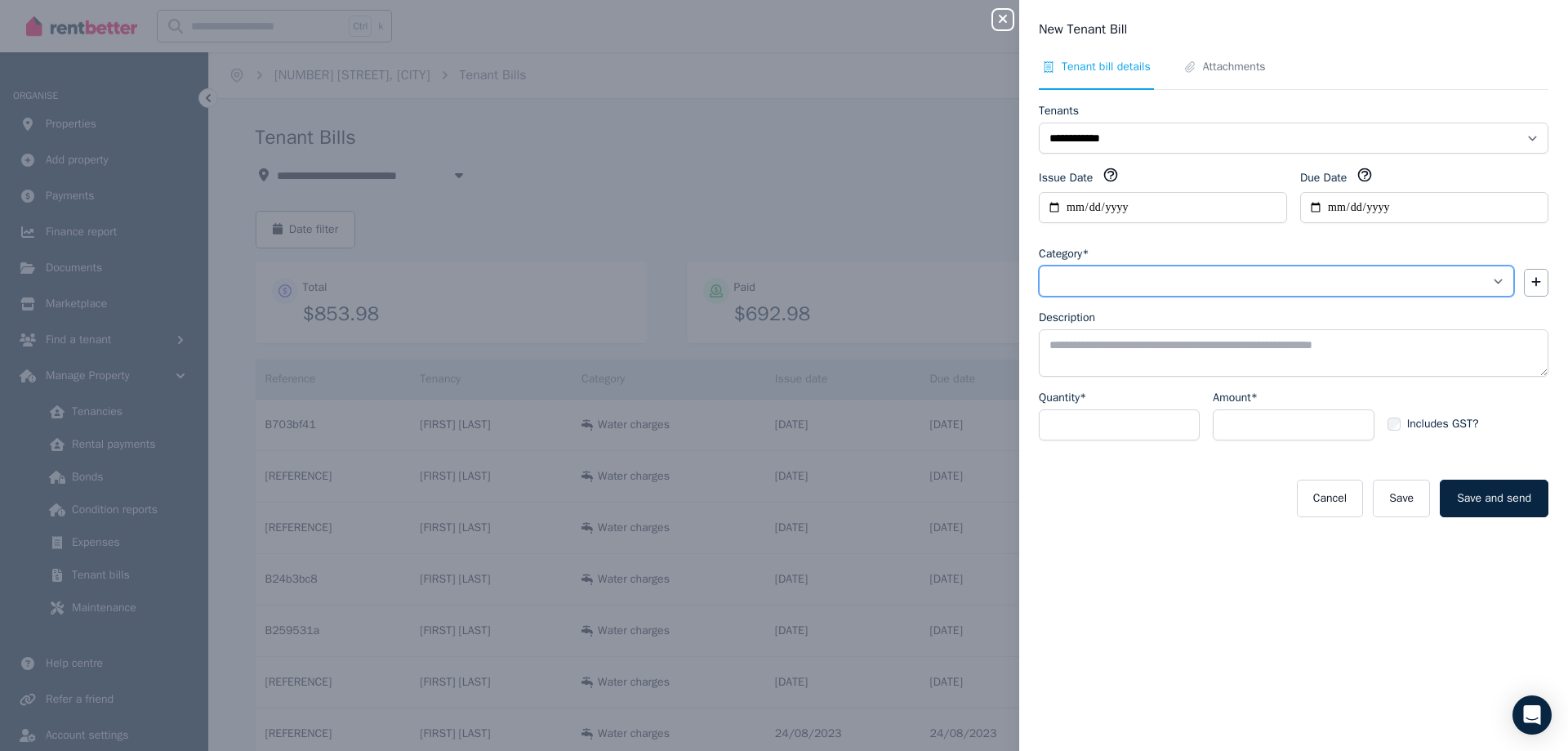 click on "**********" at bounding box center [1276, 281] 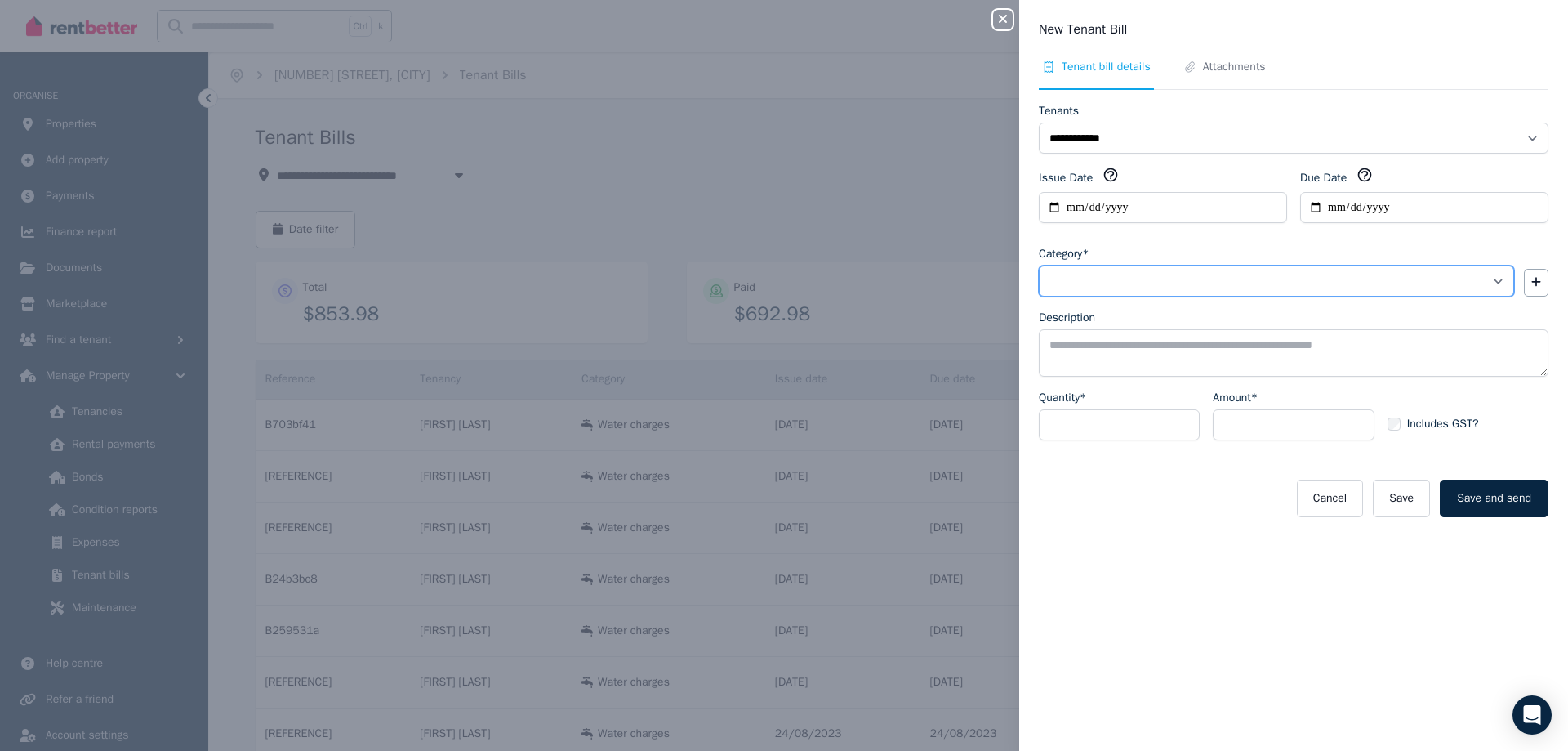 select on "**********" 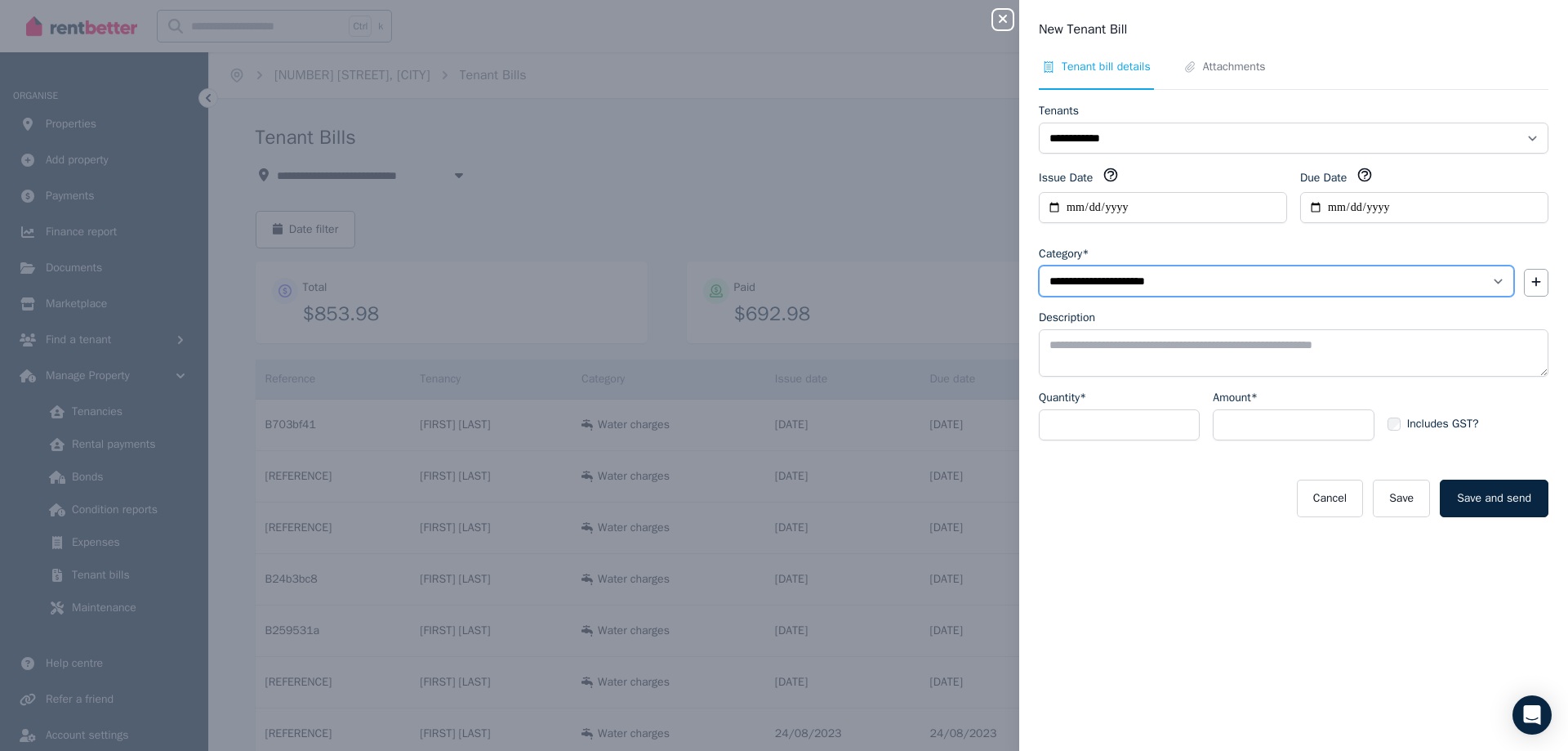 click on "**********" at bounding box center [1276, 281] 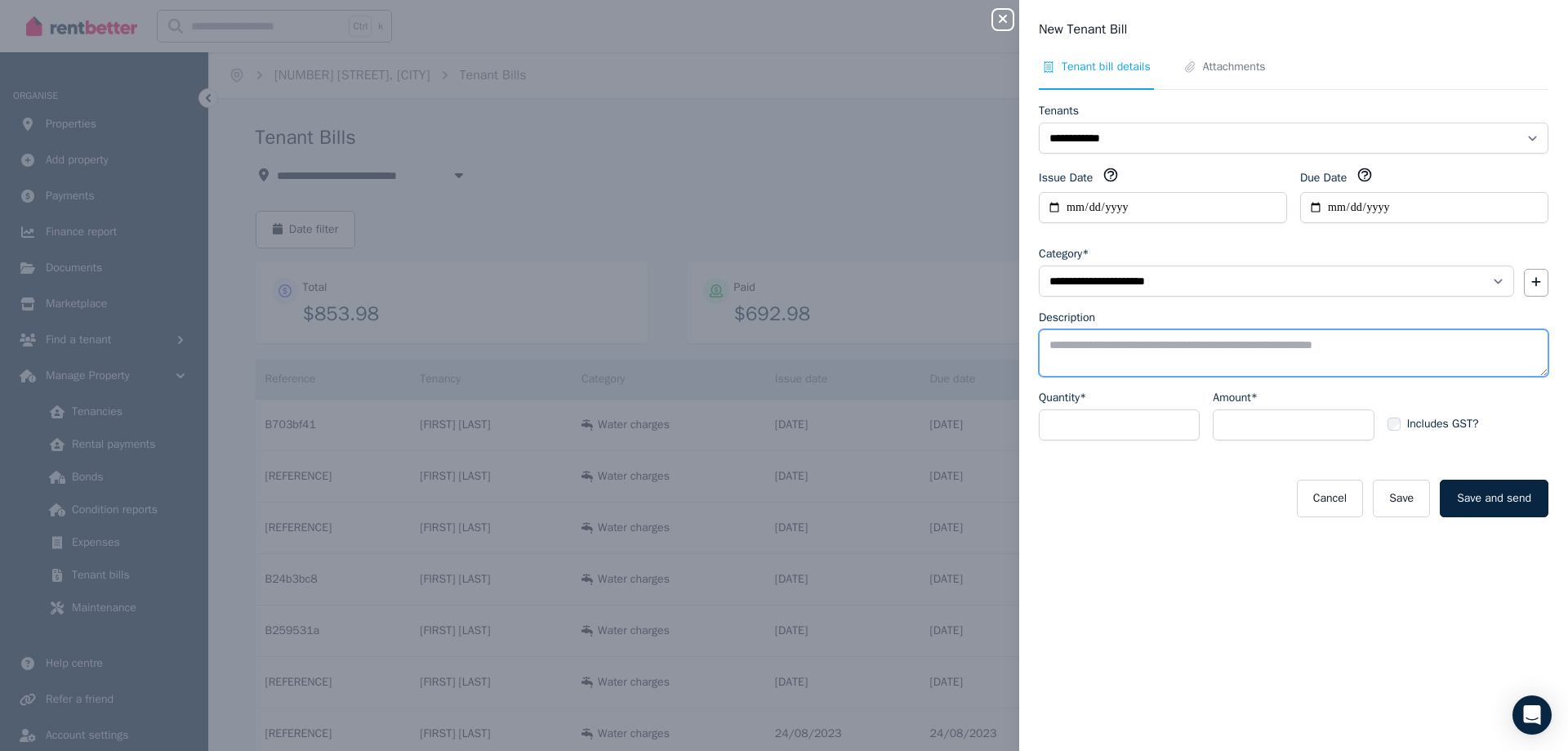 click on "Description" at bounding box center (1294, 353) 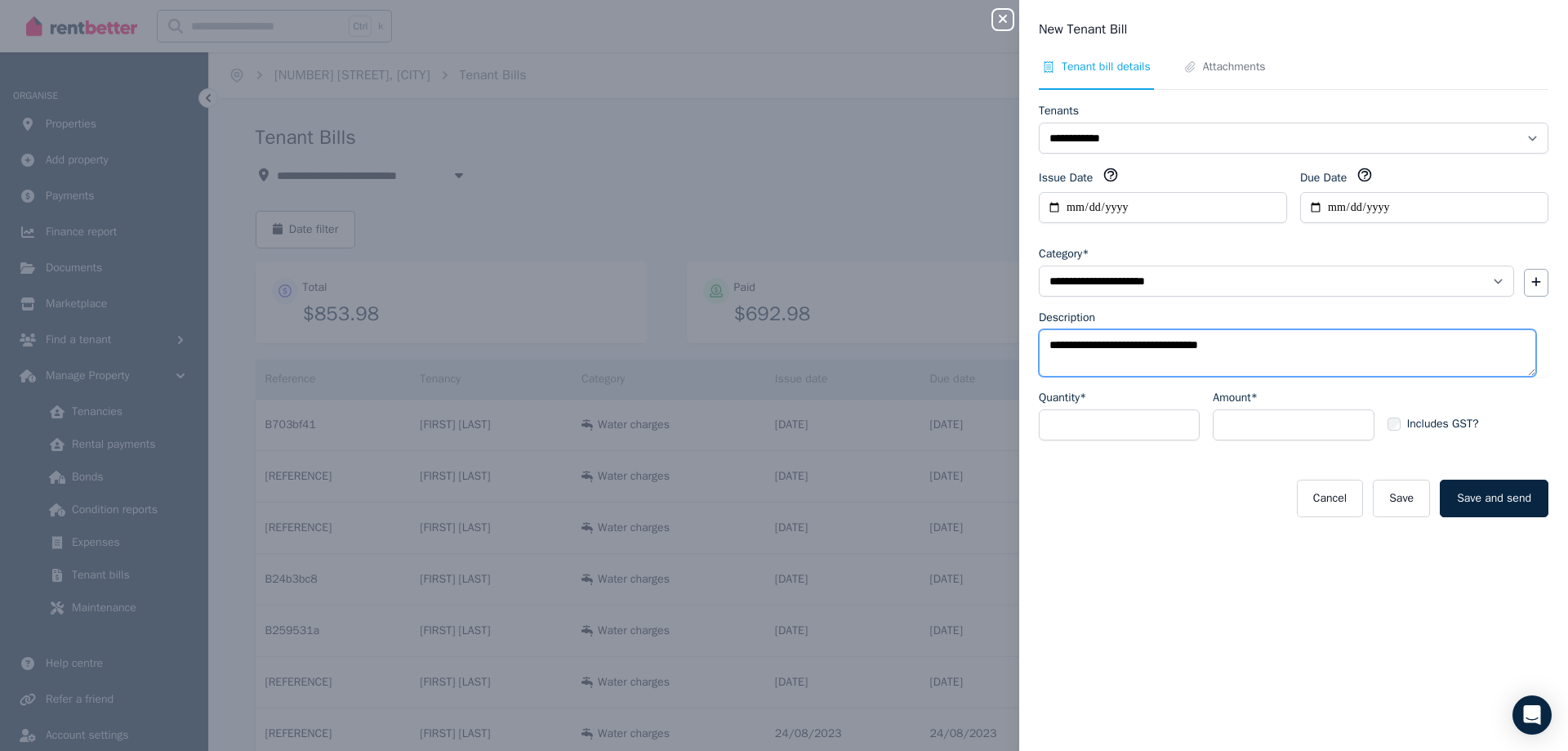 type on "**********" 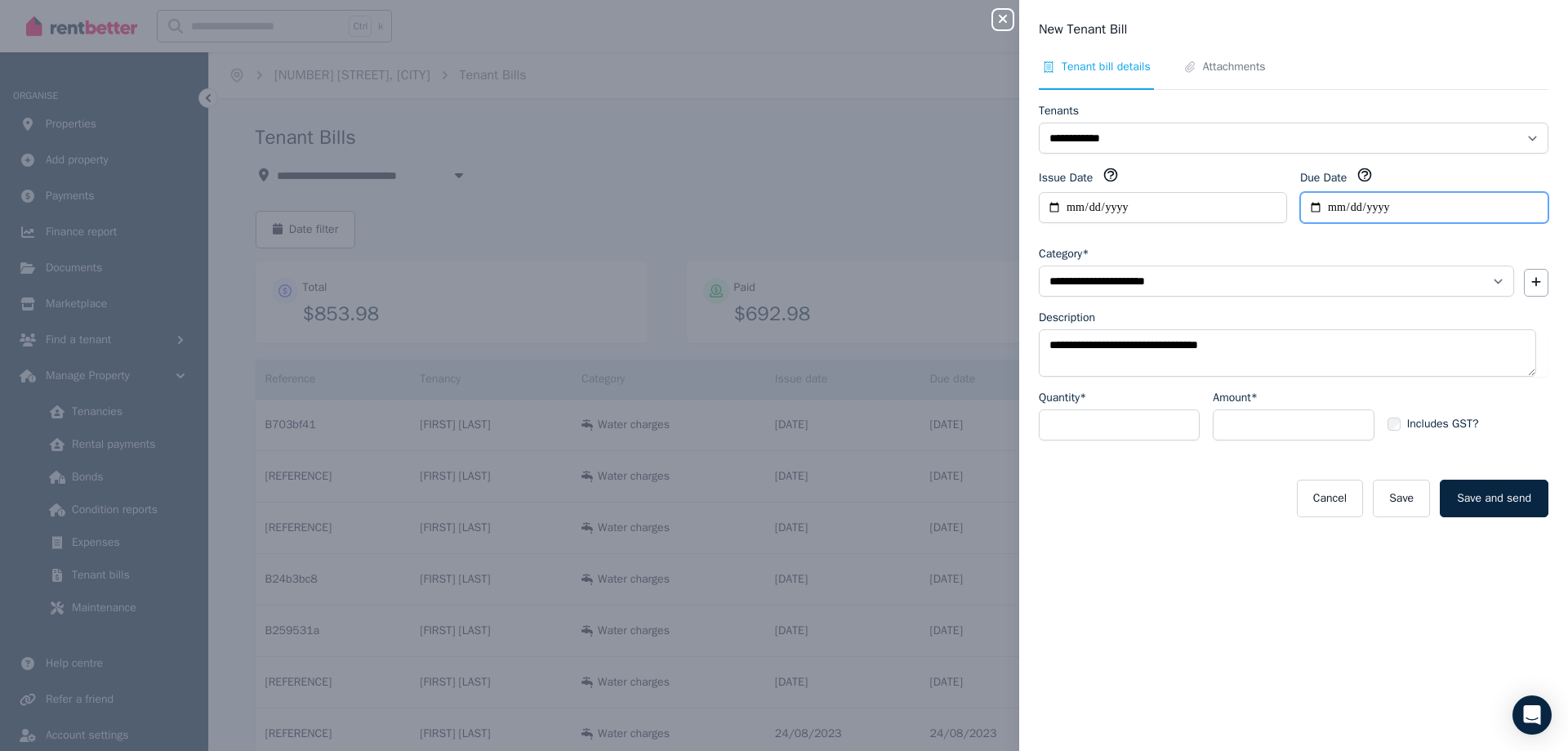 click on "Due Date" at bounding box center (1424, 208) 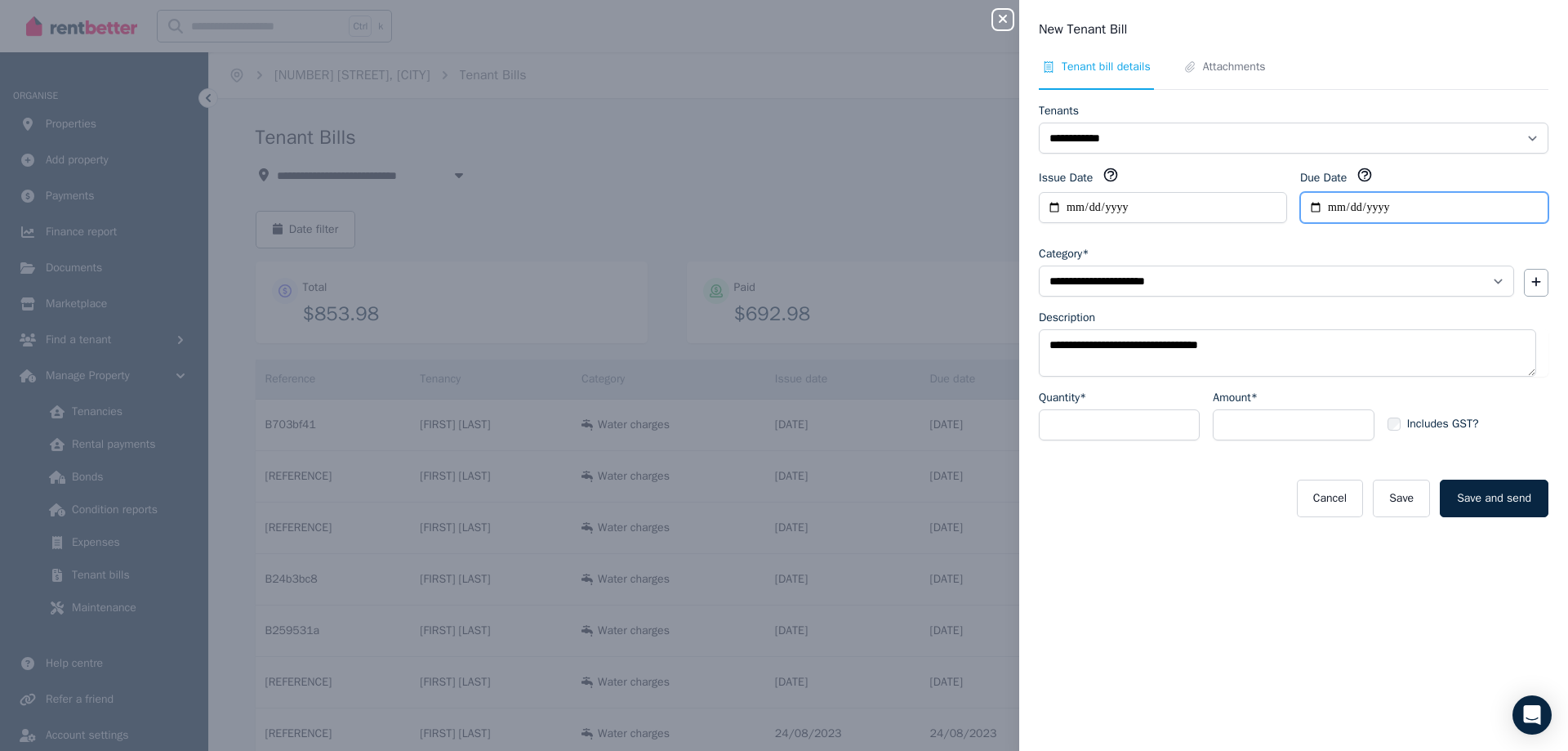 type on "**********" 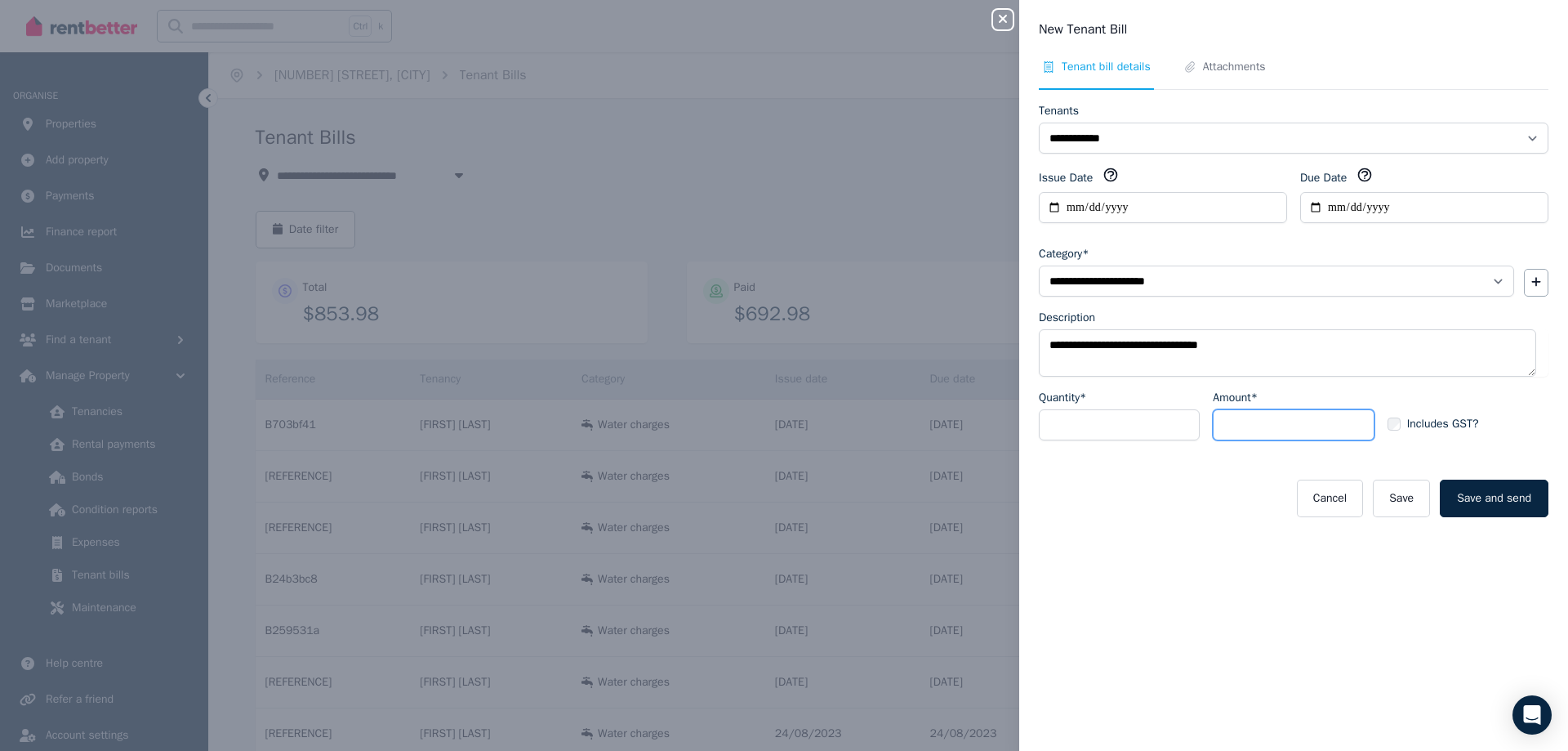 click on "Amount*" at bounding box center [1293, 425] 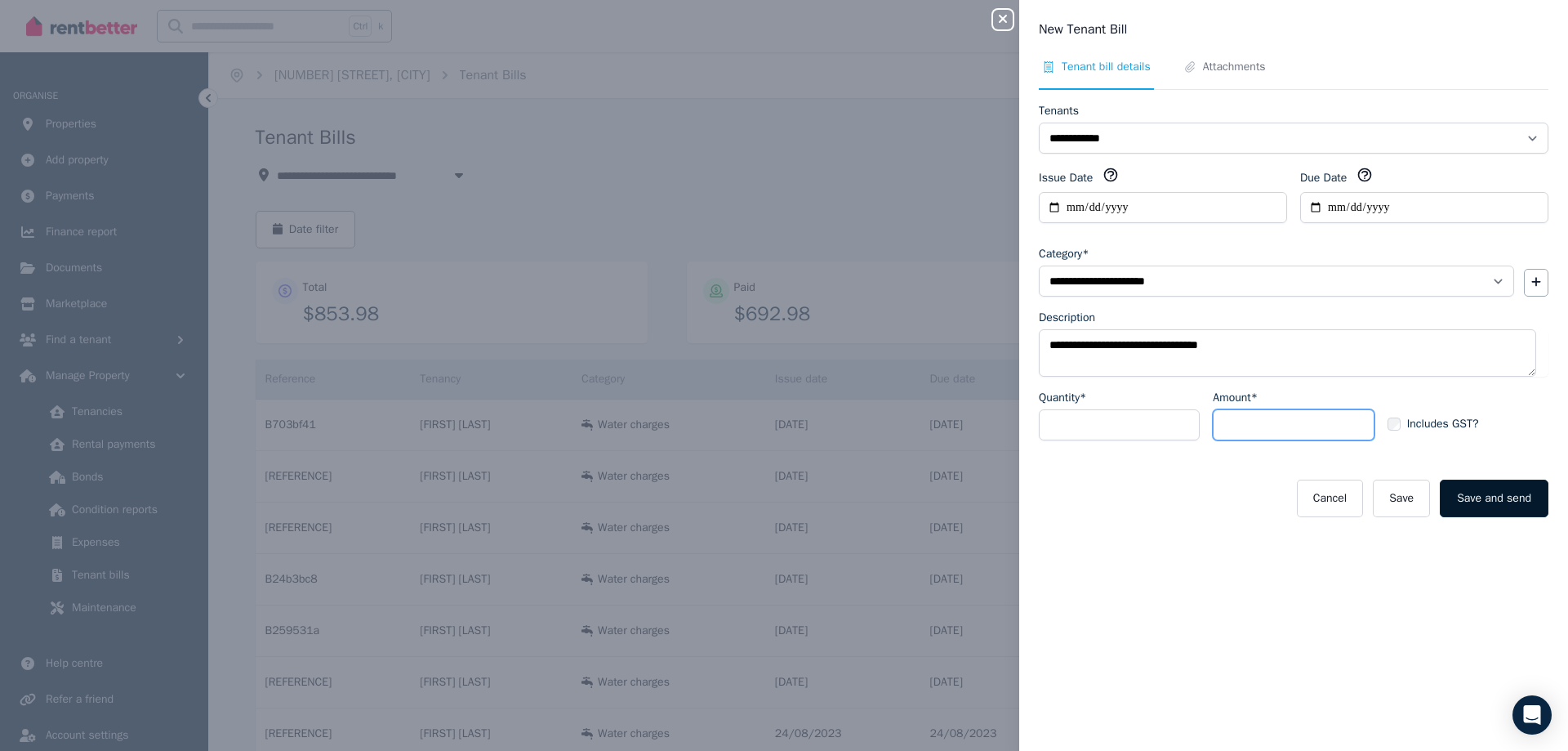 type on "*****" 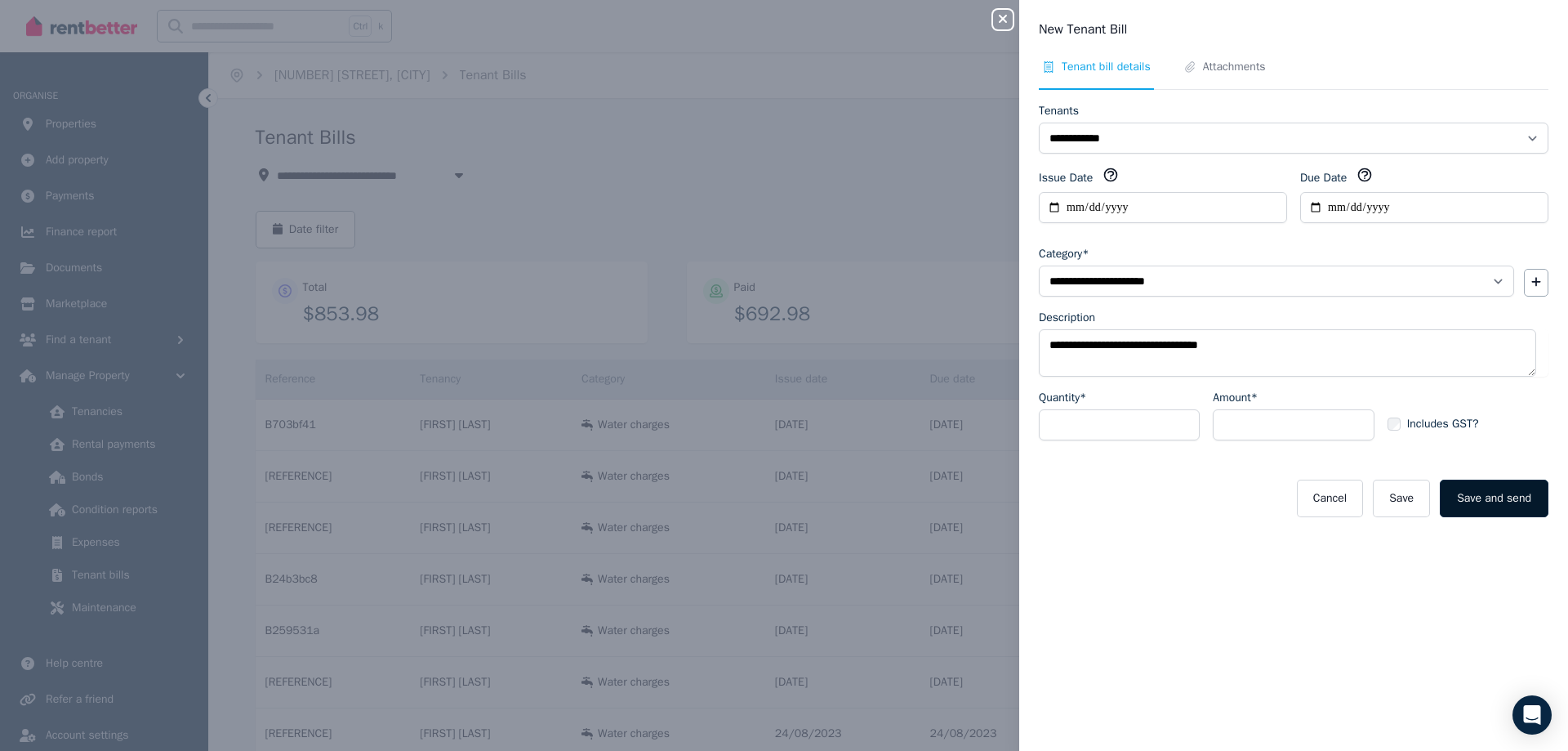 click on "Save and send" at bounding box center (1494, 498) 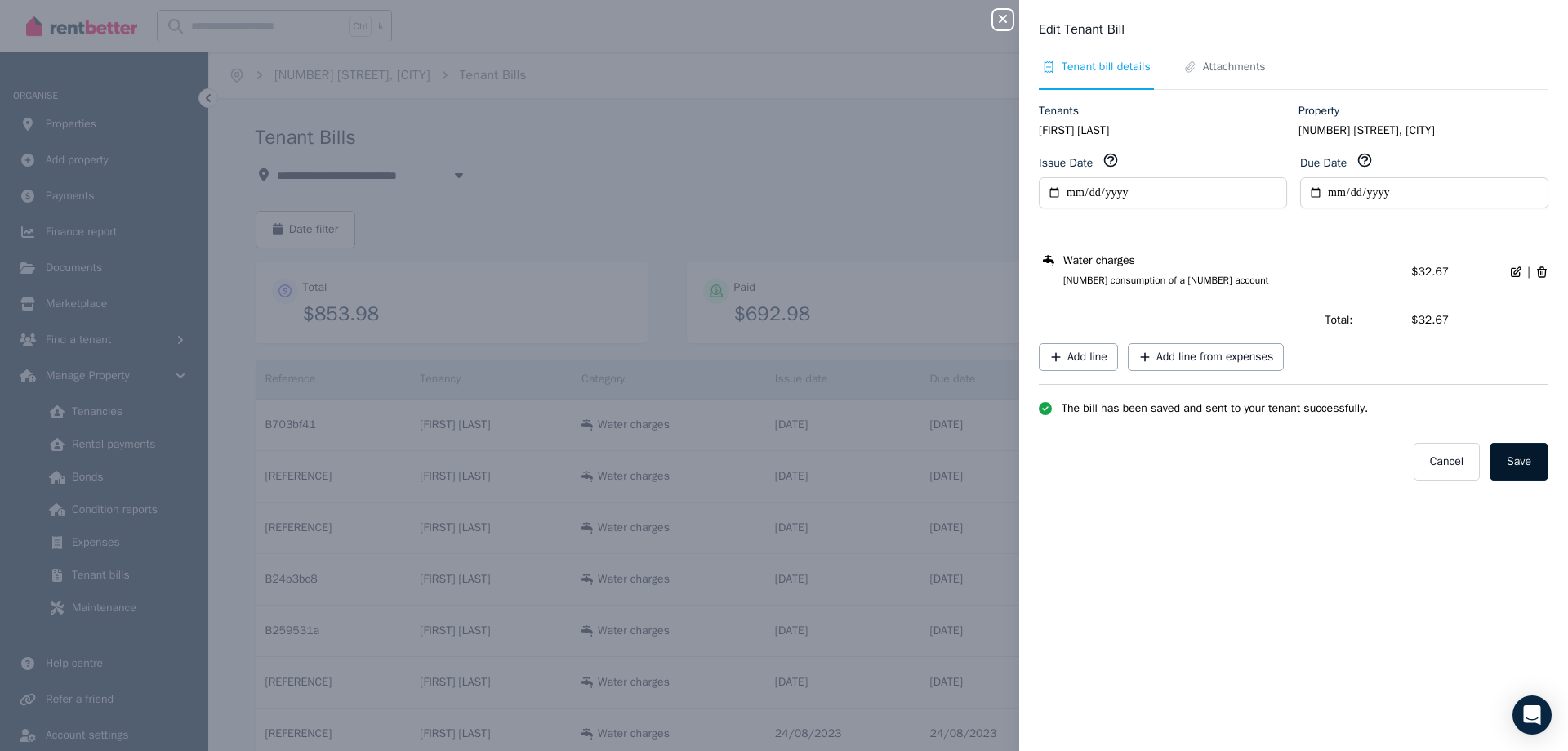 click on "Save" at bounding box center [1519, 462] 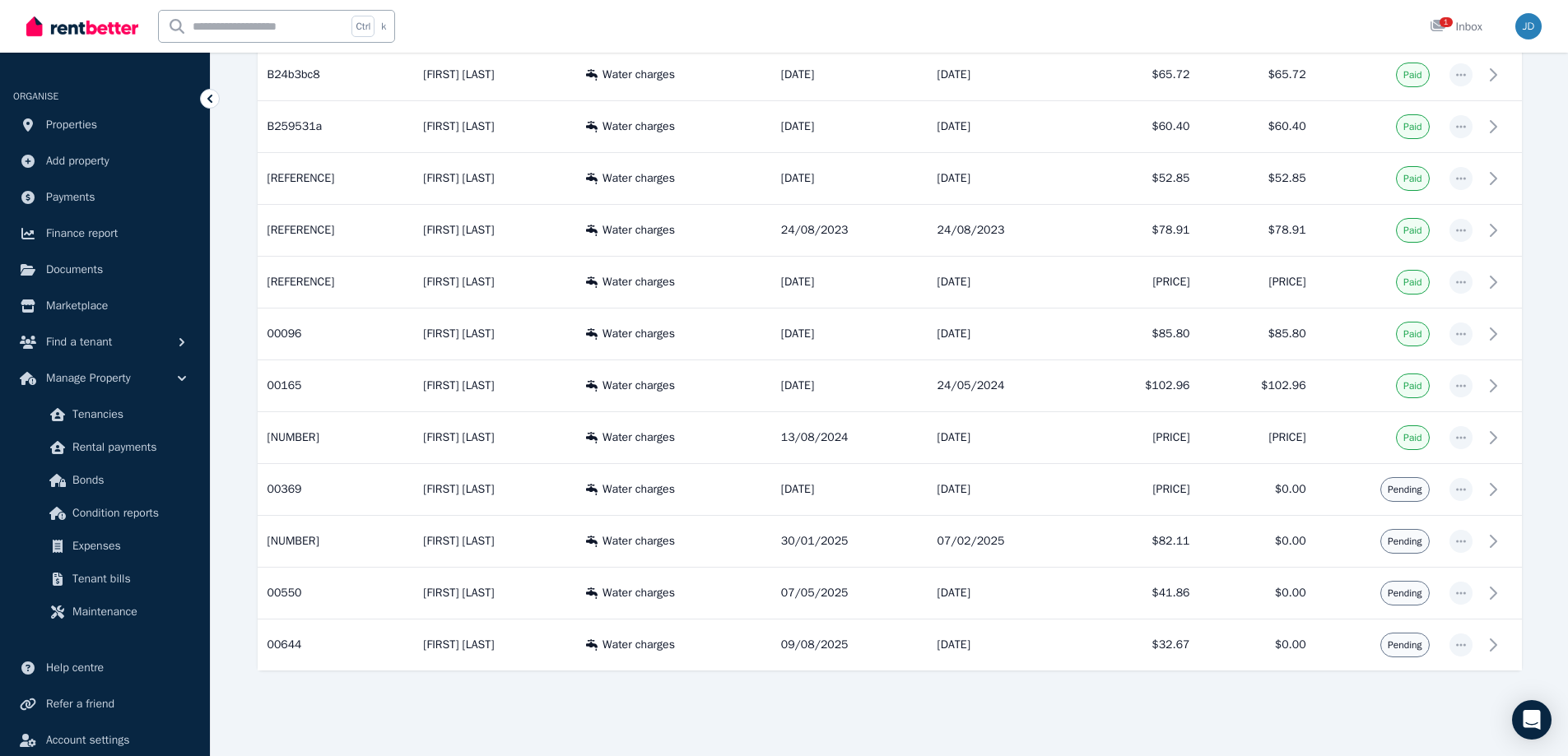 scroll, scrollTop: 512, scrollLeft: 0, axis: vertical 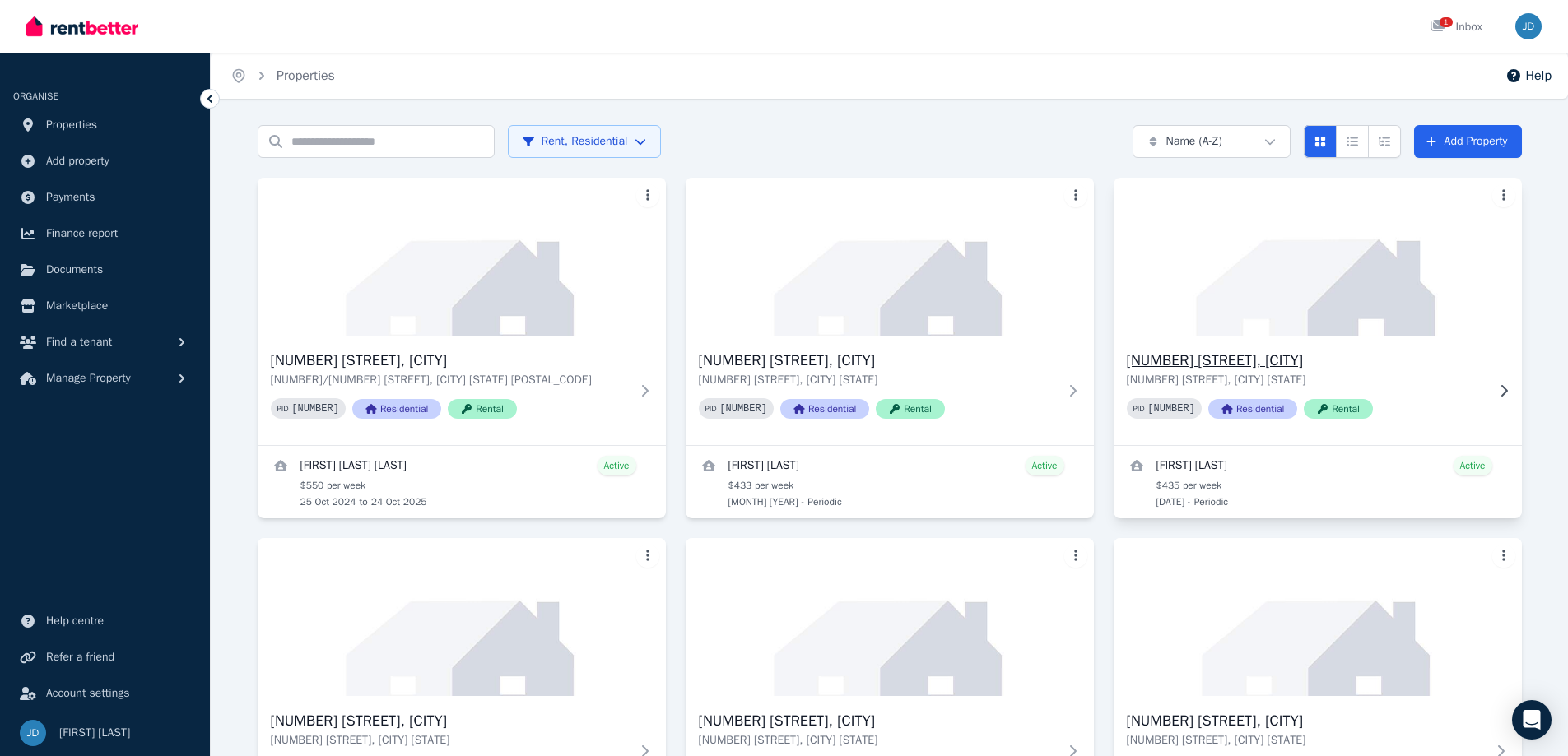click on "[NUMBER] [STREET], [CITY]" at bounding box center (1306, 360) 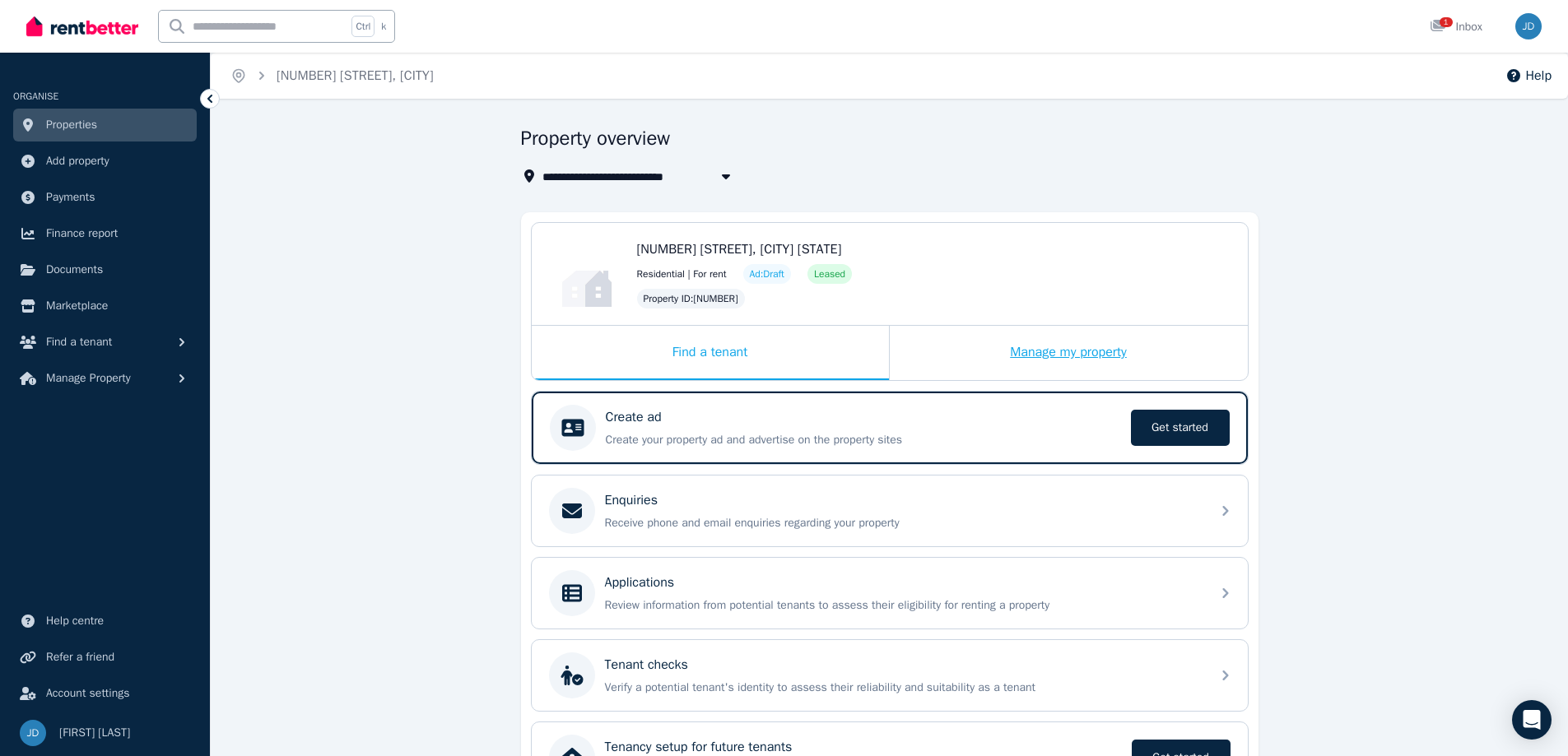 click on "Manage my property" at bounding box center (1068, 353) 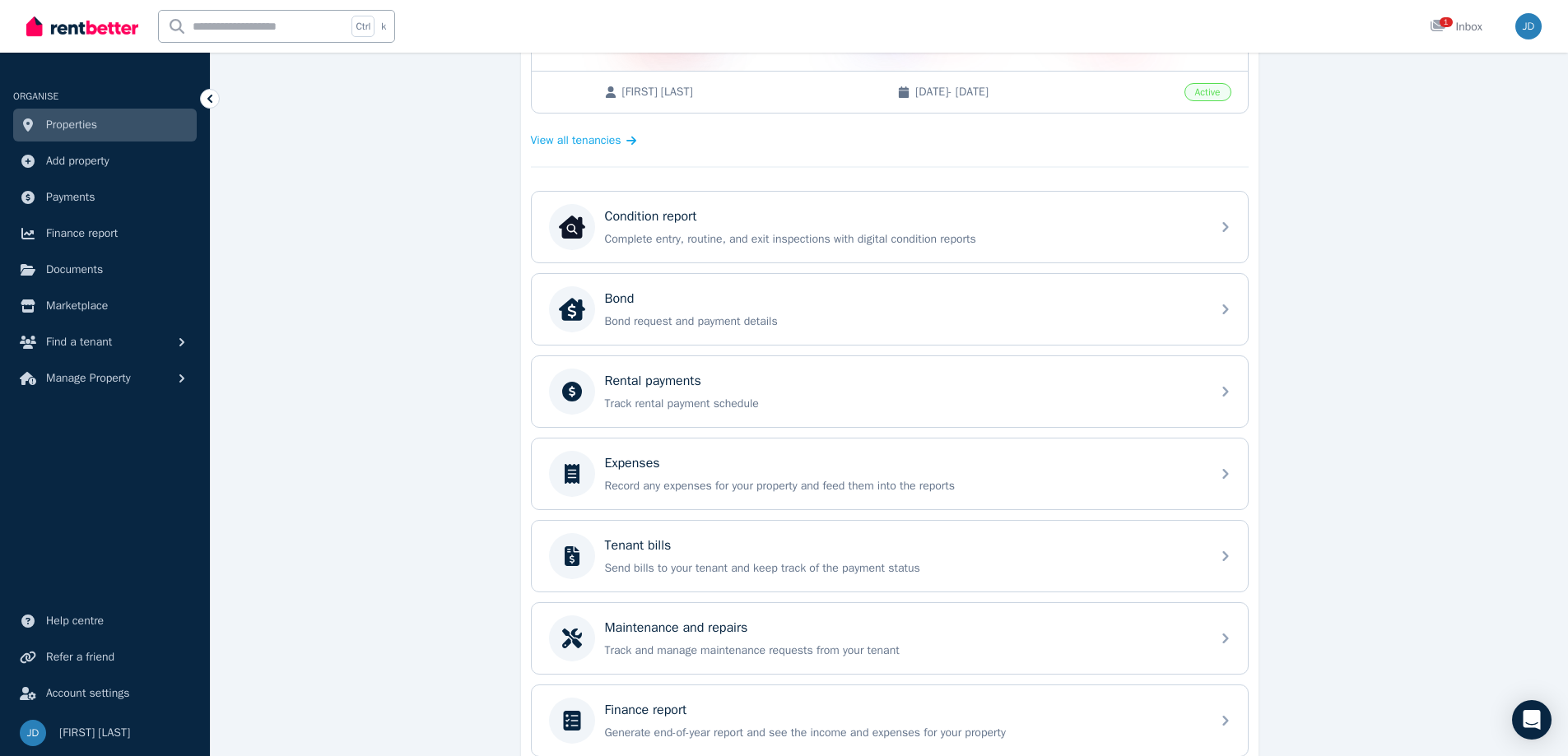 scroll, scrollTop: 485, scrollLeft: 0, axis: vertical 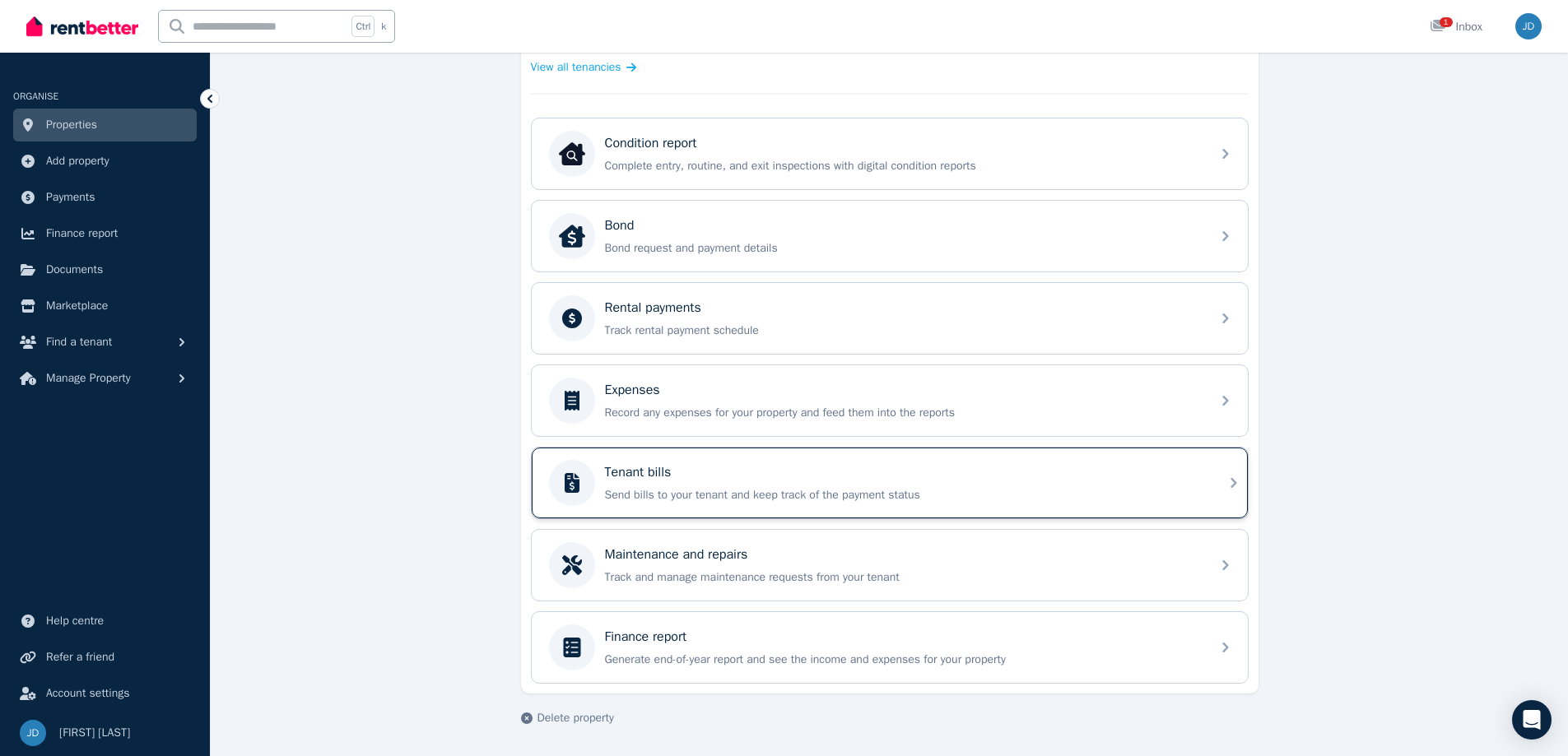 click on "Send bills to your tenant and keep track of the payment status" at bounding box center [903, 495] 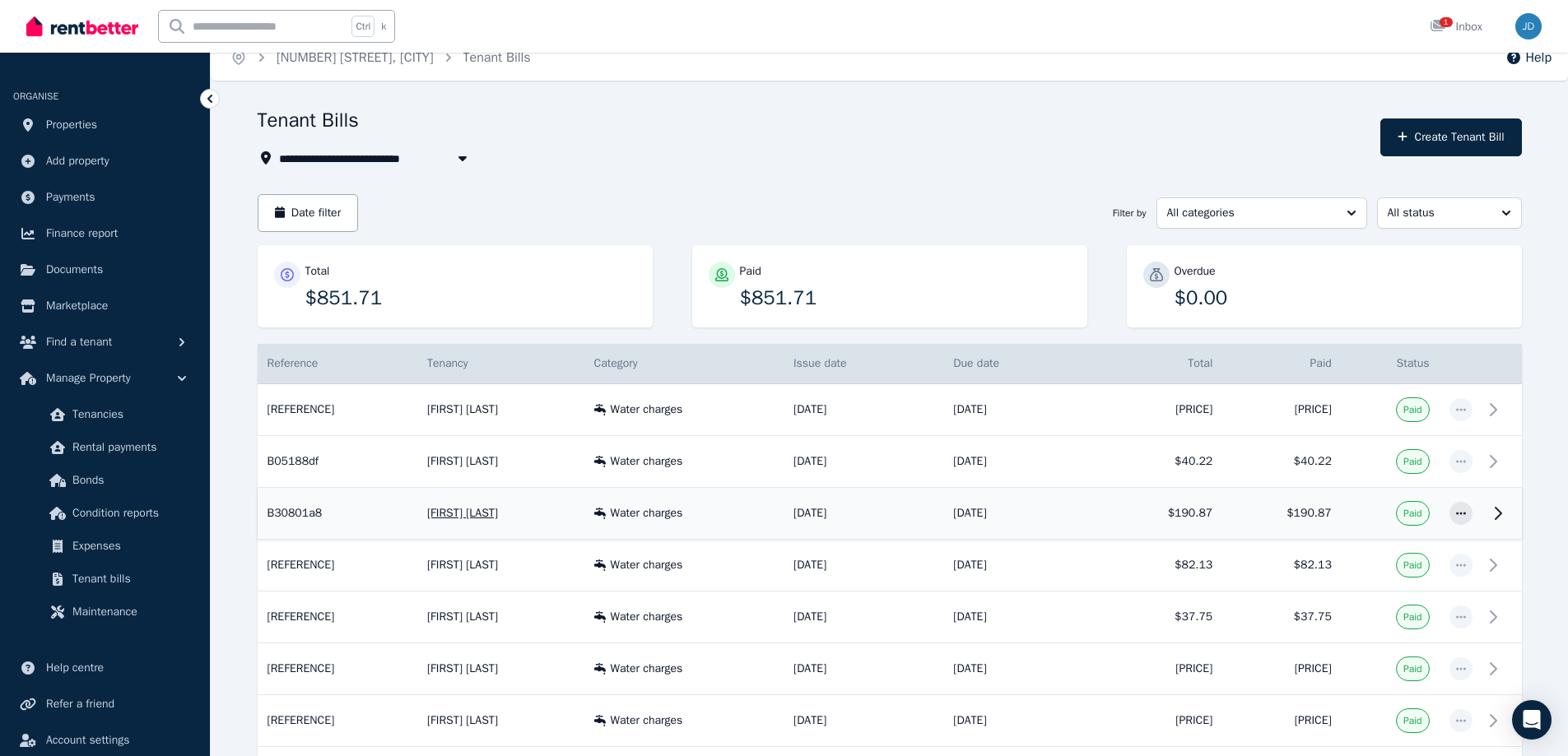 scroll, scrollTop: 0, scrollLeft: 0, axis: both 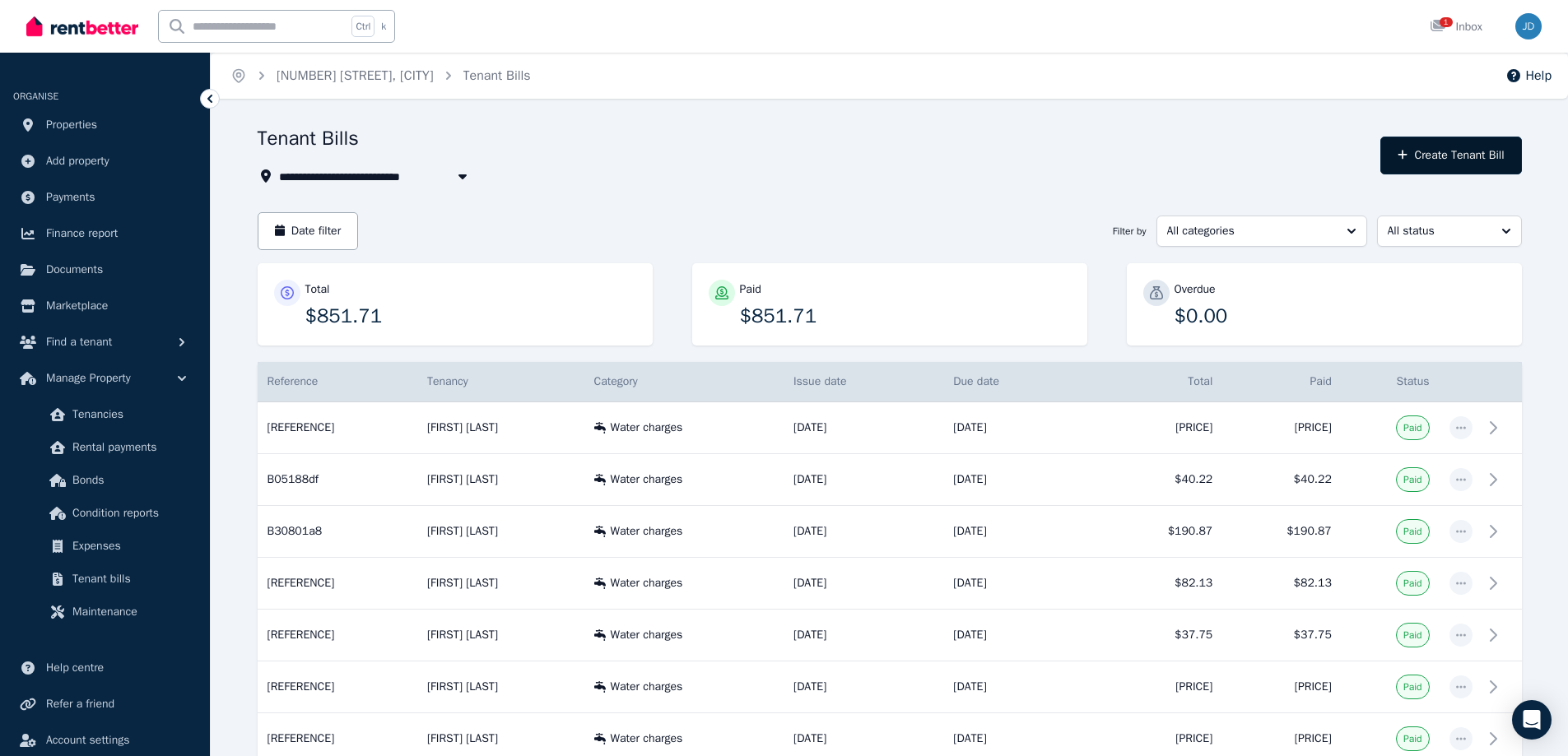 click on "Create Tenant Bill" at bounding box center [1450, 155] 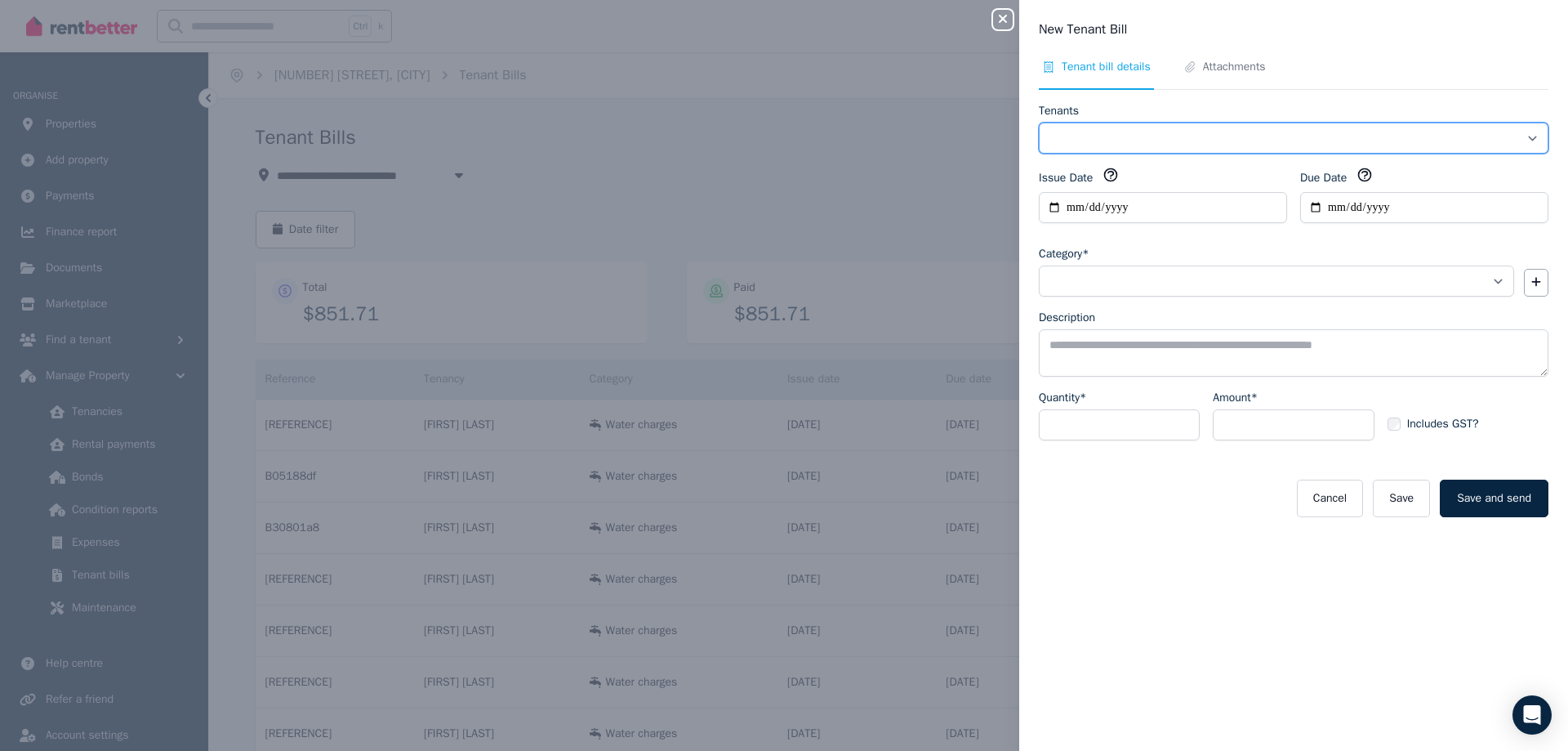 click on "**********" at bounding box center (1294, 138) 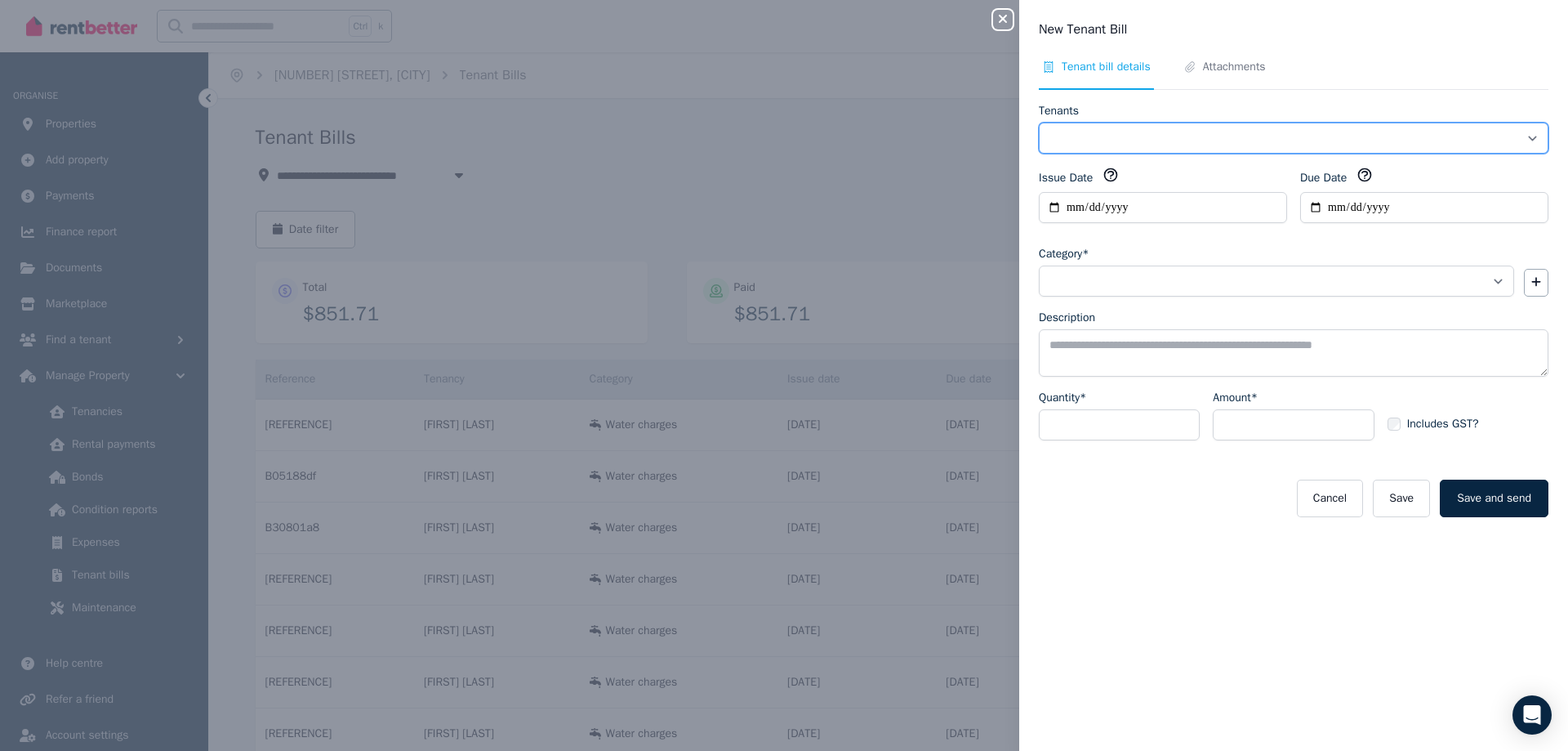 select on "**********" 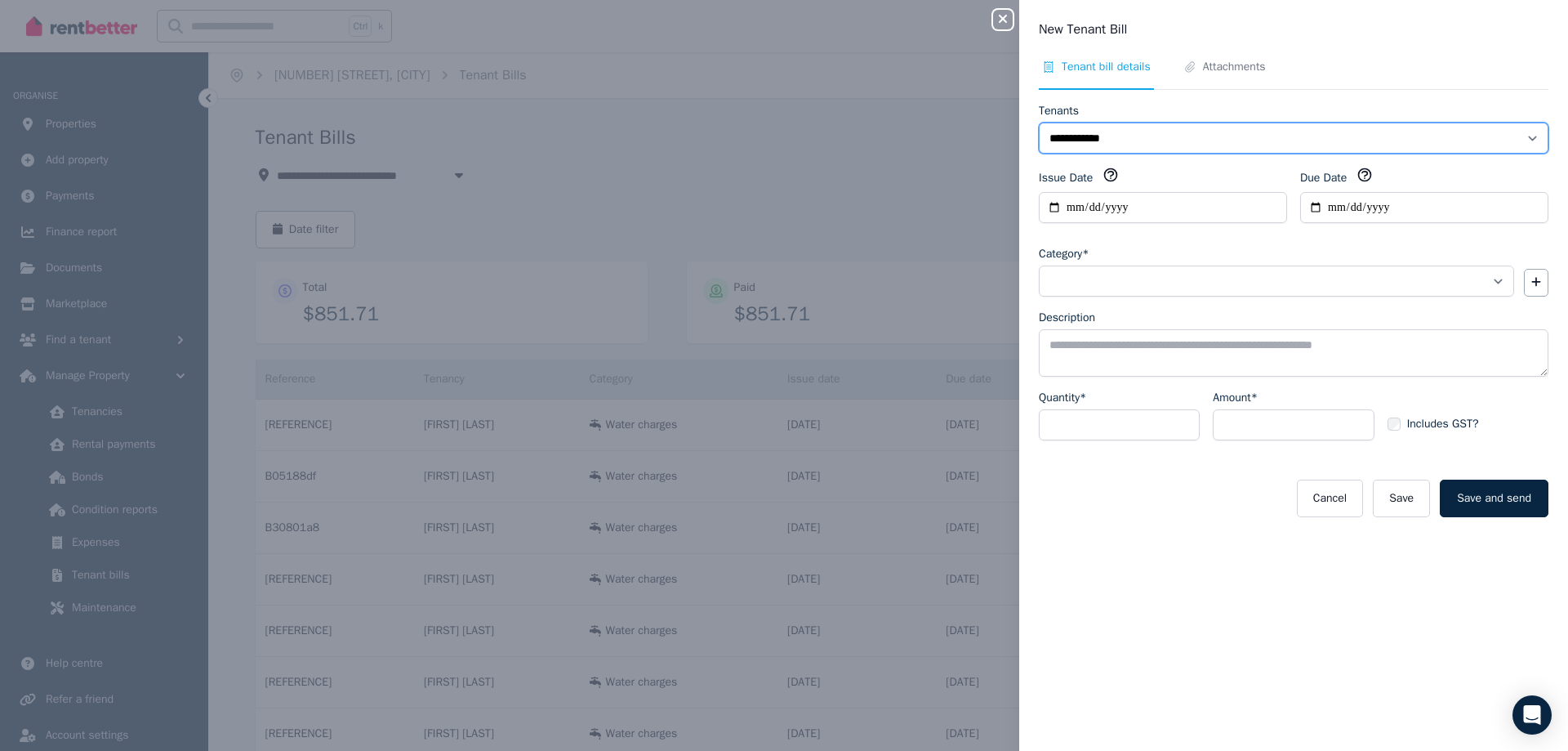 click on "**********" at bounding box center [1294, 138] 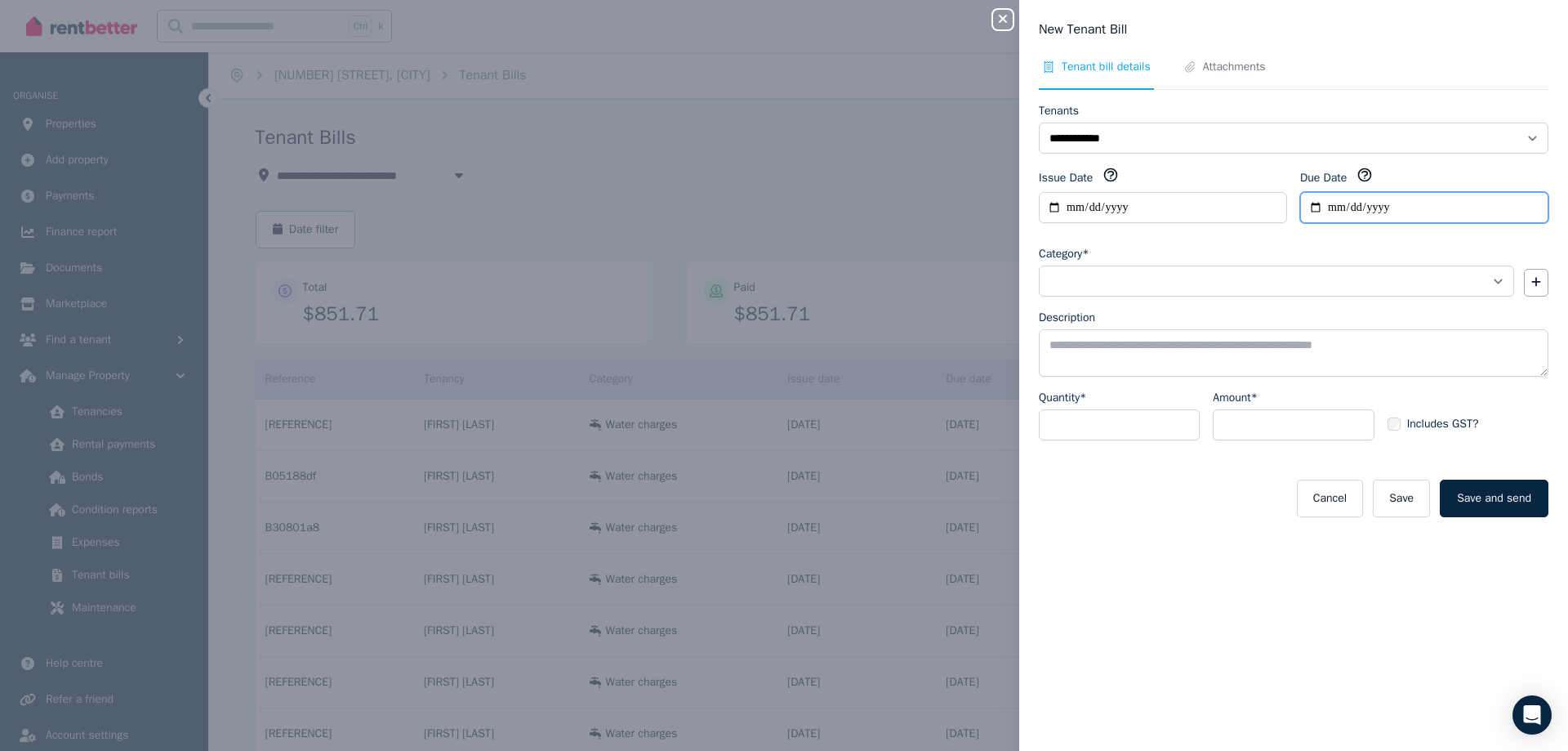 click on "Due Date" at bounding box center [1424, 208] 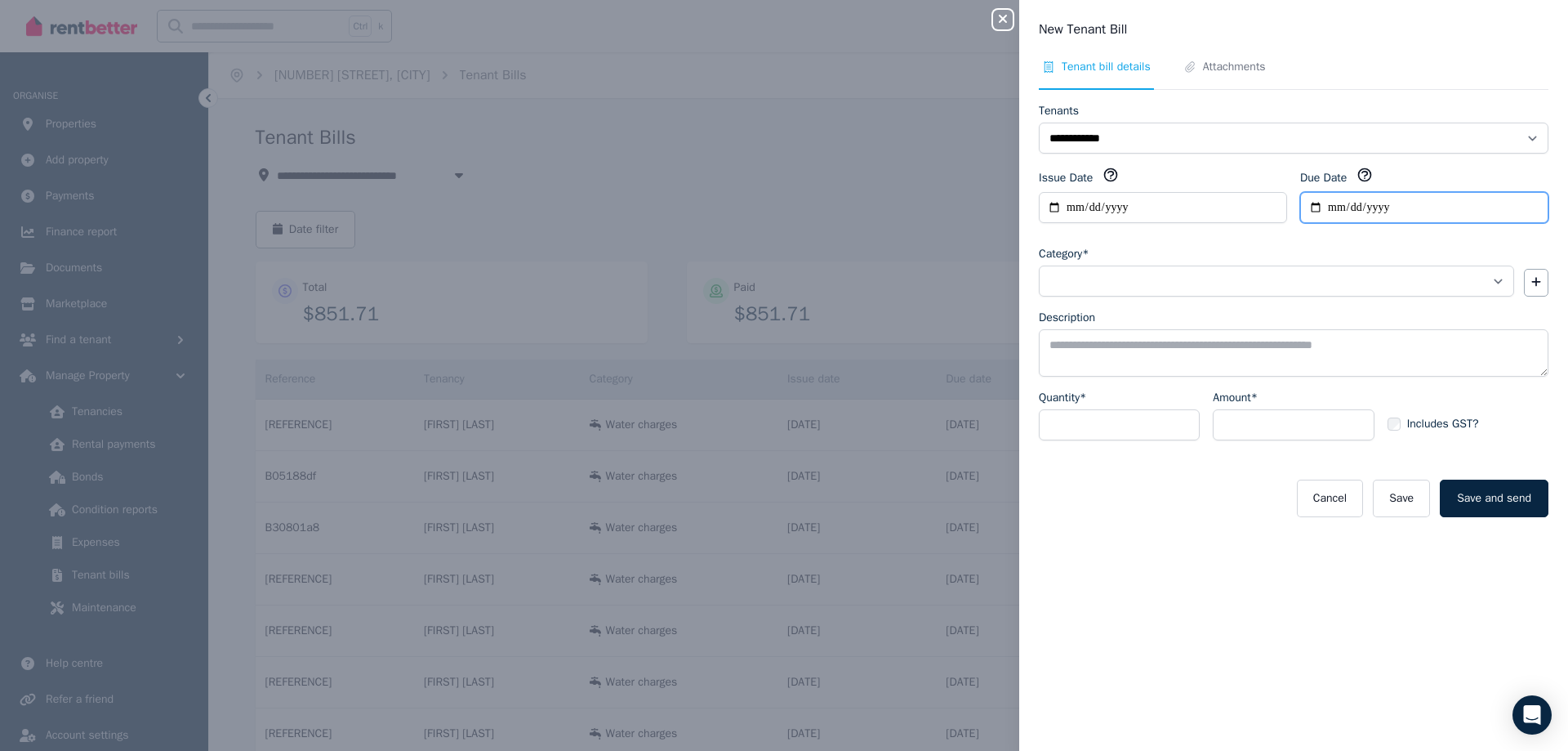 type on "**********" 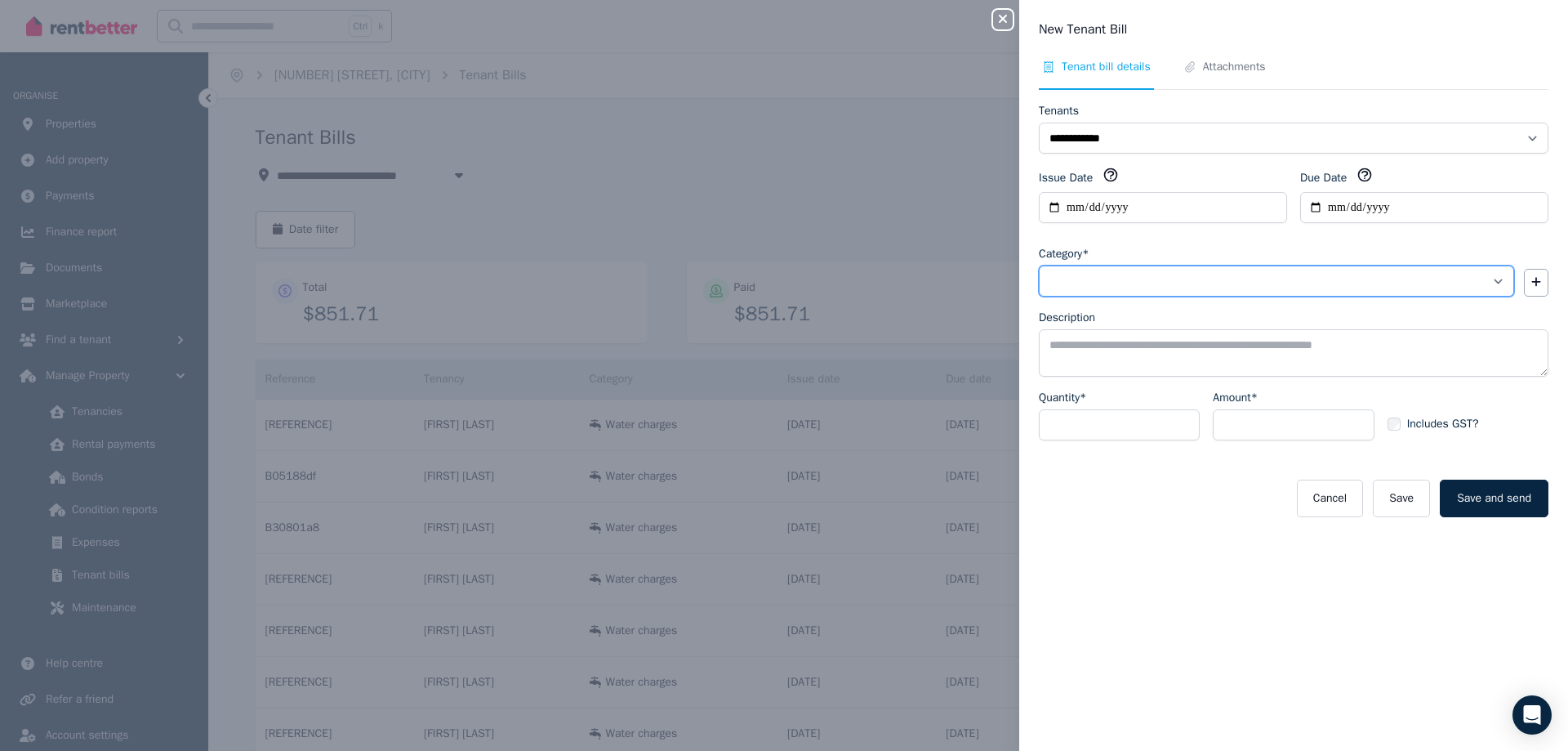 click on "**********" at bounding box center (1276, 281) 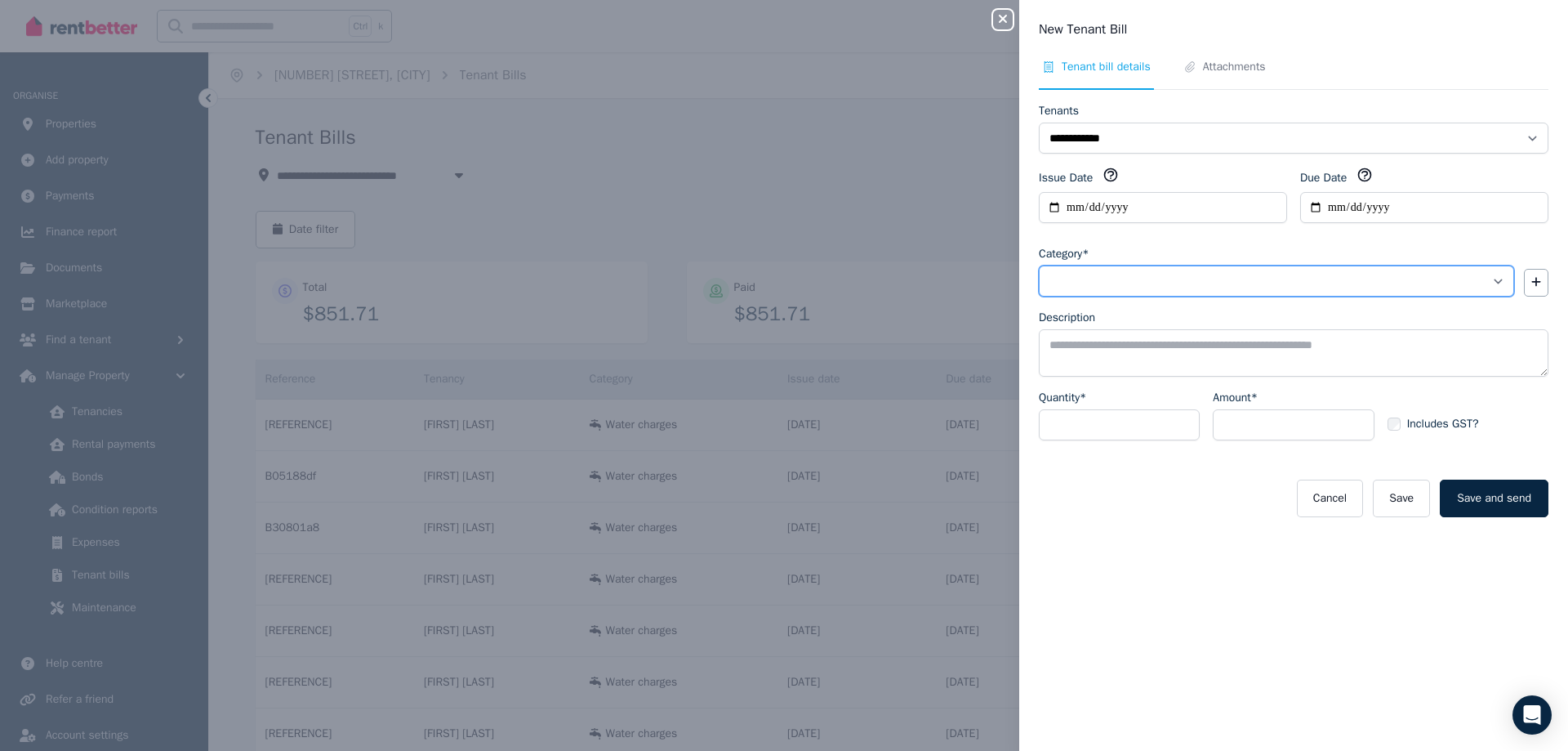 select on "**********" 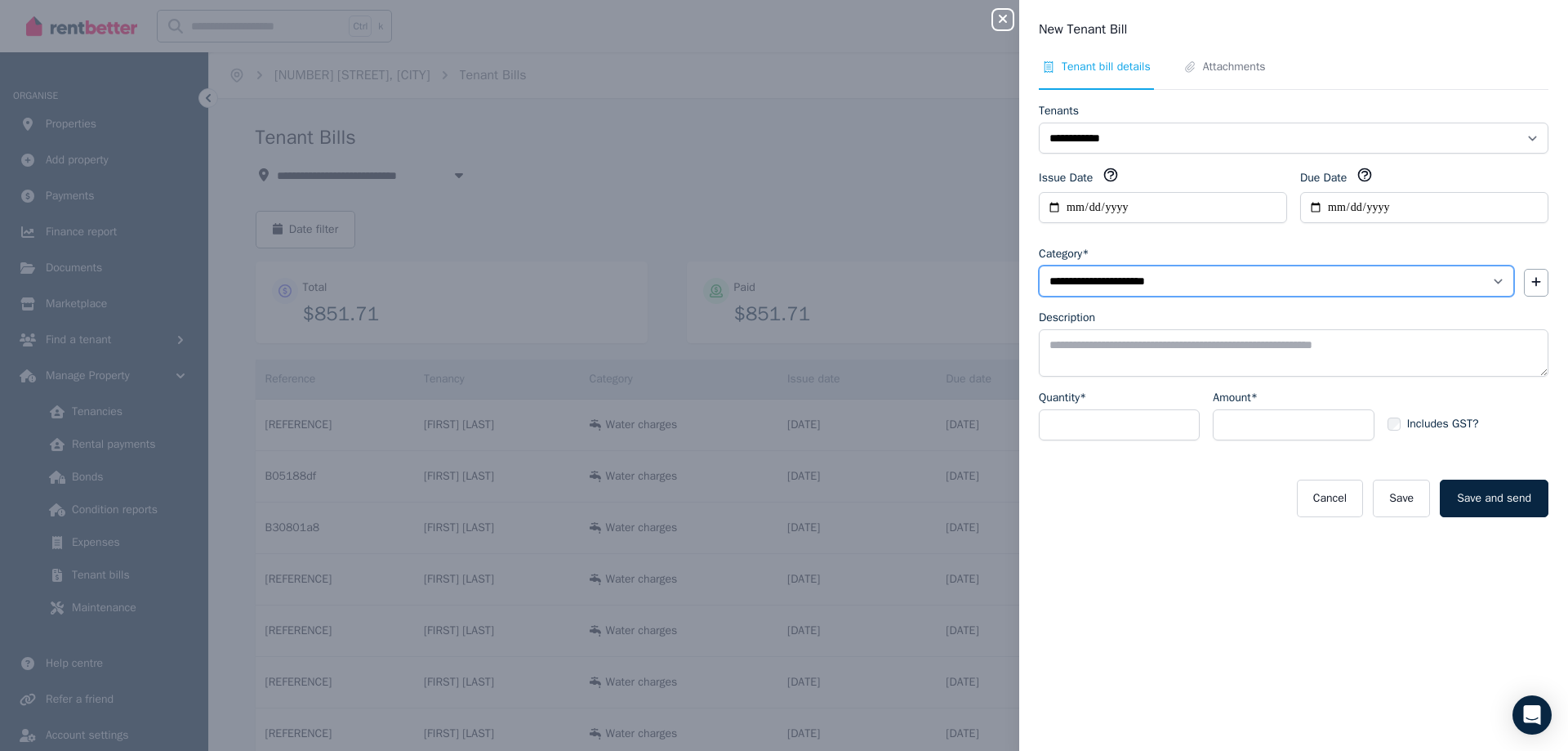 click on "**********" at bounding box center [1276, 281] 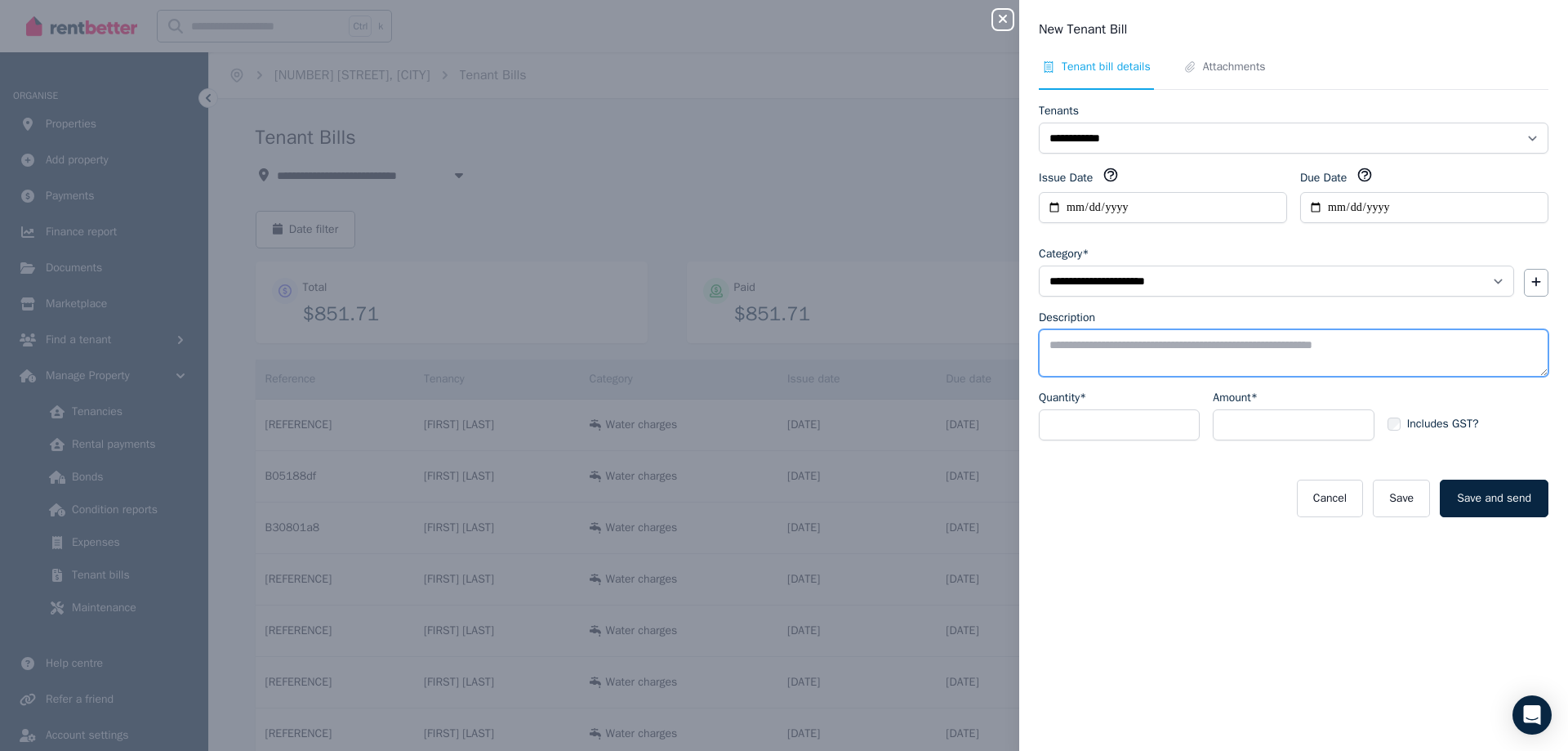 click on "Description" at bounding box center (1294, 353) 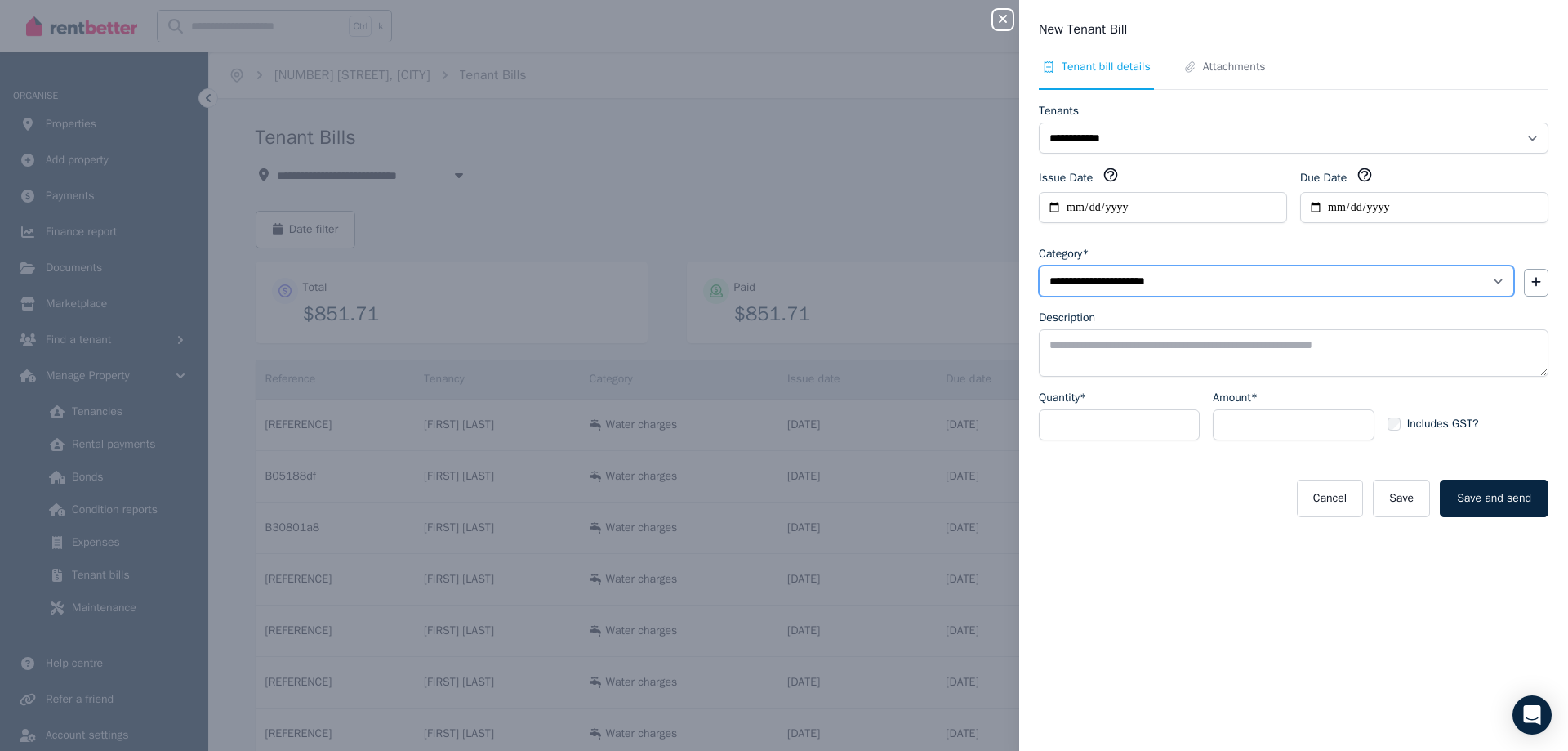 click on "**********" at bounding box center (1276, 281) 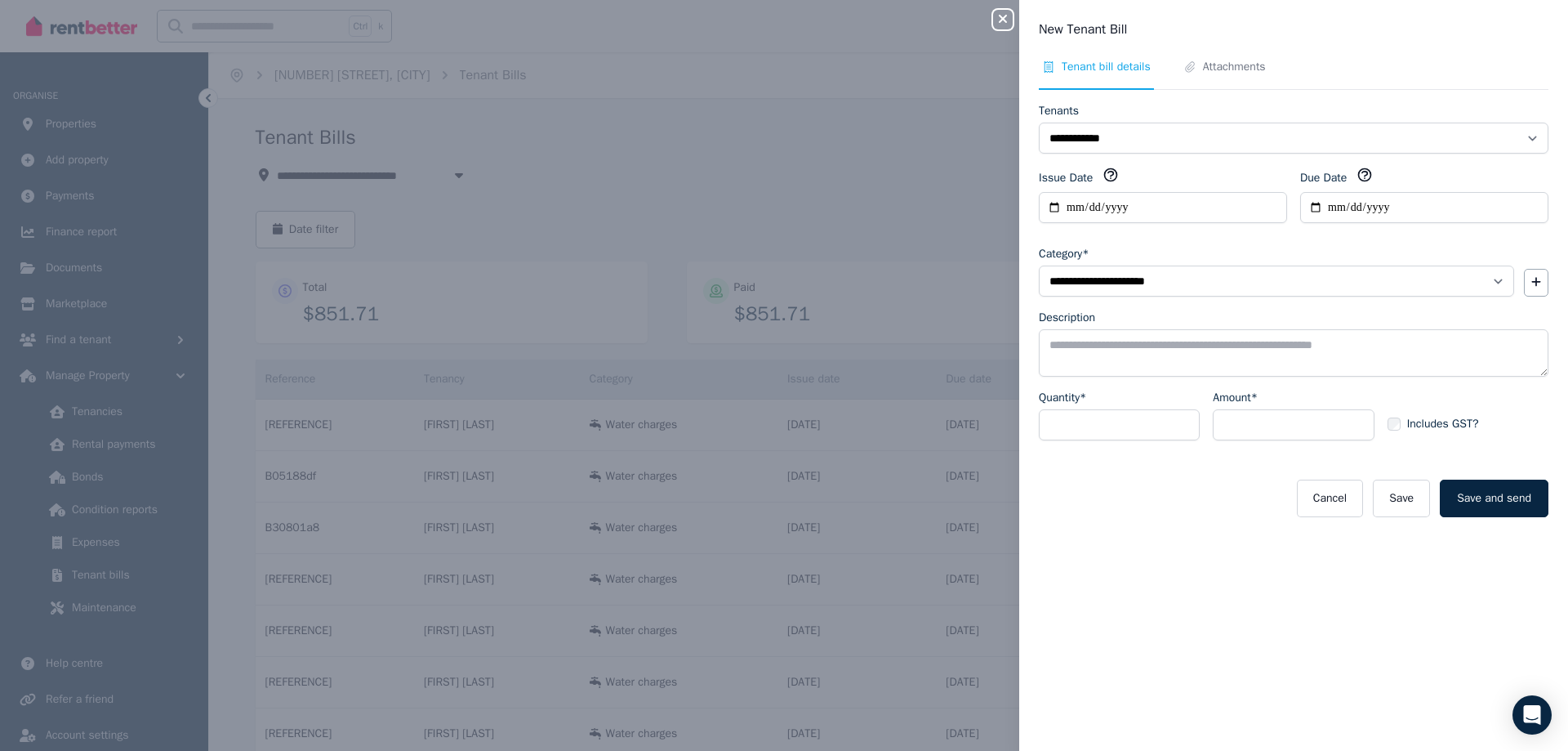 click on "**********" at bounding box center [1294, 323] 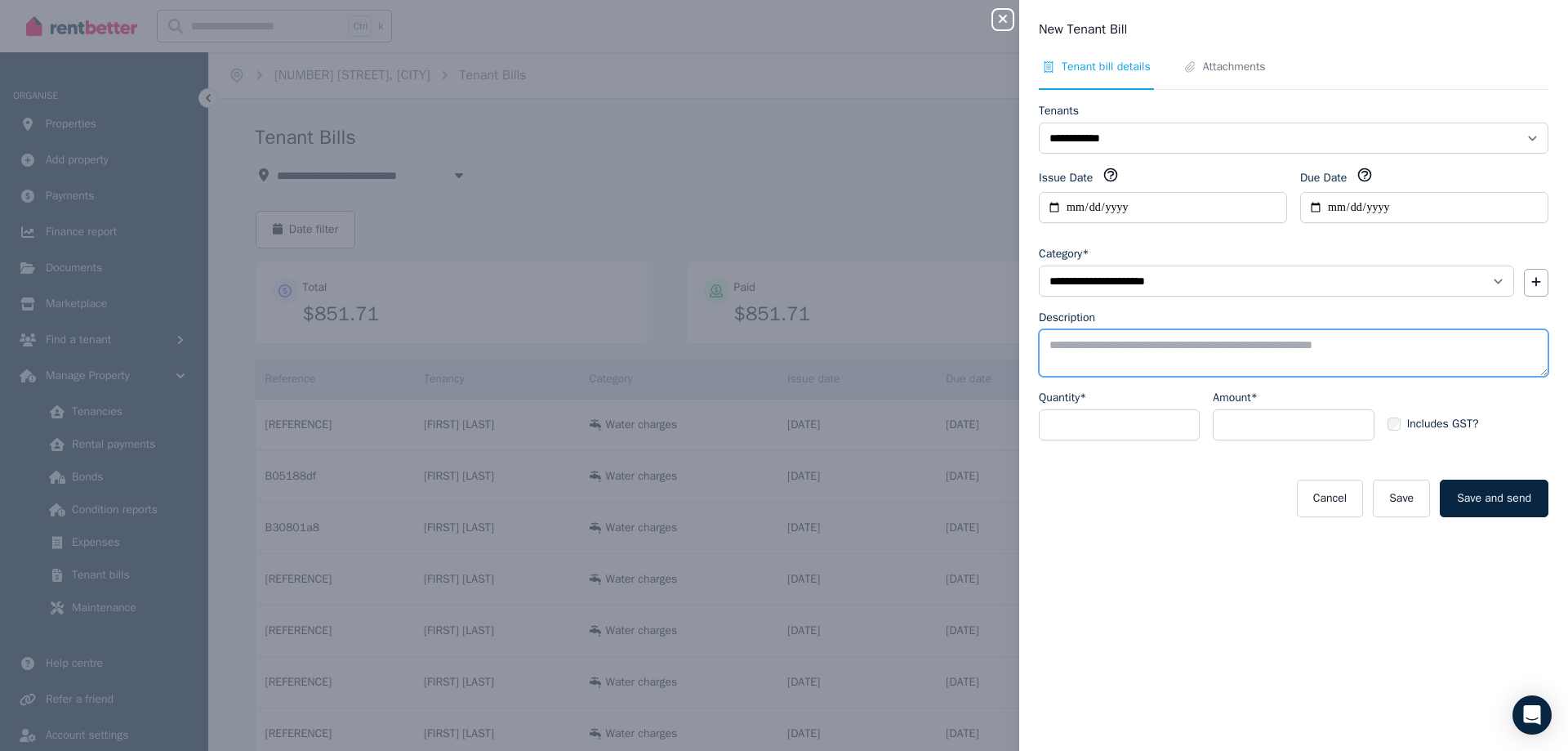 click on "Description" at bounding box center (1294, 353) 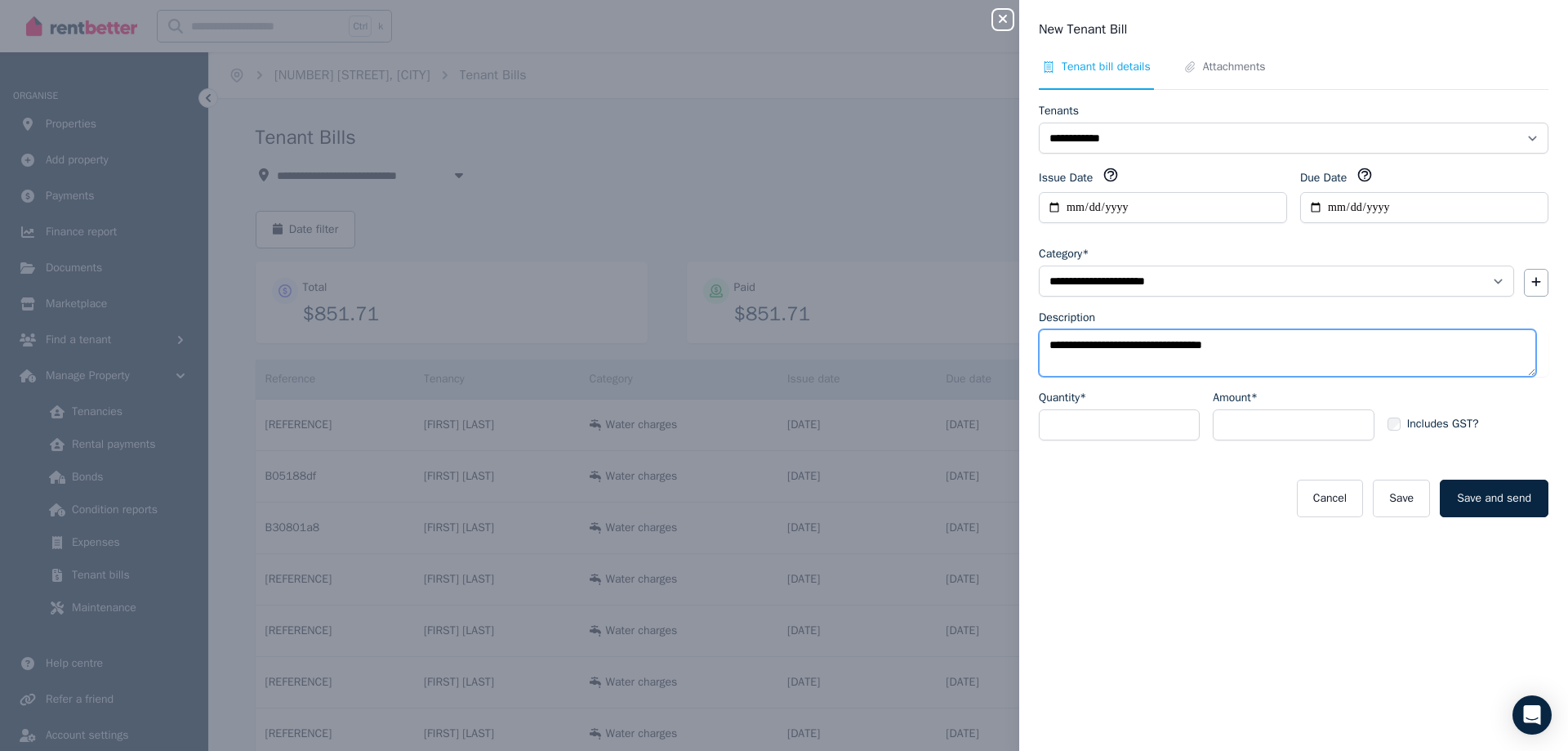 type on "**********" 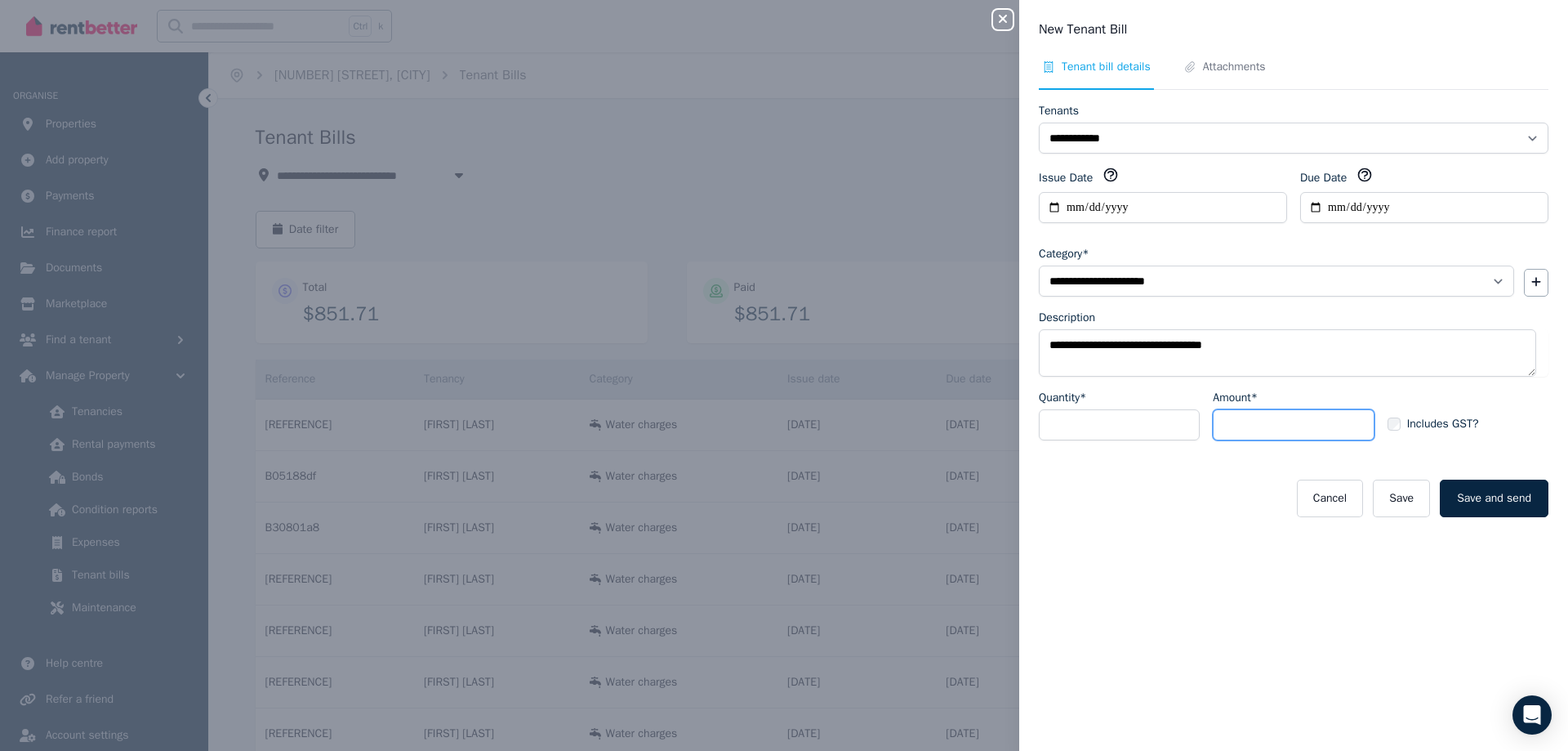 click on "Amount*" at bounding box center [1293, 425] 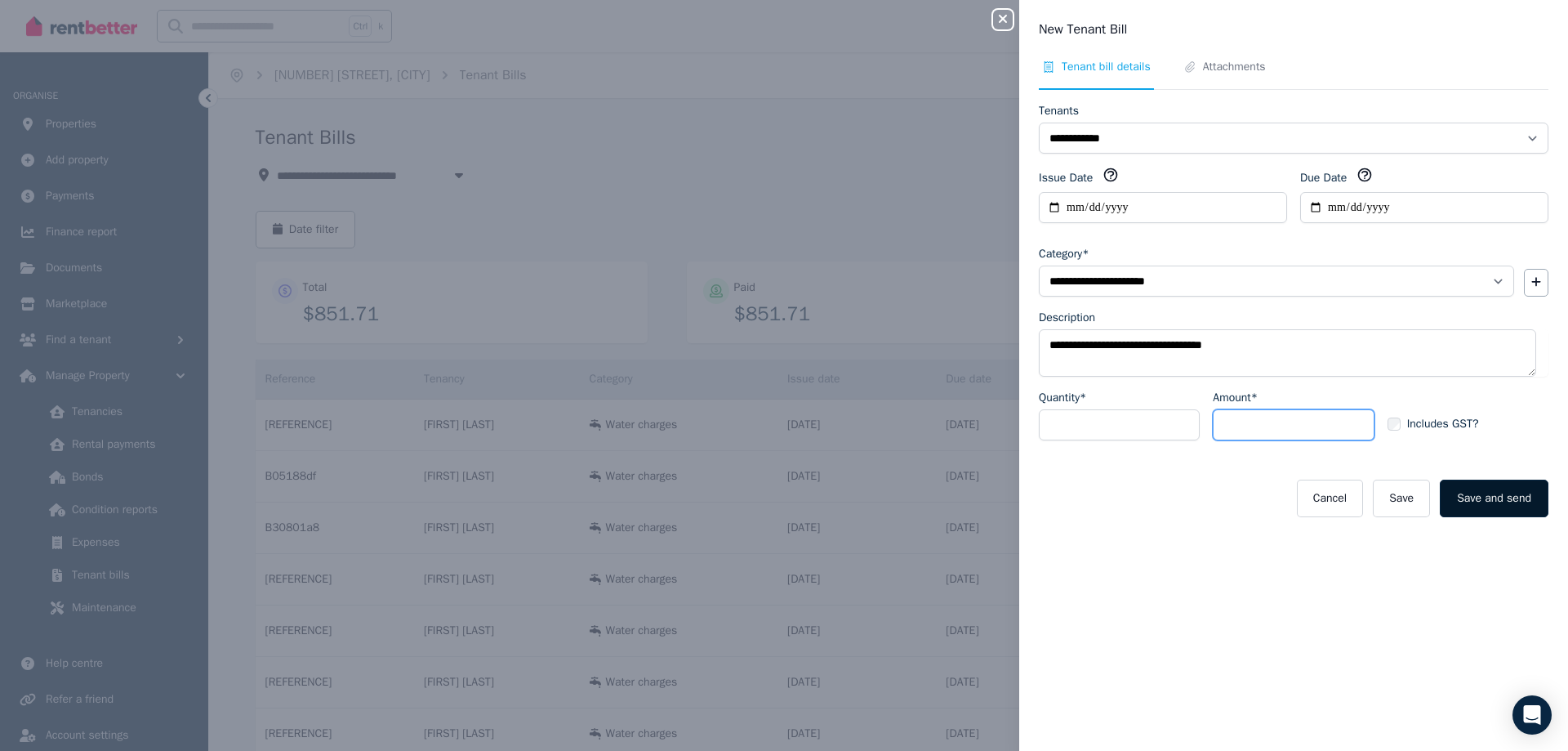 type on "*****" 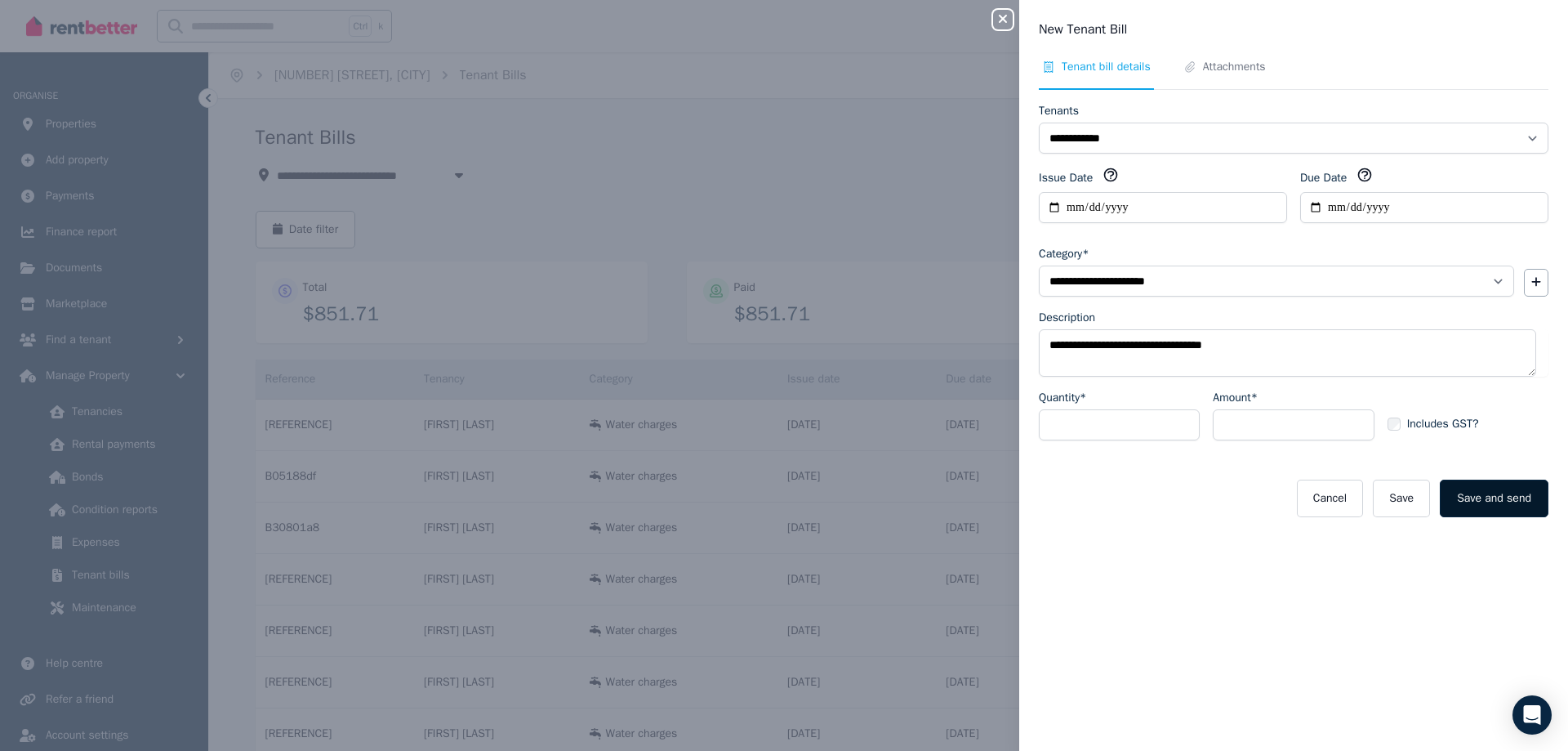 click on "Save and send" at bounding box center [1494, 498] 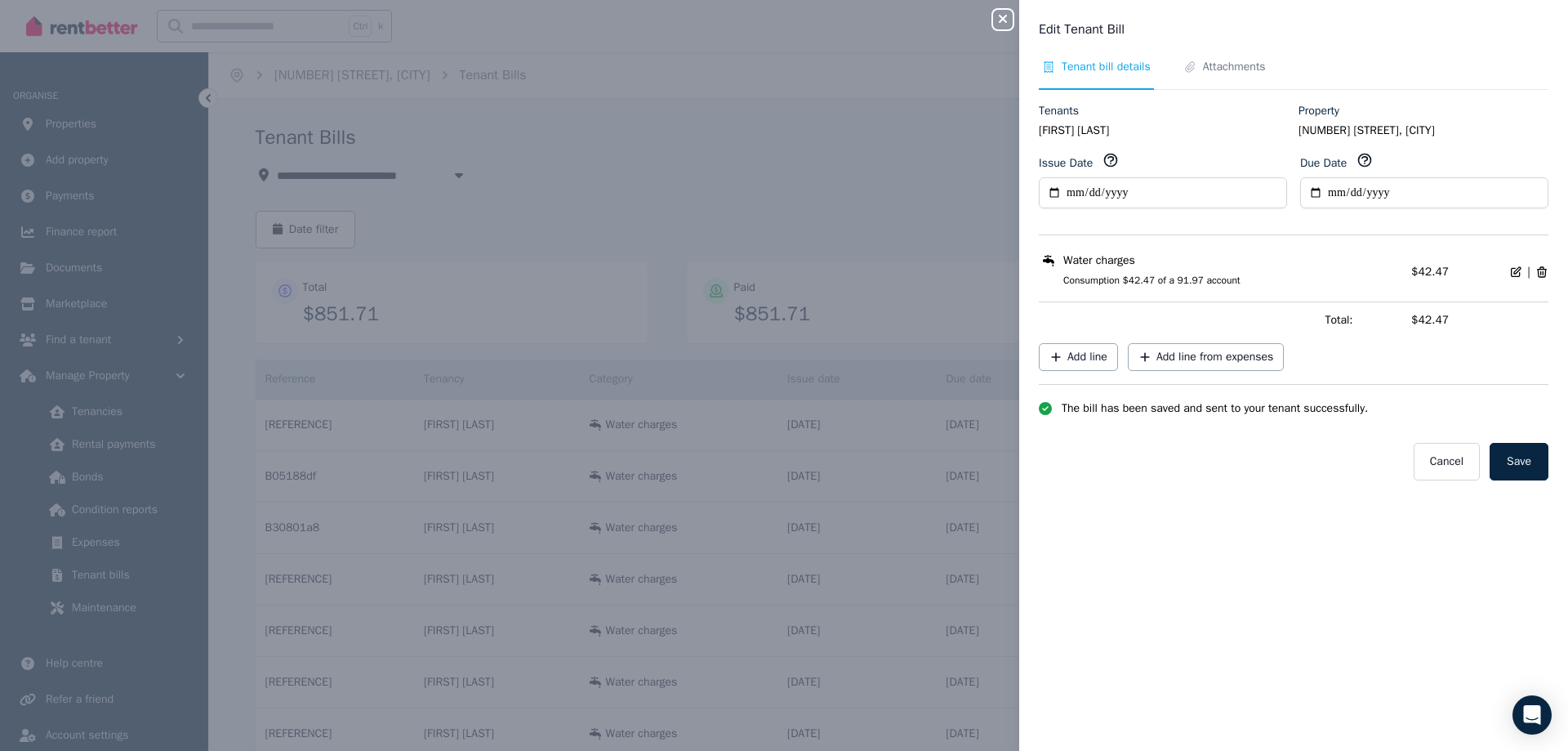 click 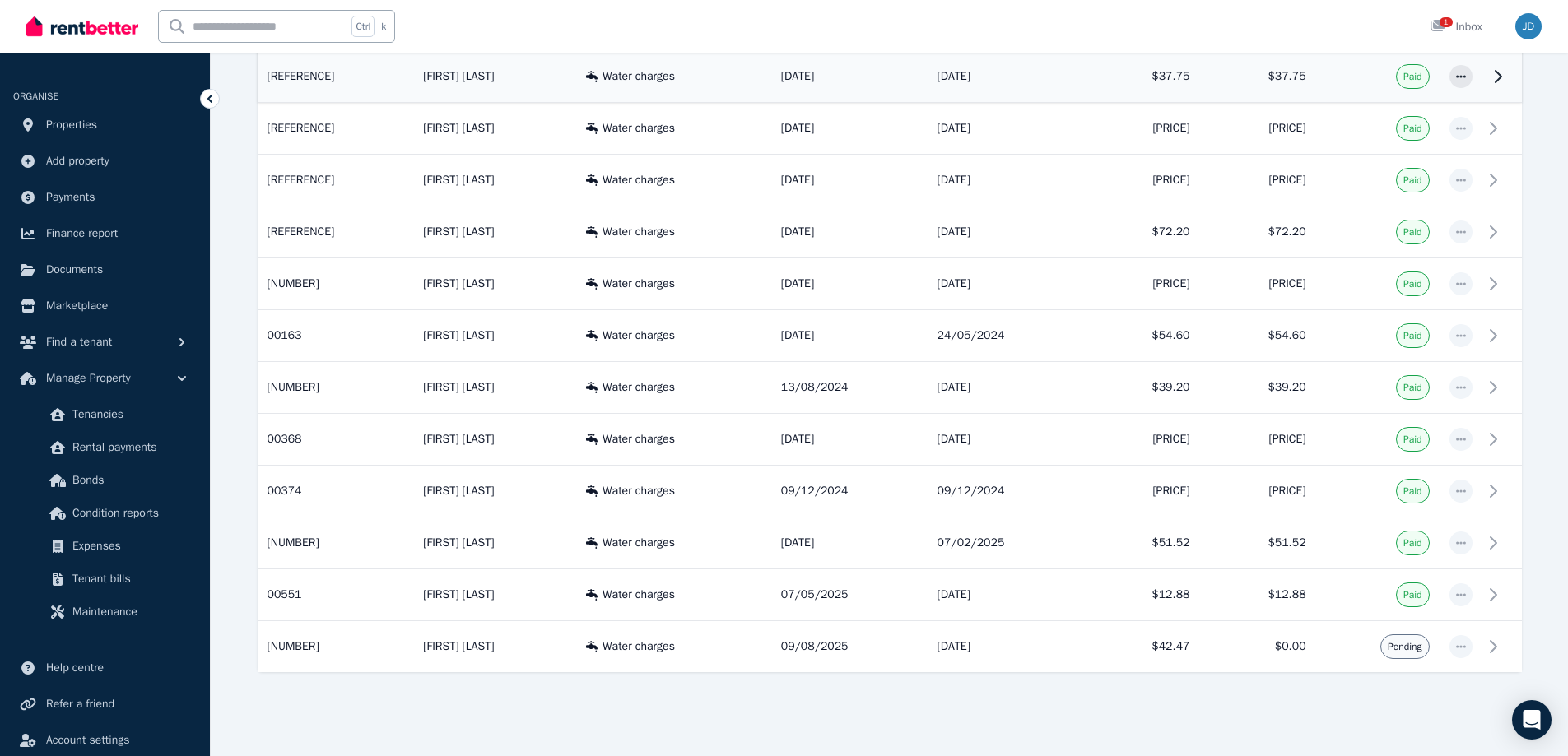 scroll, scrollTop: 564, scrollLeft: 0, axis: vertical 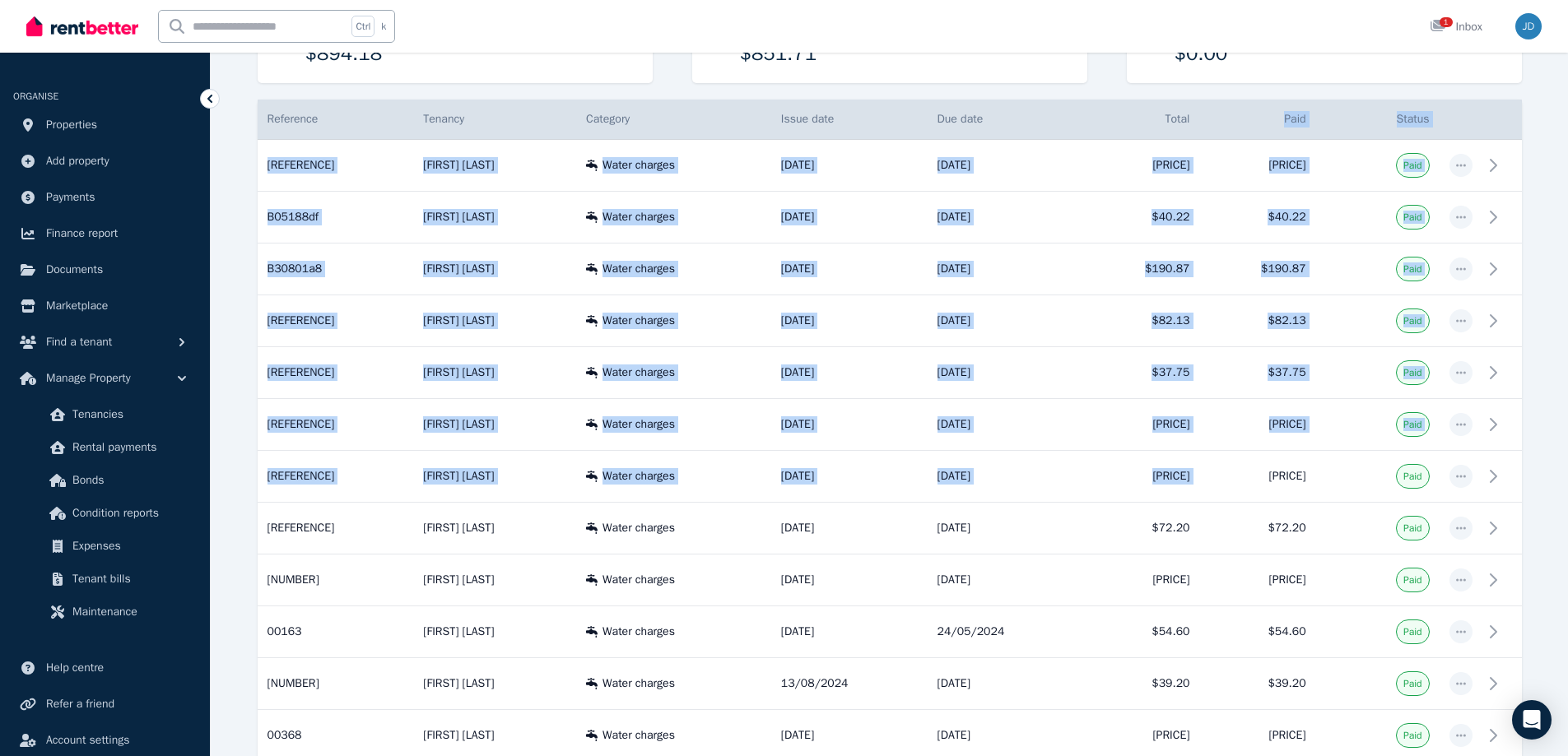 drag, startPoint x: 1220, startPoint y: 118, endPoint x: 1216, endPoint y: 99, distance: 19.4165 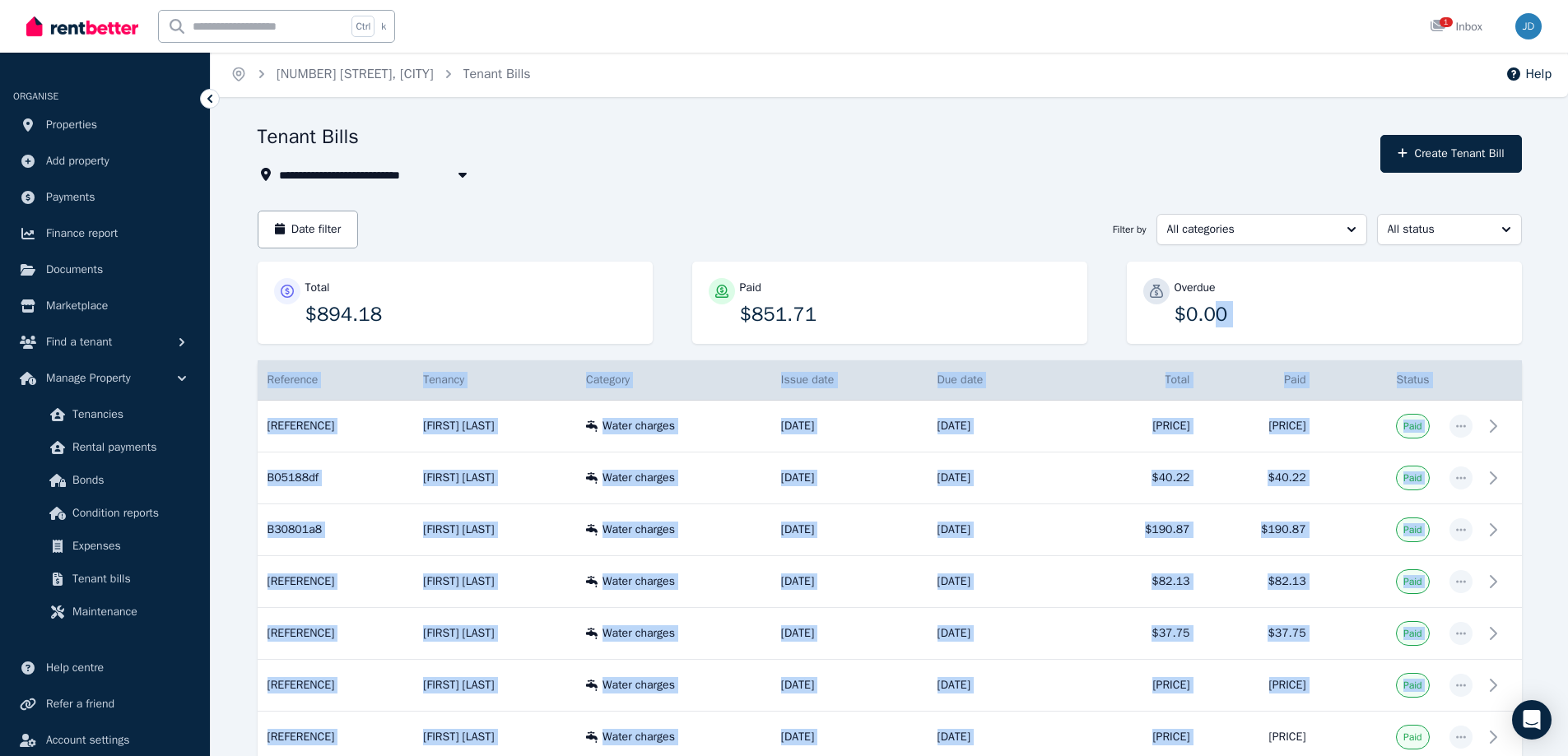 scroll, scrollTop: 0, scrollLeft: 0, axis: both 